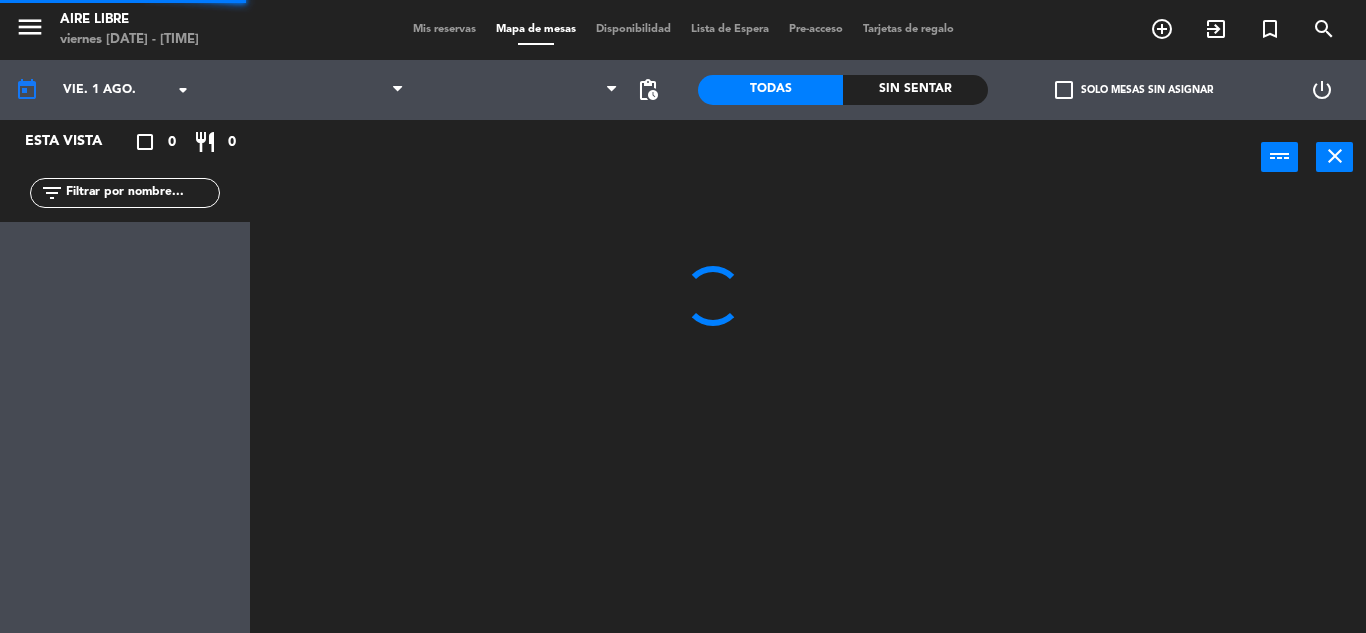 scroll, scrollTop: 0, scrollLeft: 0, axis: both 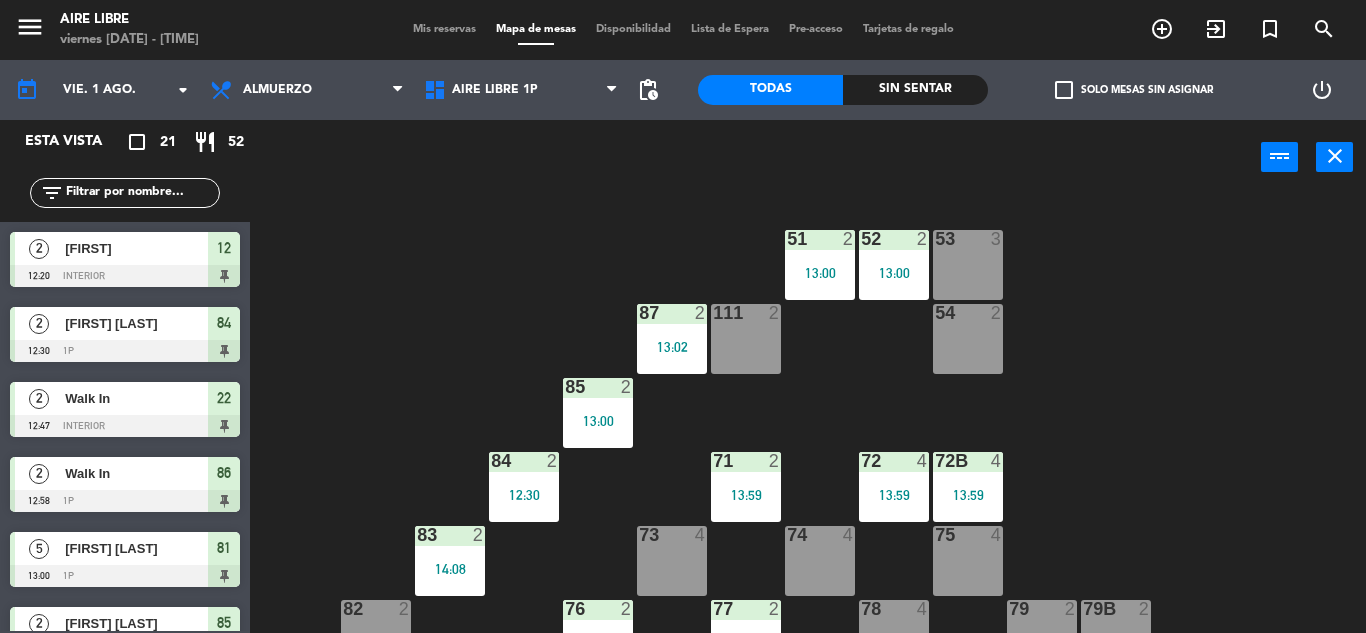 click on "Mis reservas" at bounding box center [444, 29] 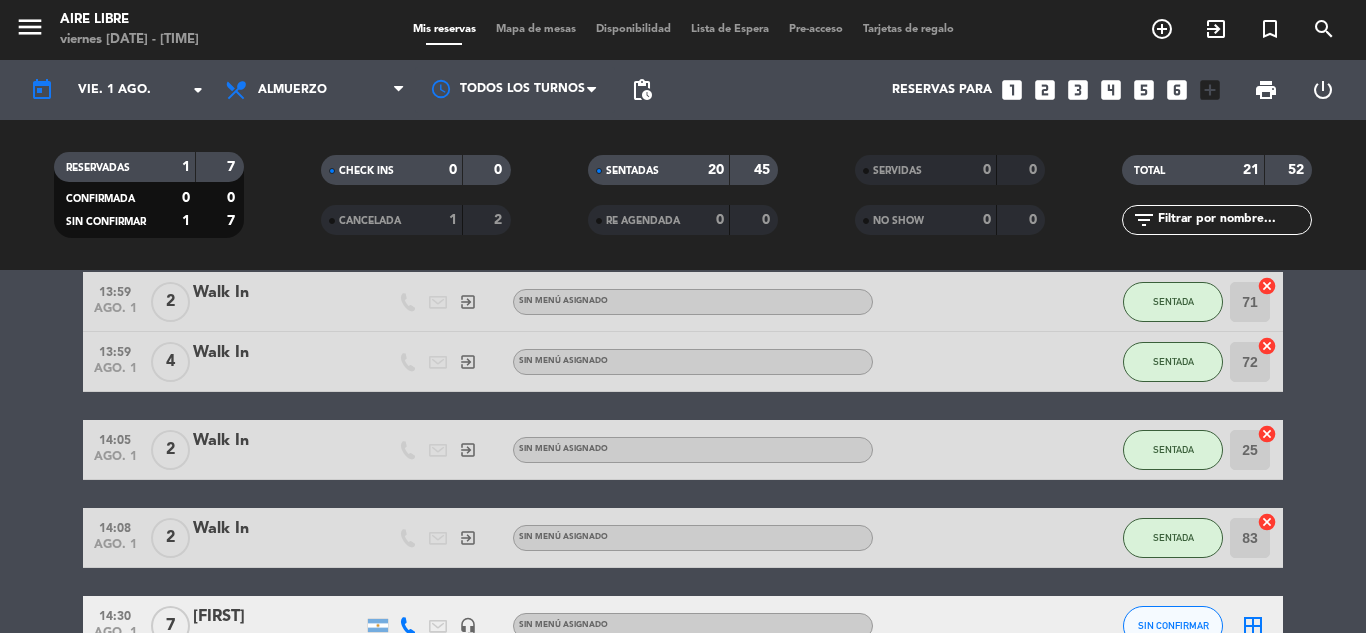 scroll, scrollTop: 1404, scrollLeft: 0, axis: vertical 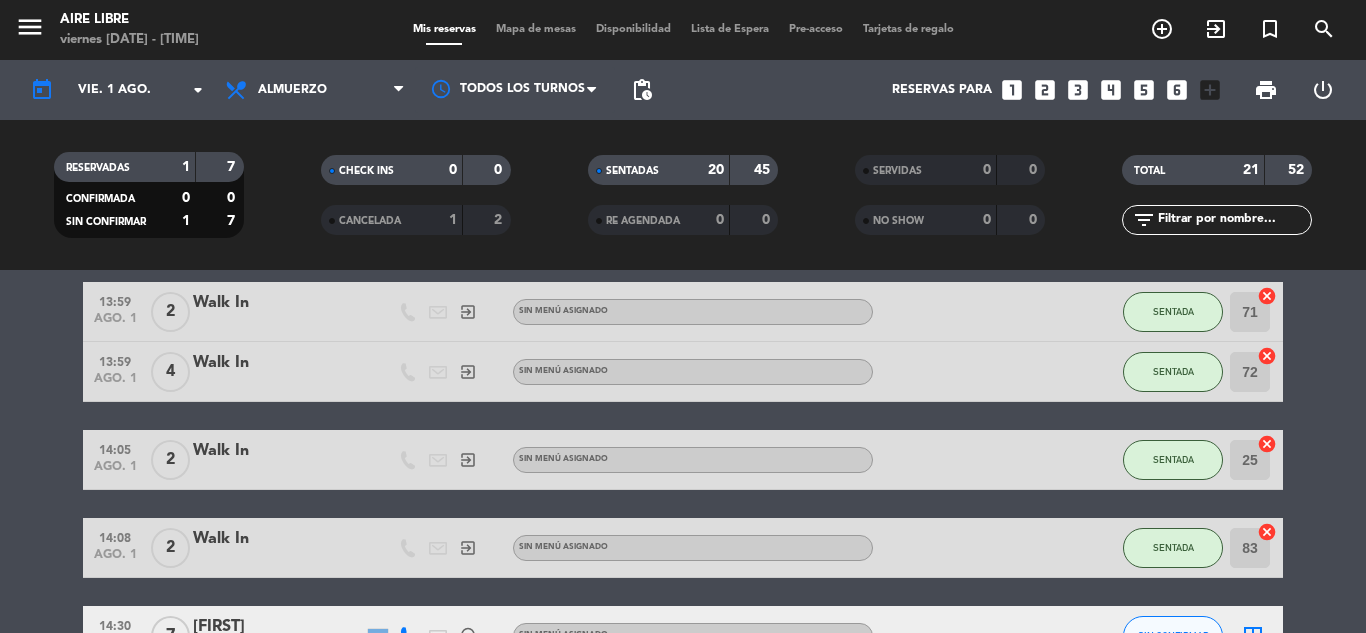 click on "exit_to_app" at bounding box center (1162, 29) 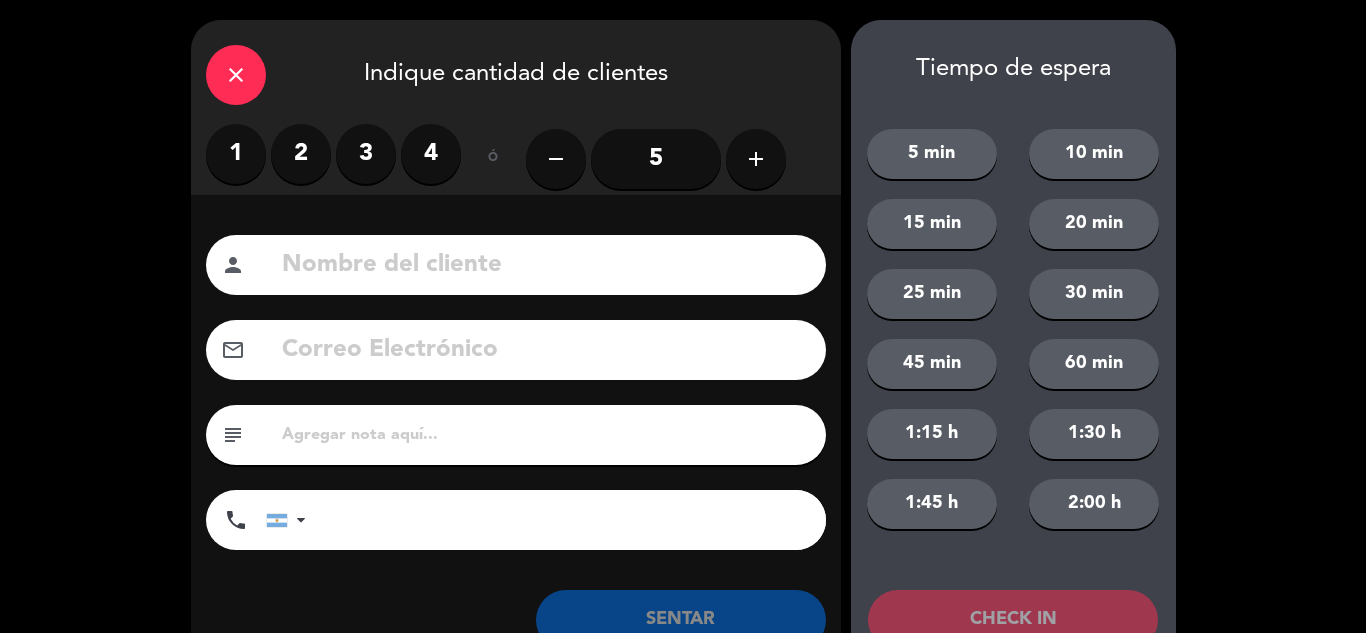 click on "2" at bounding box center (301, 154) 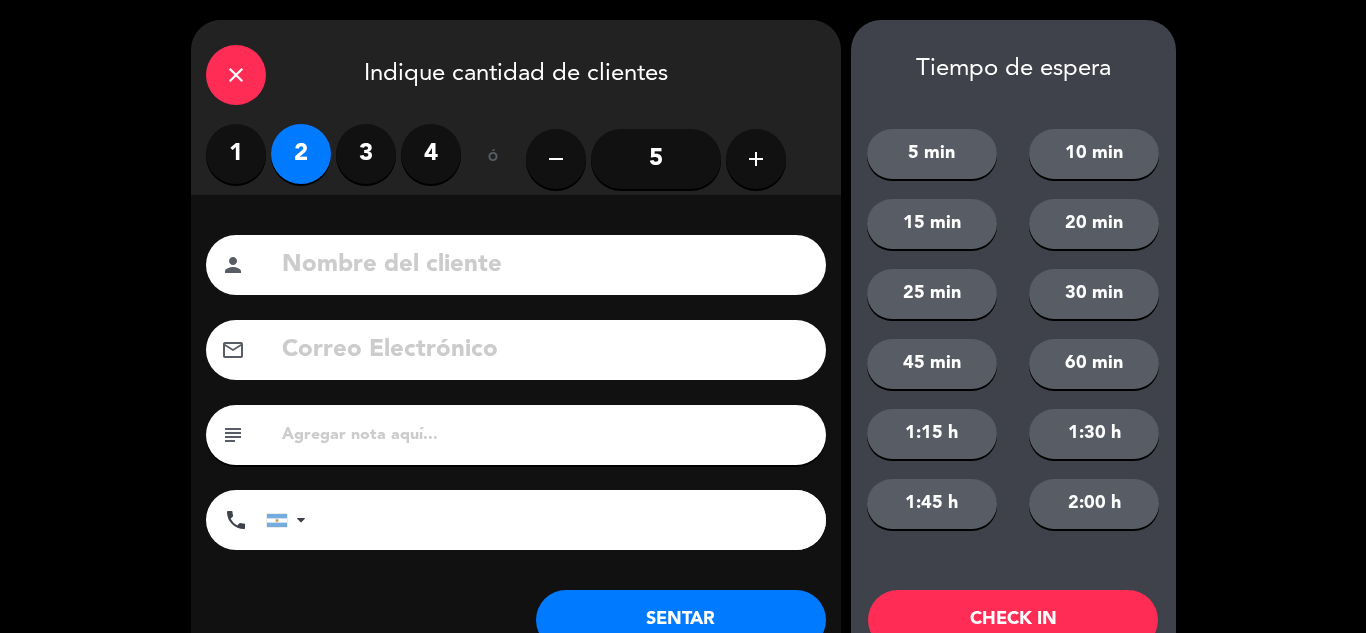 click on "SENTAR" 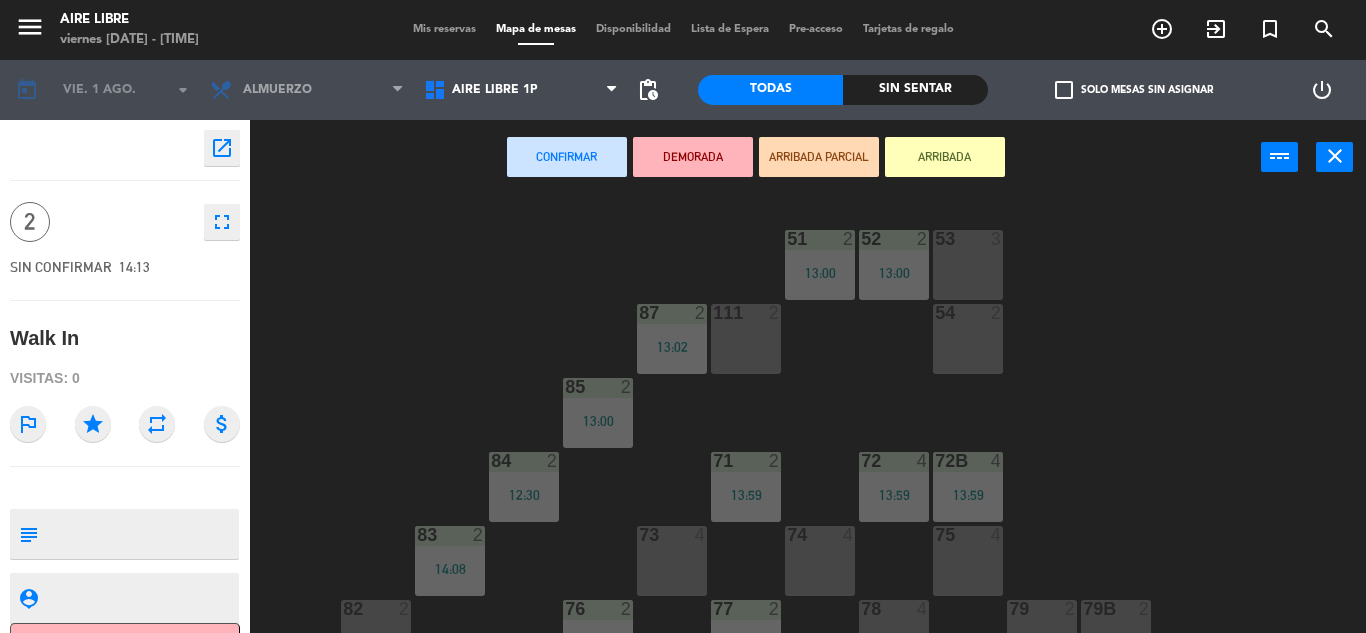 click on "ARRIBADA" at bounding box center [945, 157] 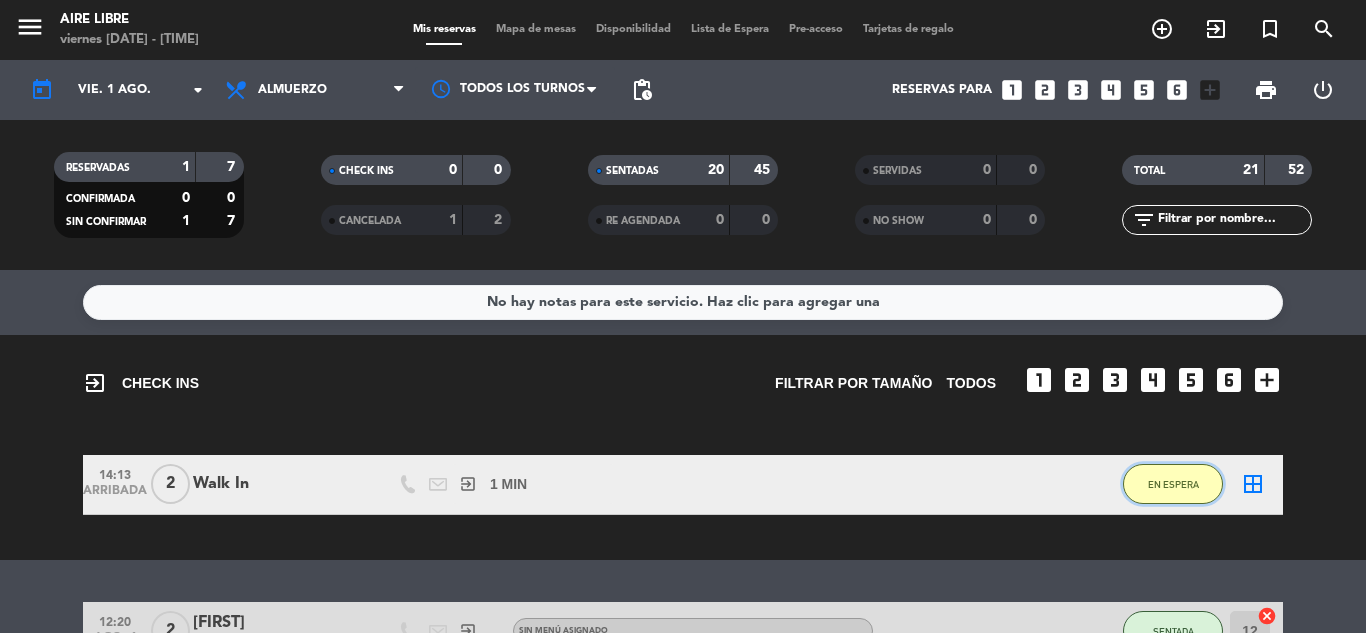 click on "EN ESPERA" 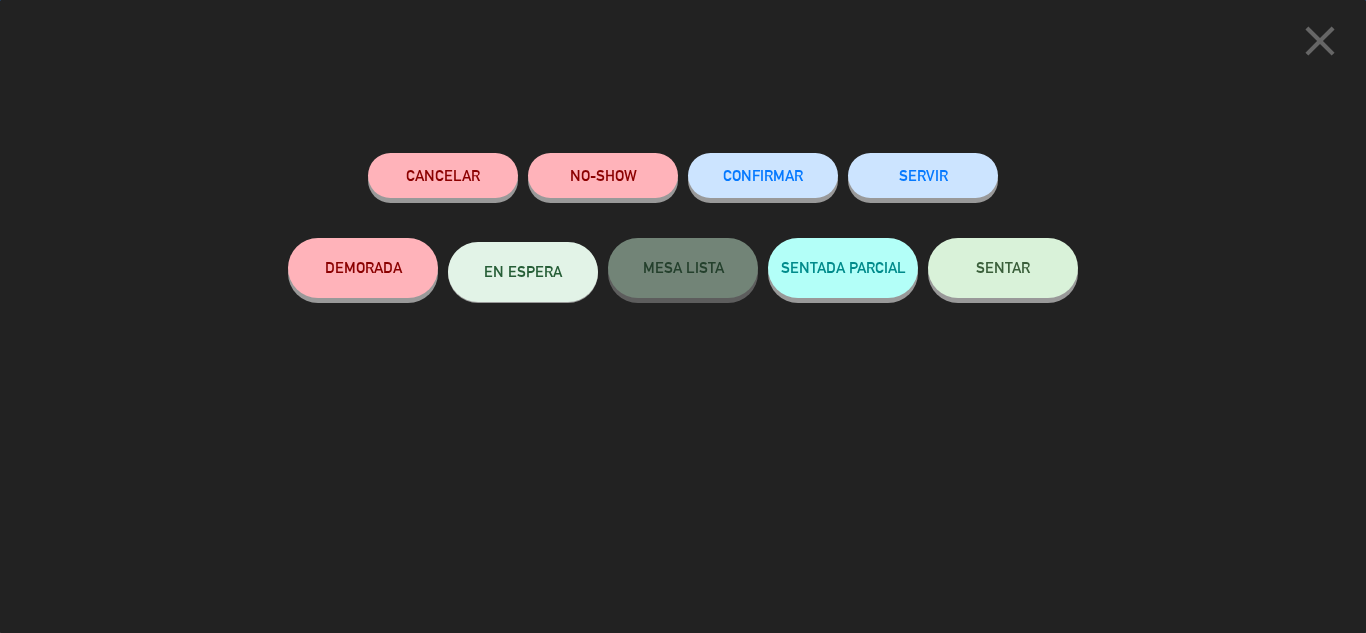 click on "SENTAR" 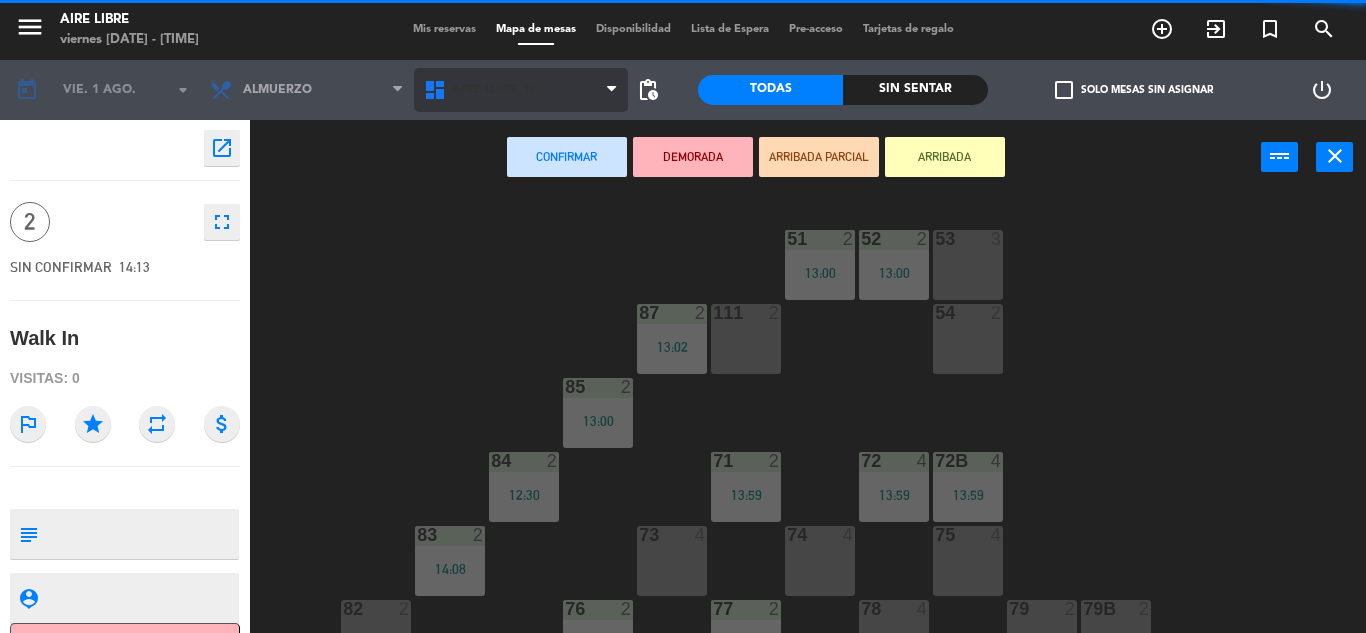 click on "Aire Libre 1P" at bounding box center [521, 90] 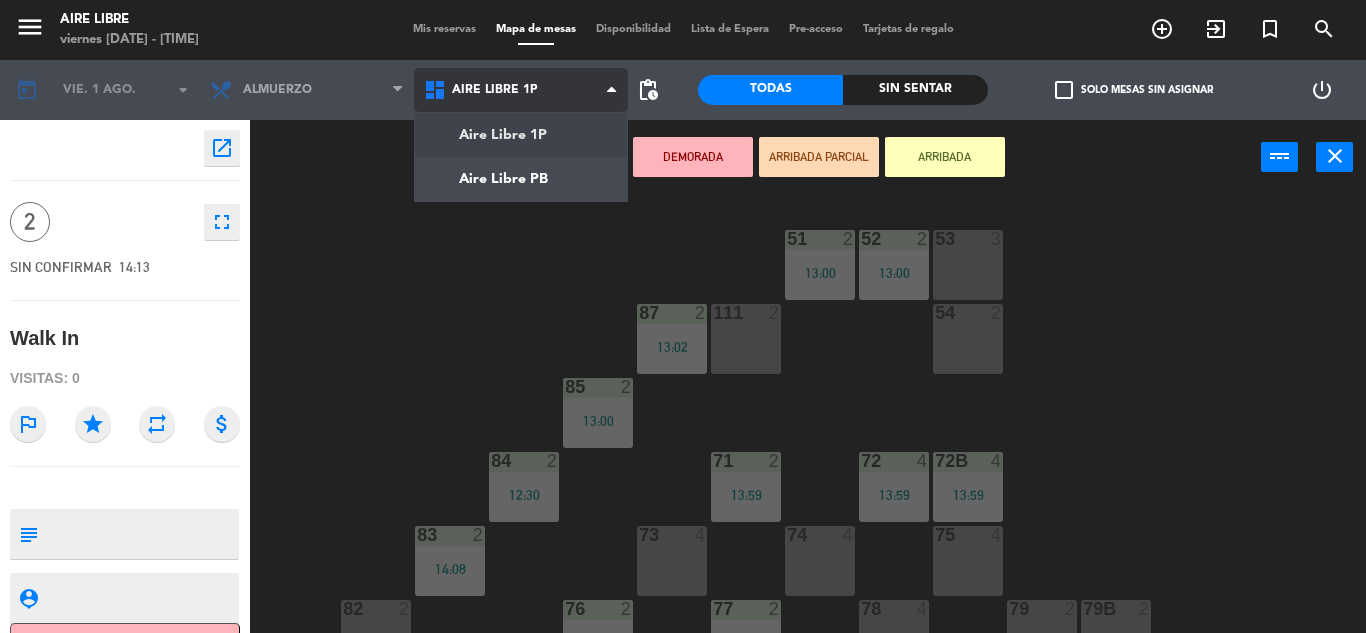 click on "menu  Aire Libre   viernes [DATE] - [TIME]   Mis reservas   Mapa de mesas   Disponibilidad   Lista de Espera   Pre-acceso   Tarjetas de regalo  add_circle_outline exit_to_app turned_in_not search today    vie. 1 ago. arrow_drop_down  Desayuno  Brunch  Almuerzo  Cena  Almuerzo  Desayuno  Brunch  Almuerzo  Cena  Aire Libre 1P   Aire Libre PB   Aire Libre 1P   Aire Libre 1P   Aire Libre PB  pending_actions  Todas  Sin sentar  check_box_outline_blank   Solo mesas sin asignar   power_settings_new    open_in_new 2    fullscreen  SIN CONFIRMAR   14:13   Walk In  Visitas: 0 outlined_flag star repeat attach_money subject                              person_pin                              Cancelar   Confirmar   DEMORADA   ARRIBADA PARCIAL   ARRIBADA  power_input close 51  2   13:00  52  2   13:00  53  3  111  2  54  2  87  2   13:02  85  2   13:00  72  4   13:59  84  2   12:30  71  2   13:59  72B  4   13:59  83  2   14:08  73  4  74  4  75  4  82  2  76  2   13:39  78  4  77  2   13:37  79  2  79B  2  113  2  112 81" 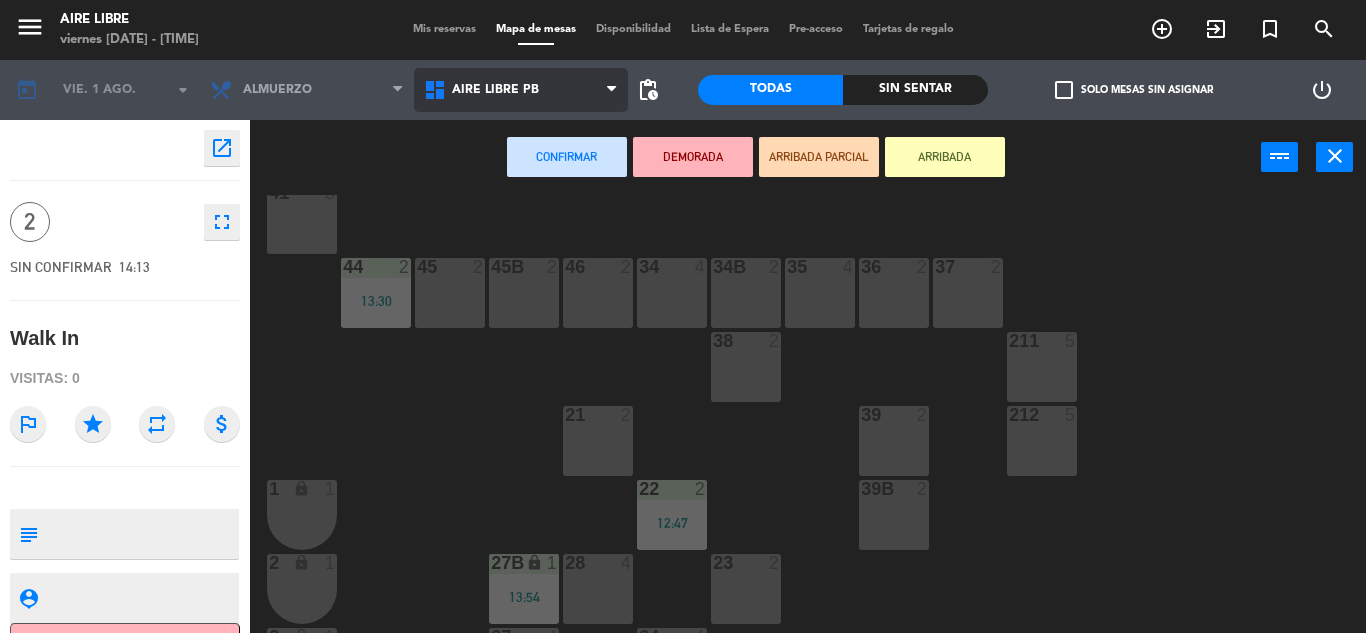 scroll, scrollTop: 135, scrollLeft: 0, axis: vertical 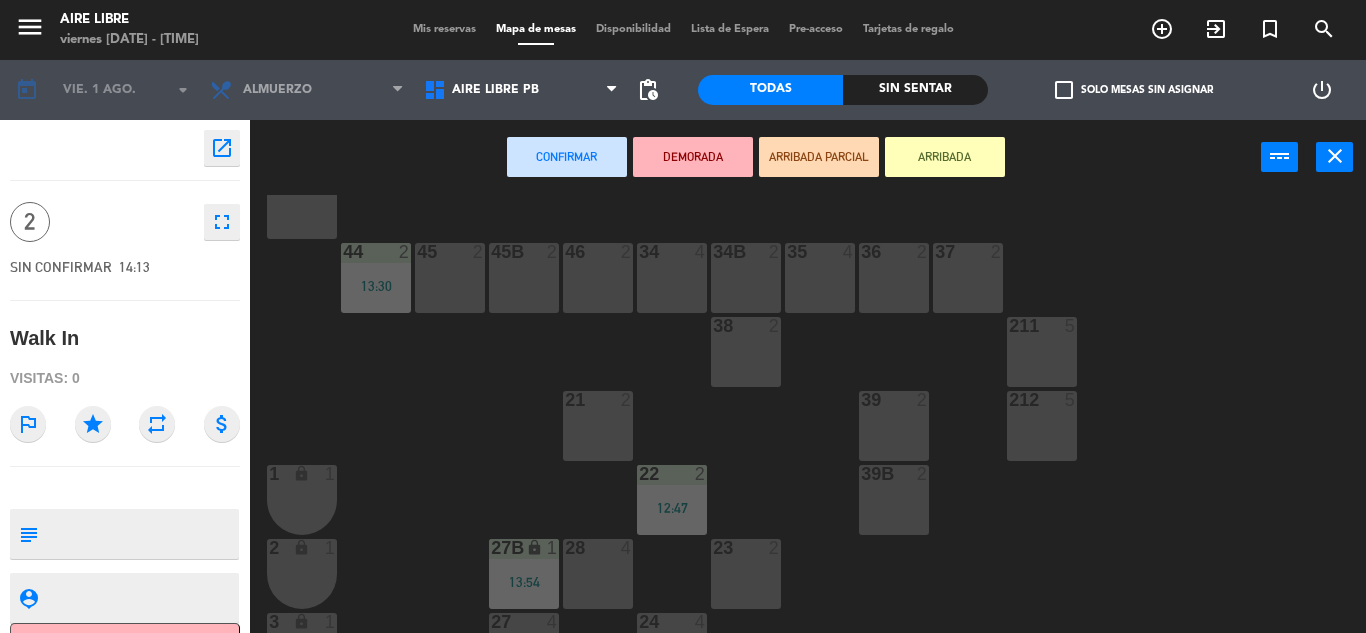 click on "23  2" at bounding box center (746, 574) 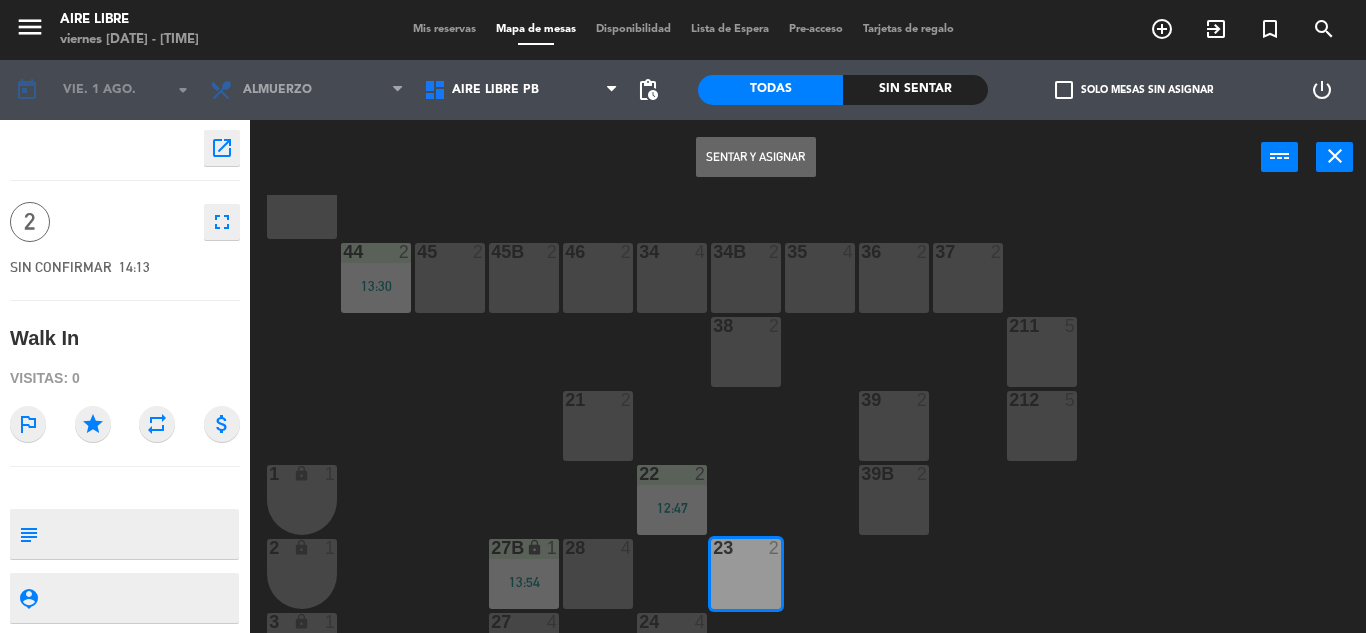 click on "Sentar y Asignar" at bounding box center [756, 157] 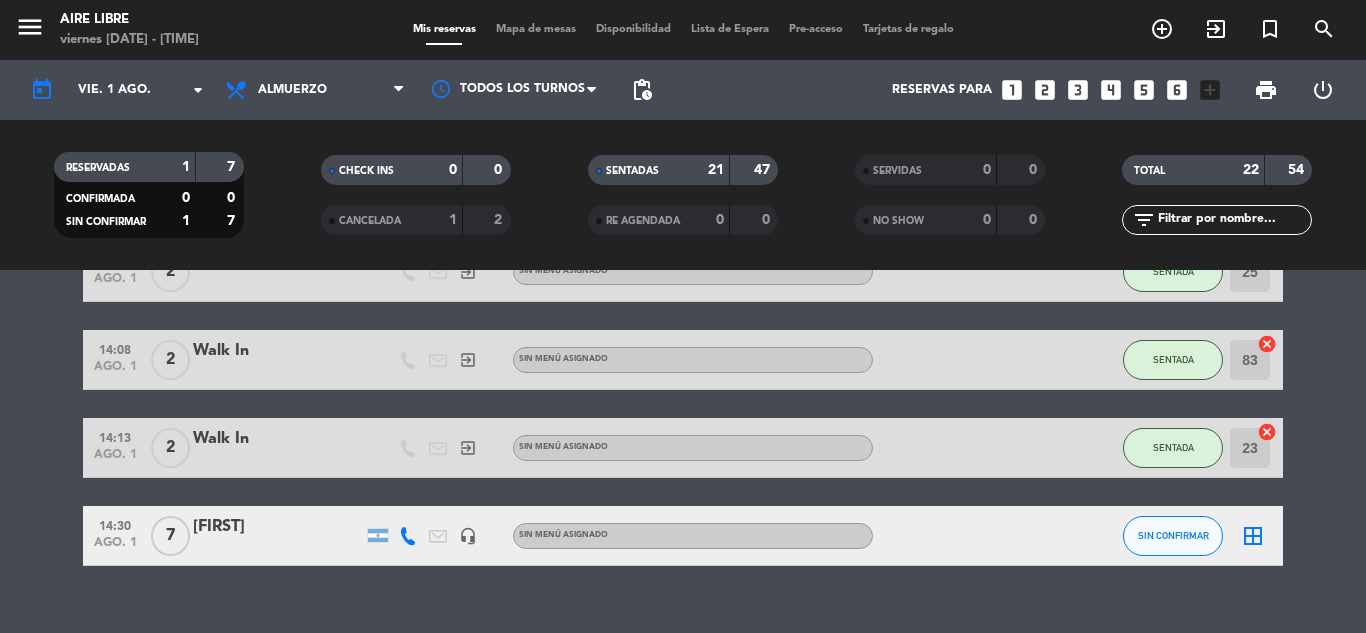scroll, scrollTop: 1585, scrollLeft: 0, axis: vertical 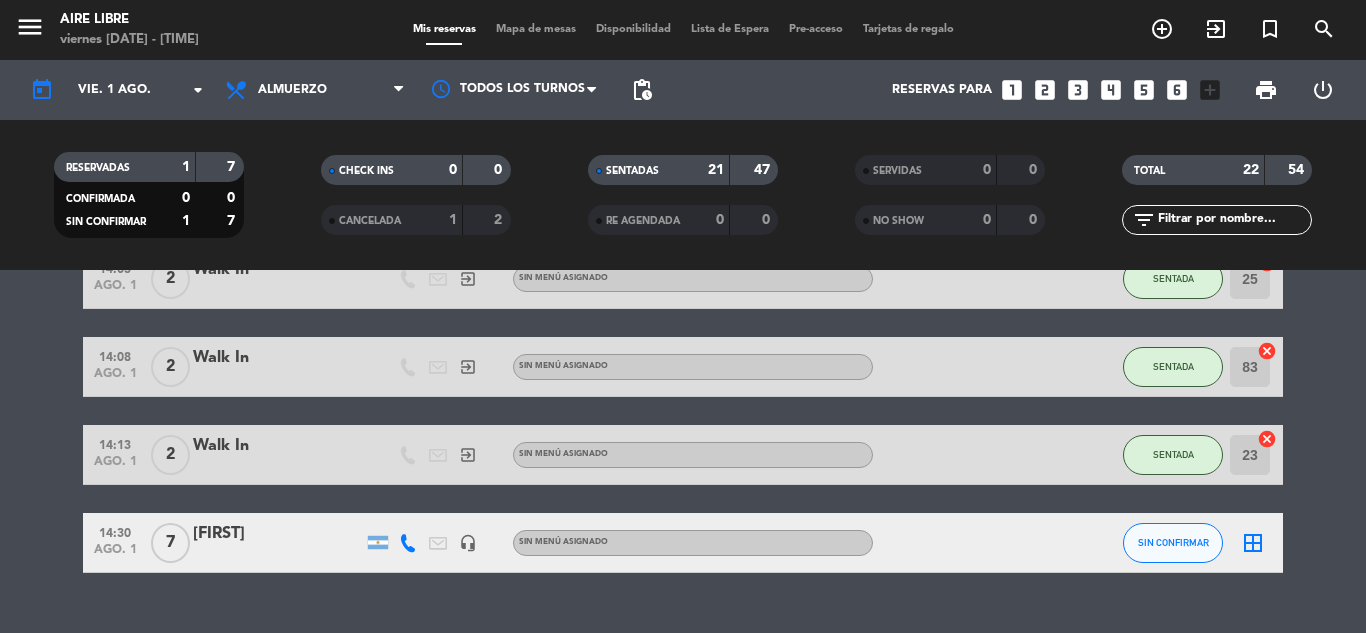 click on "SIN CONFIRMAR" 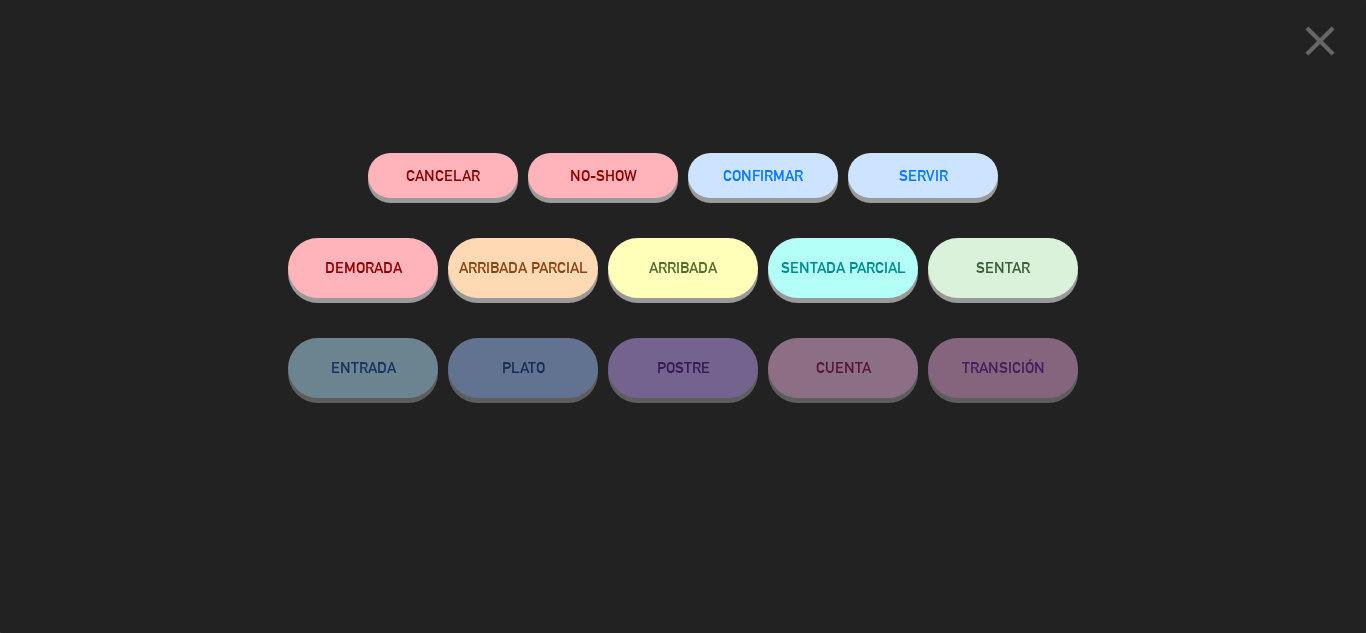 click on "SENTAR" 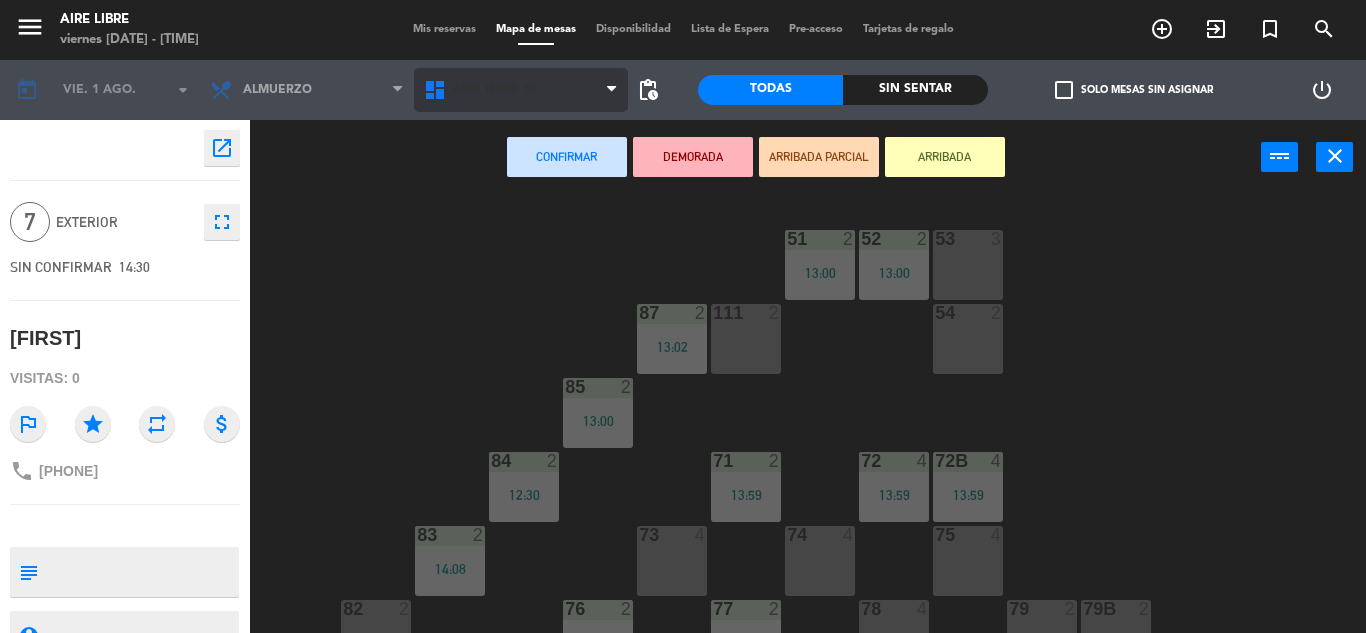 click on "Aire Libre 1P" at bounding box center [521, 90] 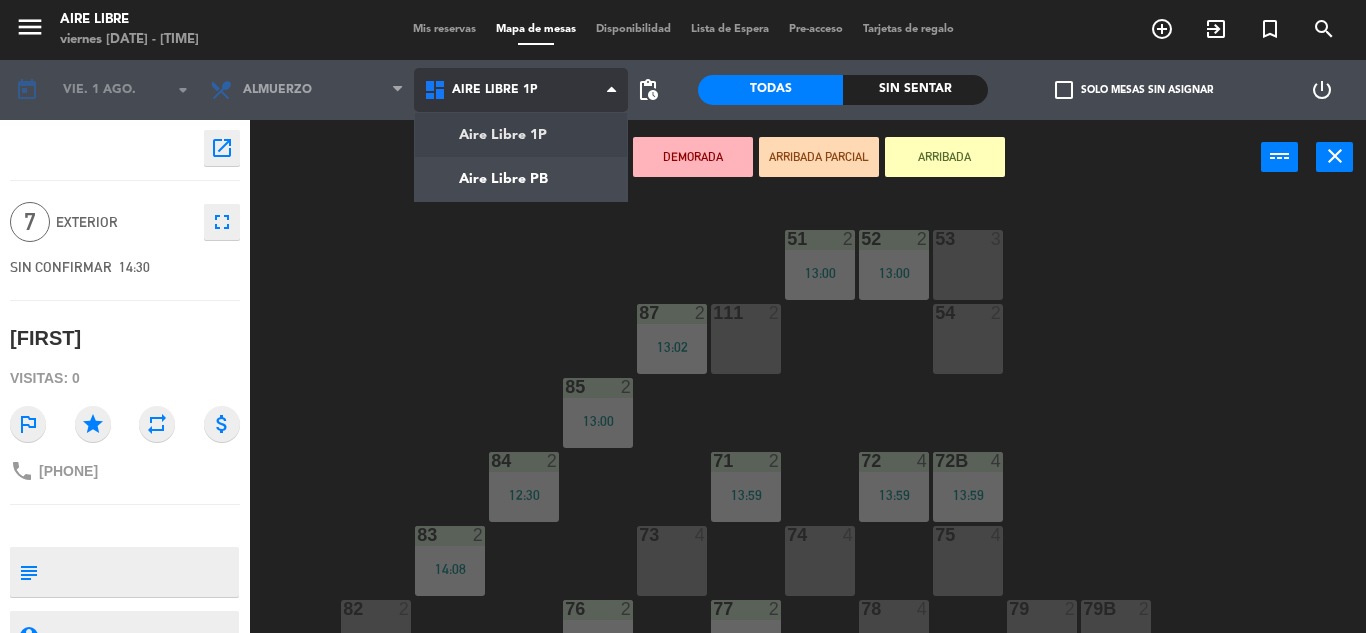 click on "menu  Aire Libre   viernes [DATE] - [TIME]   Mis reservas   Mapa de mesas   Disponibilidad   Lista de Espera   Pre-acceso   Tarjetas de regalo  add_circle_outline exit_to_app turned_in_not search today    vie. 1 ago. arrow_drop_down  Desayuno  Brunch  Almuerzo  Cena  Almuerzo  Desayuno  Brunch  Almuerzo  Cena  Aire Libre 1P   Aire Libre PB   Aire Libre 1P   Aire Libre 1P   Aire Libre PB  pending_actions  Todas  Sin sentar  check_box_outline_blank   Solo mesas sin asignar   power_settings_new    open_in_new 7  exterior  fullscreen  SIN CONFIRMAR   14:30   [FIRST]  Visitas: 0 outlined_flag star repeat attach_money phone [PHONE] subject                              person_pin                              Cancelar   Confirmar   DEMORADA   ARRIBADA PARCIAL   ARRIBADA  power_input close 51  2   13:00  52  2   13:00  53  3  111  2  54  2  87  2   13:02  85  2   13:00  72  4   13:59  84  2   12:30  71  2   13:59  72B  4   13:59  83  2   14:08  73  4  74  4  75  4  82  2  76  2   13:39  78  4  77  2   13:37" 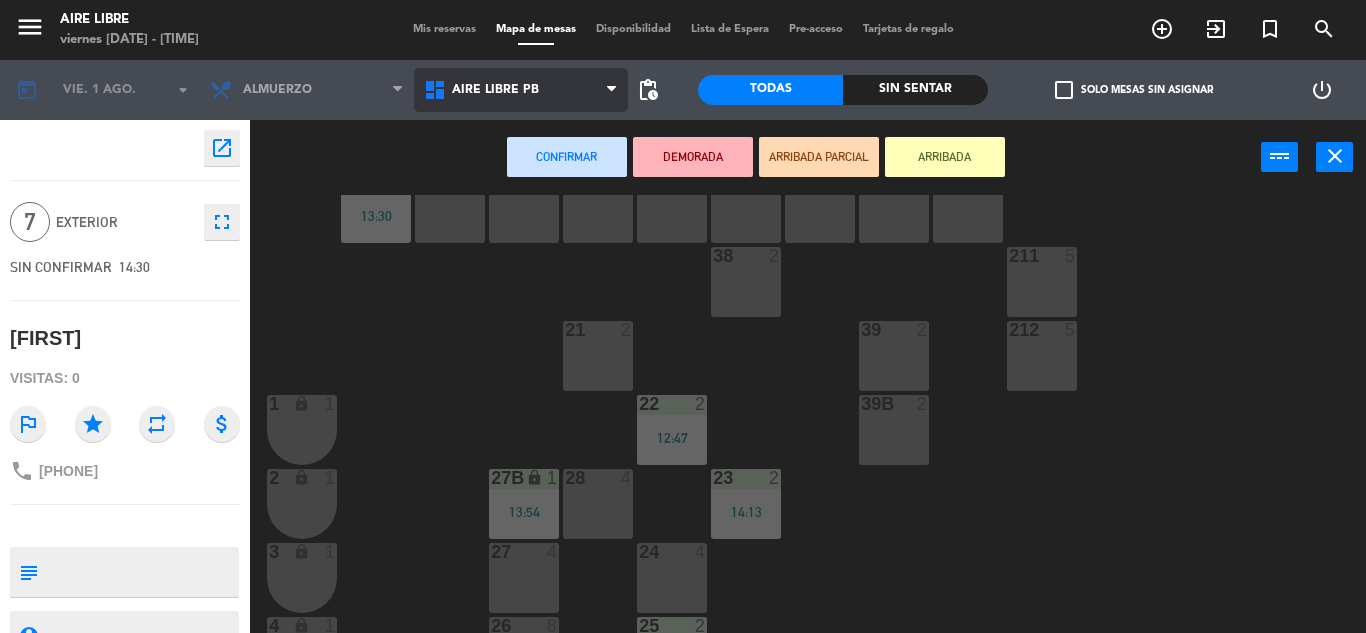 scroll, scrollTop: 247, scrollLeft: 0, axis: vertical 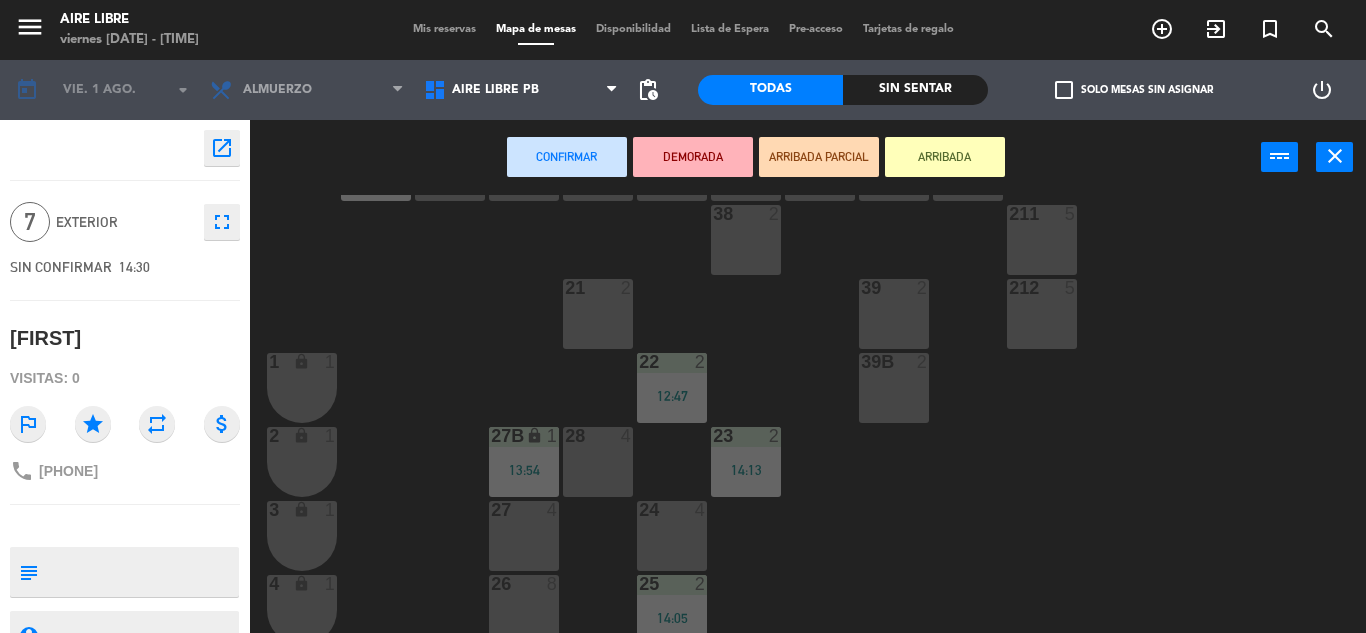 click on "26  8" at bounding box center (524, 610) 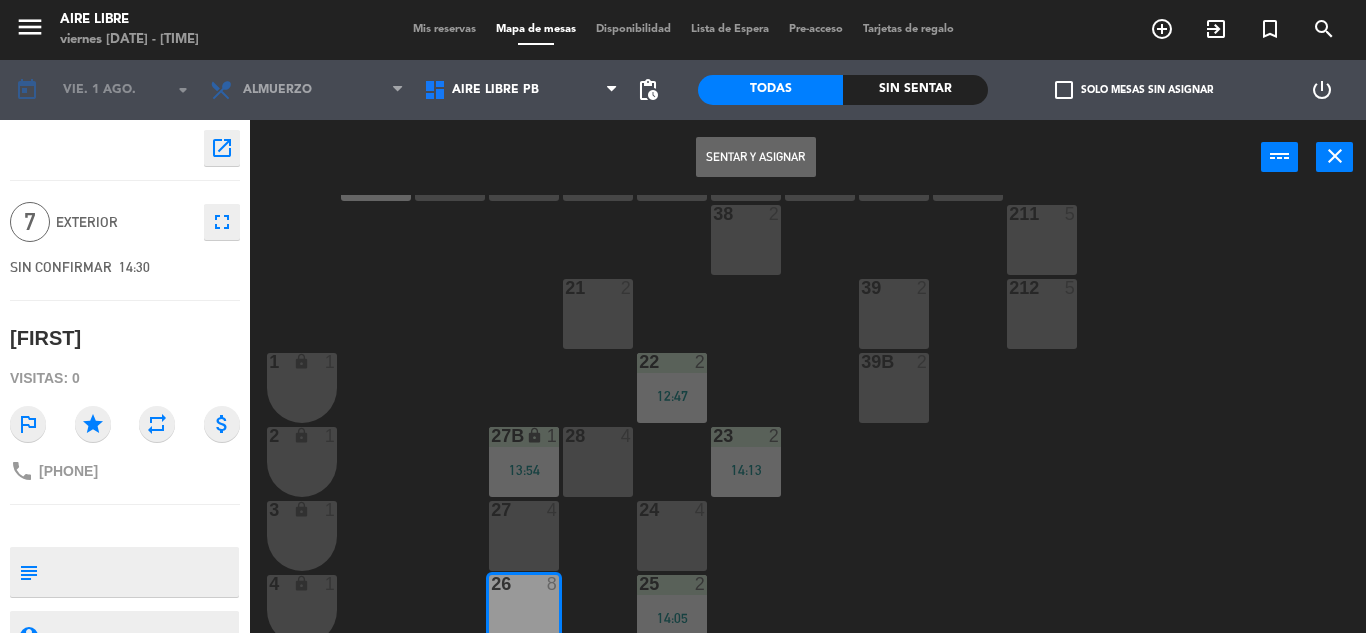 click on "Sentar y Asignar" at bounding box center (756, 157) 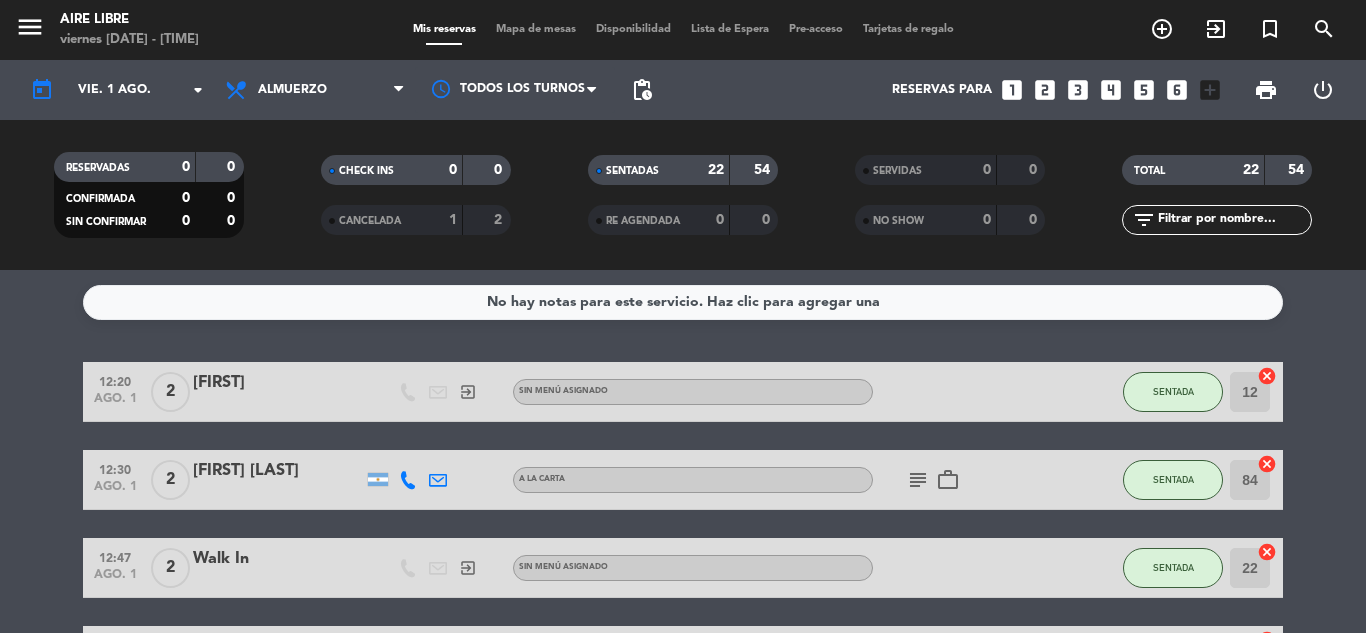 click on "exit_to_app" at bounding box center (1162, 29) 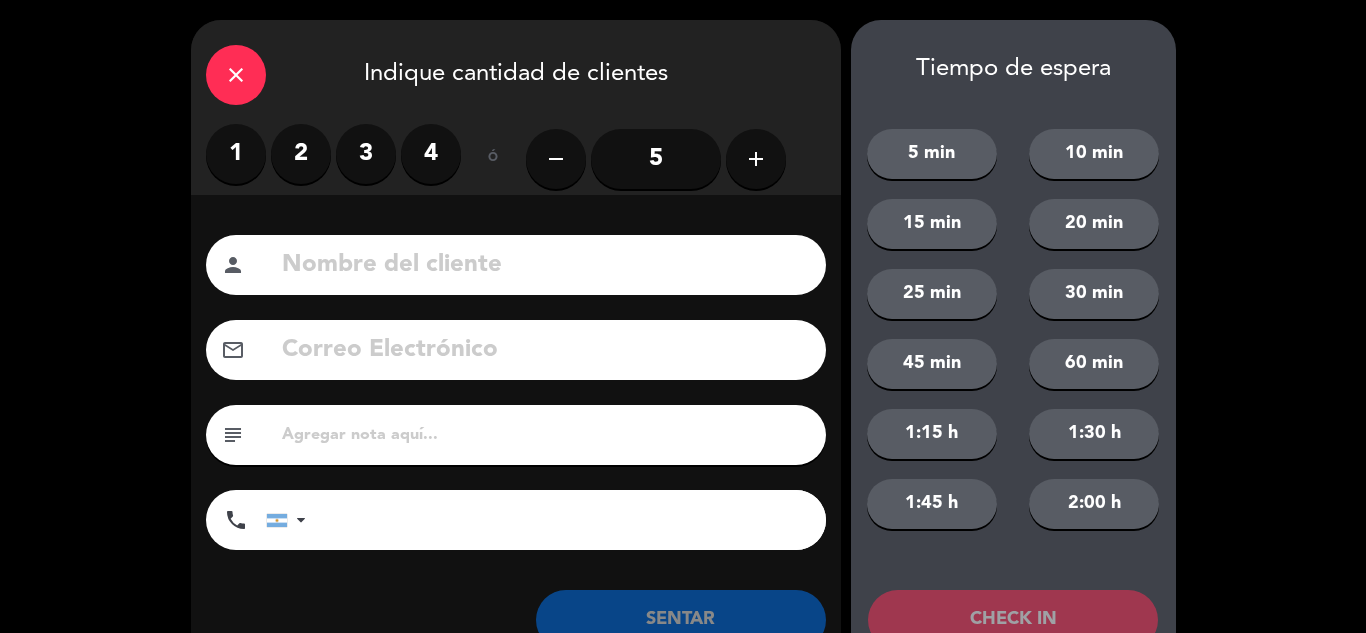 click on "2" at bounding box center [301, 154] 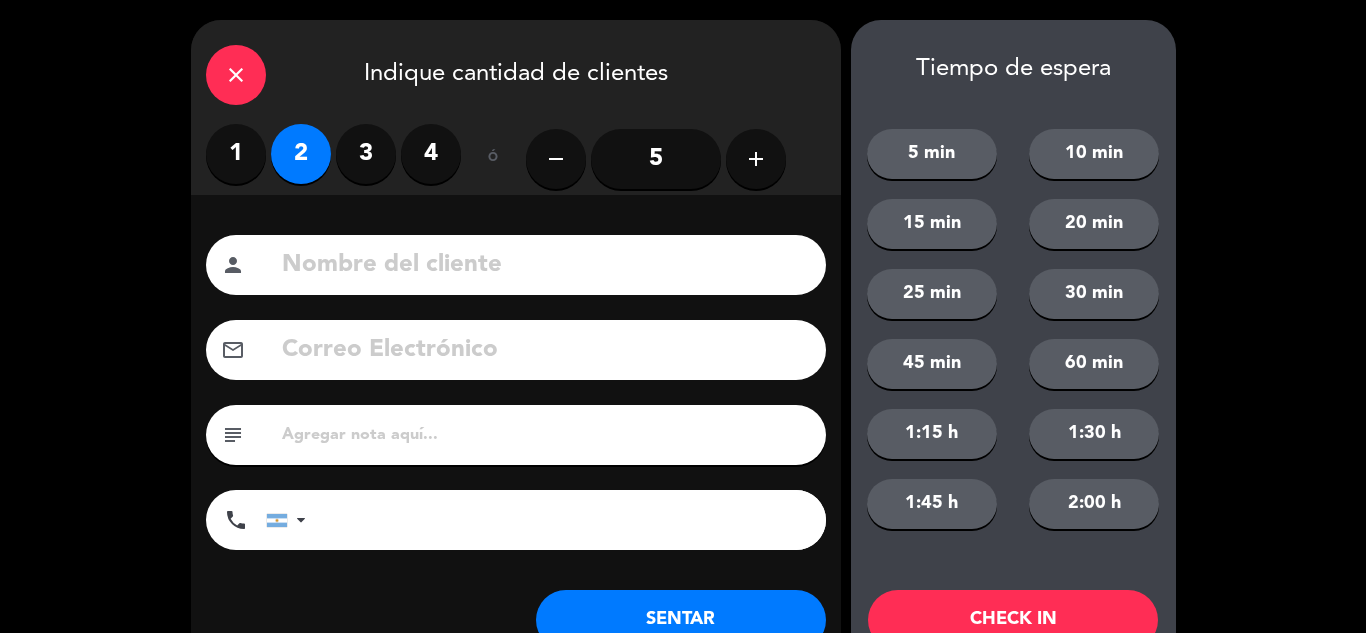 click on "SENTAR" 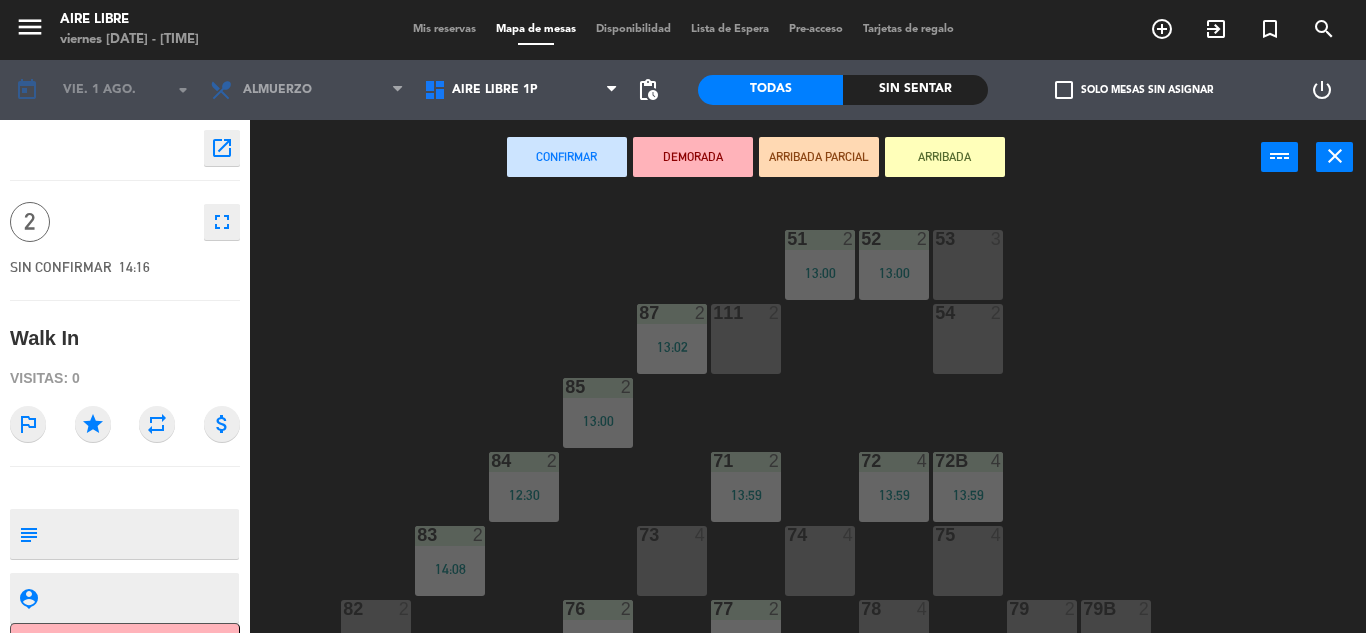 click on "ARRIBADA" at bounding box center (945, 157) 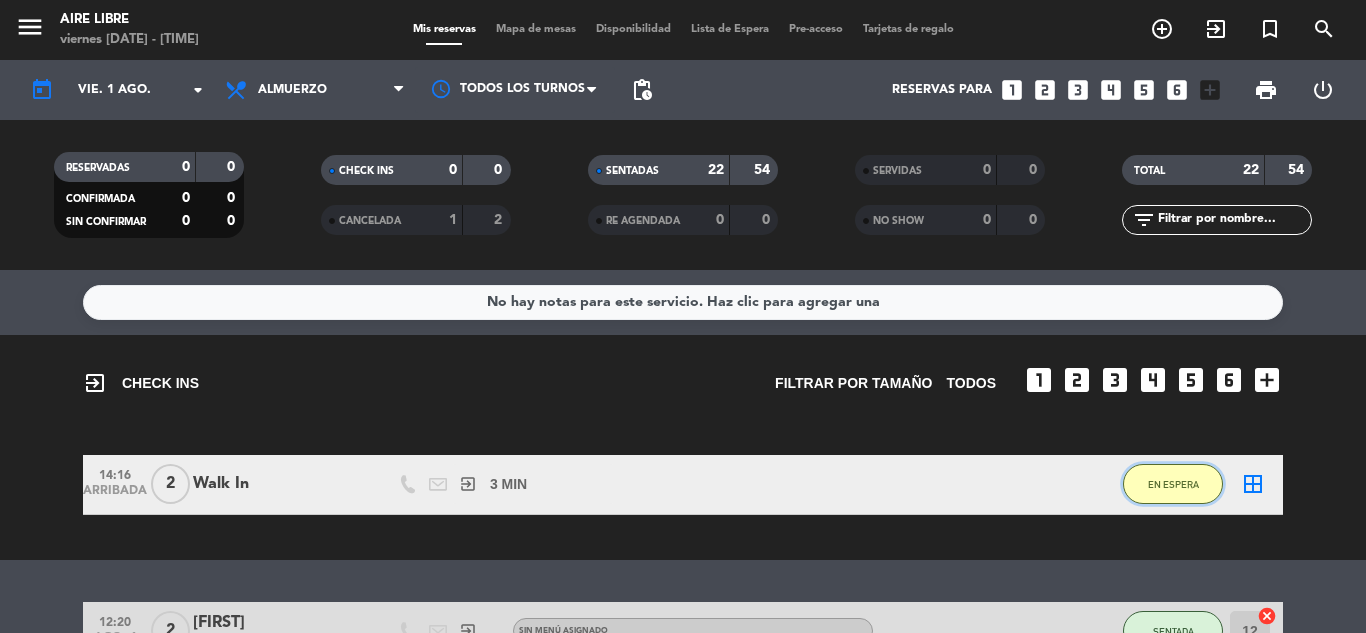 click on "EN ESPERA" 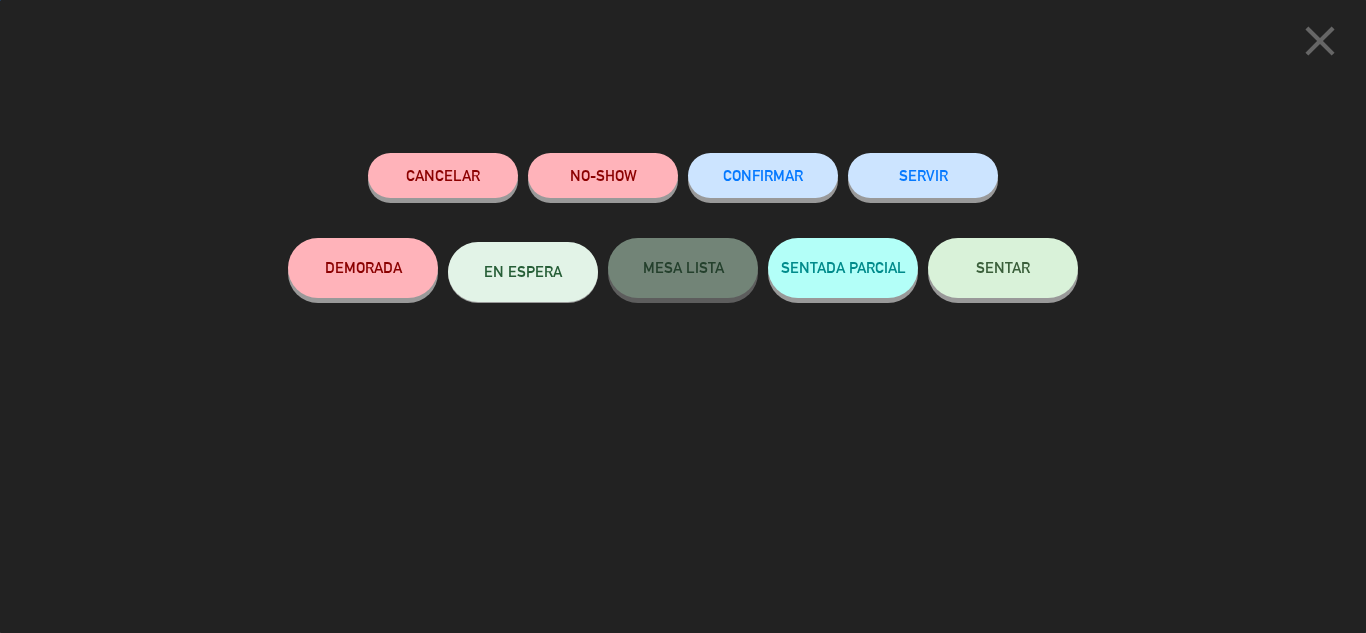 click on "SENTAR" 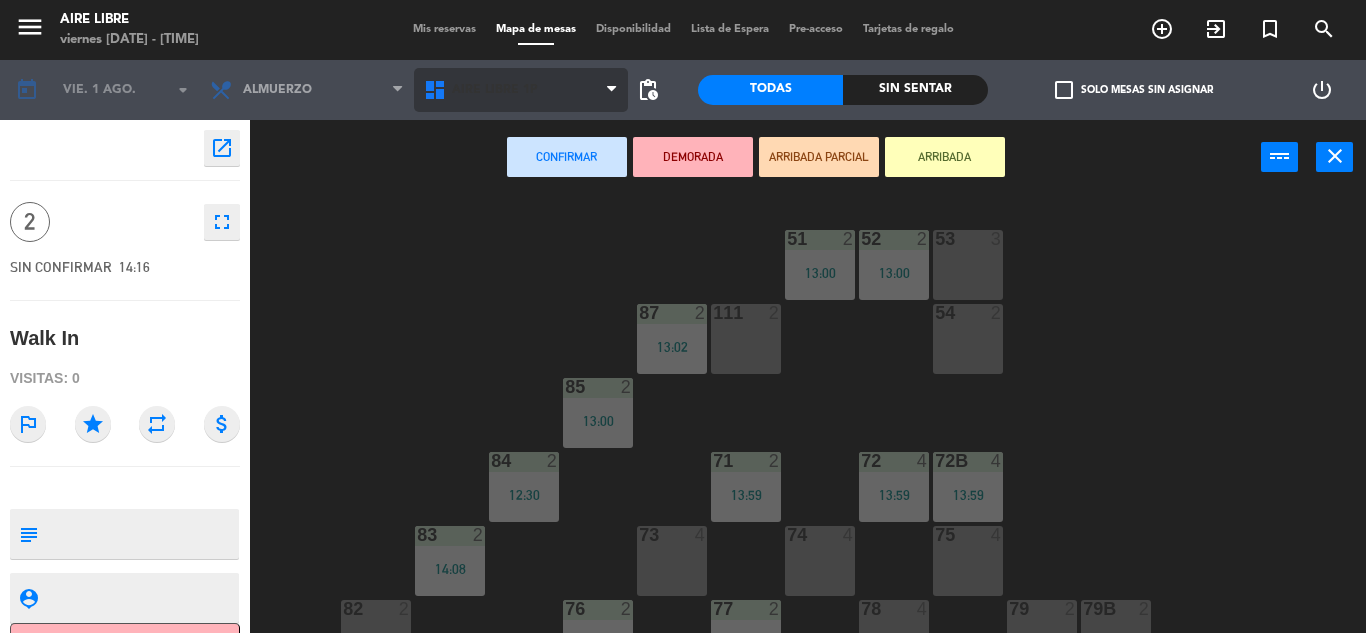 click on "Aire Libre 1P" at bounding box center [521, 90] 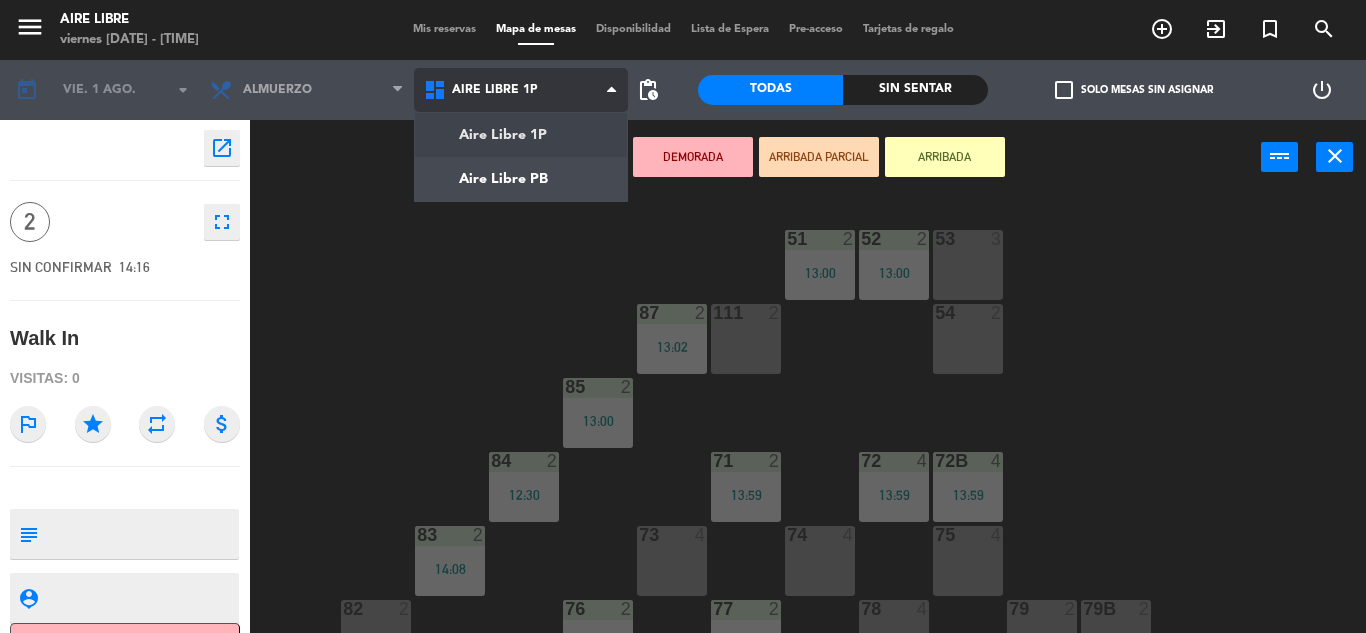 click on "menu  Aire Libre   viernes [DATE] - [TIME]   Mis reservas   Mapa de mesas   Disponibilidad   Lista de Espera   Pre-acceso   Tarjetas de regalo  add_circle_outline exit_to_app turned_in_not search today    vie. 1 ago. arrow_drop_down  Desayuno  Brunch  Almuerzo  Cena  Almuerzo  Desayuno  Brunch  Almuerzo  Cena  Aire Libre 1P   Aire Libre PB   Aire Libre 1P   Aire Libre 1P   Aire Libre PB  pending_actions  Todas  Sin sentar  check_box_outline_blank   Solo mesas sin asignar   power_settings_new    open_in_new 2    fullscreen  SIN CONFIRMAR   14:16   Walk In  Visitas: 0 outlined_flag star repeat attach_money subject                              person_pin                              Cancelar   Confirmar   DEMORADA   ARRIBADA PARCIAL   ARRIBADA  power_input close 51  2   13:00  52  2   13:00  53  3  111  2  54  2  87  2   13:02  85  2   13:00  72  4   13:59  84  2   12:30  71  2   13:59  72B  4   13:59  83  2   14:08  73  4  74  4  75  4  82  2  76  2   13:39  78  4  77  2   13:37  79  2  79B  2  113  2  112 81" 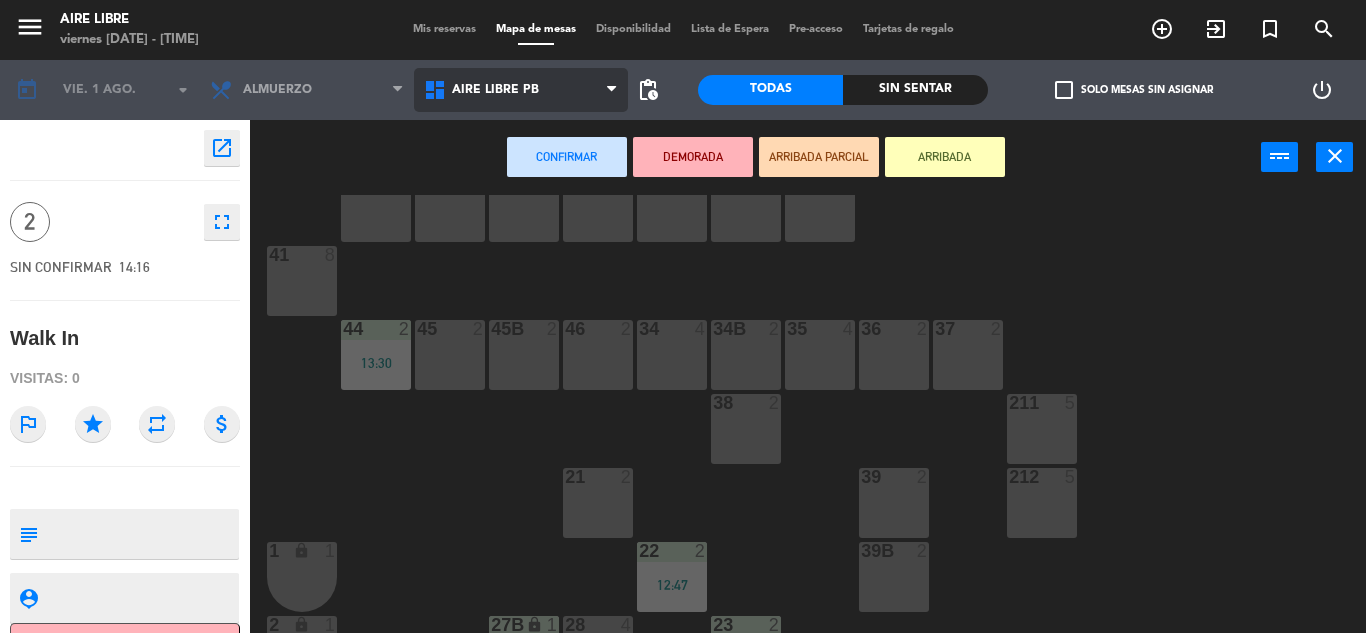 scroll, scrollTop: 0, scrollLeft: 0, axis: both 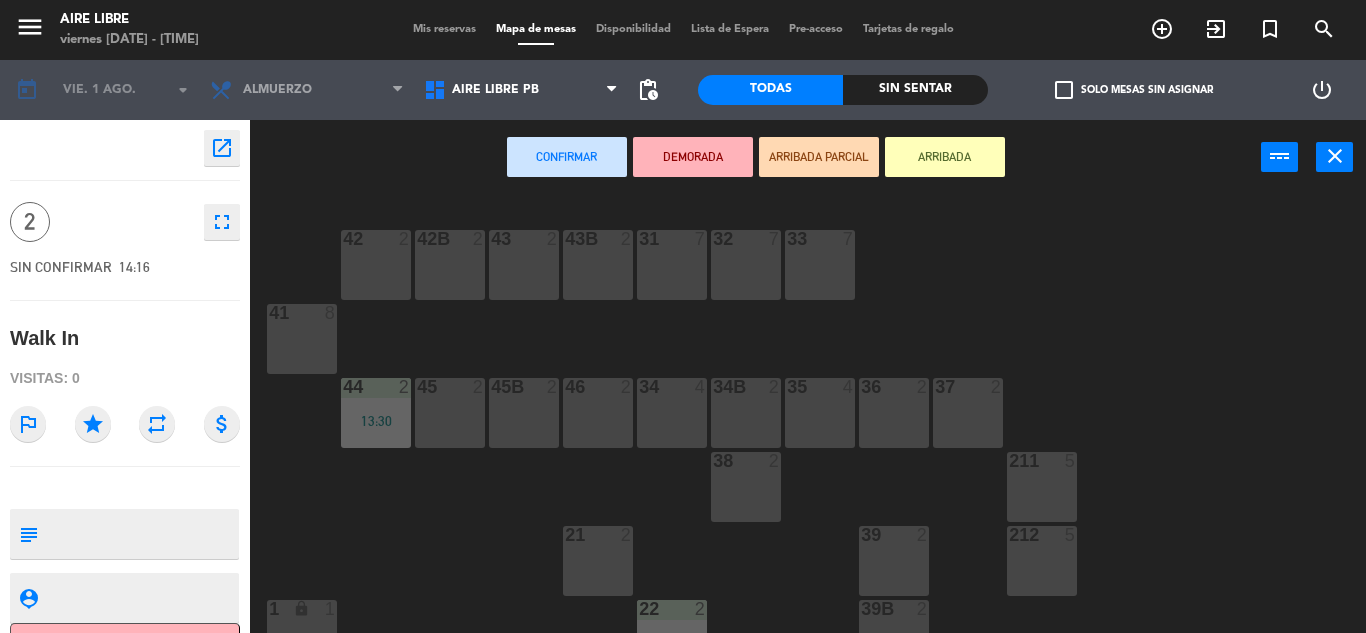 click on "42  2" at bounding box center [376, 265] 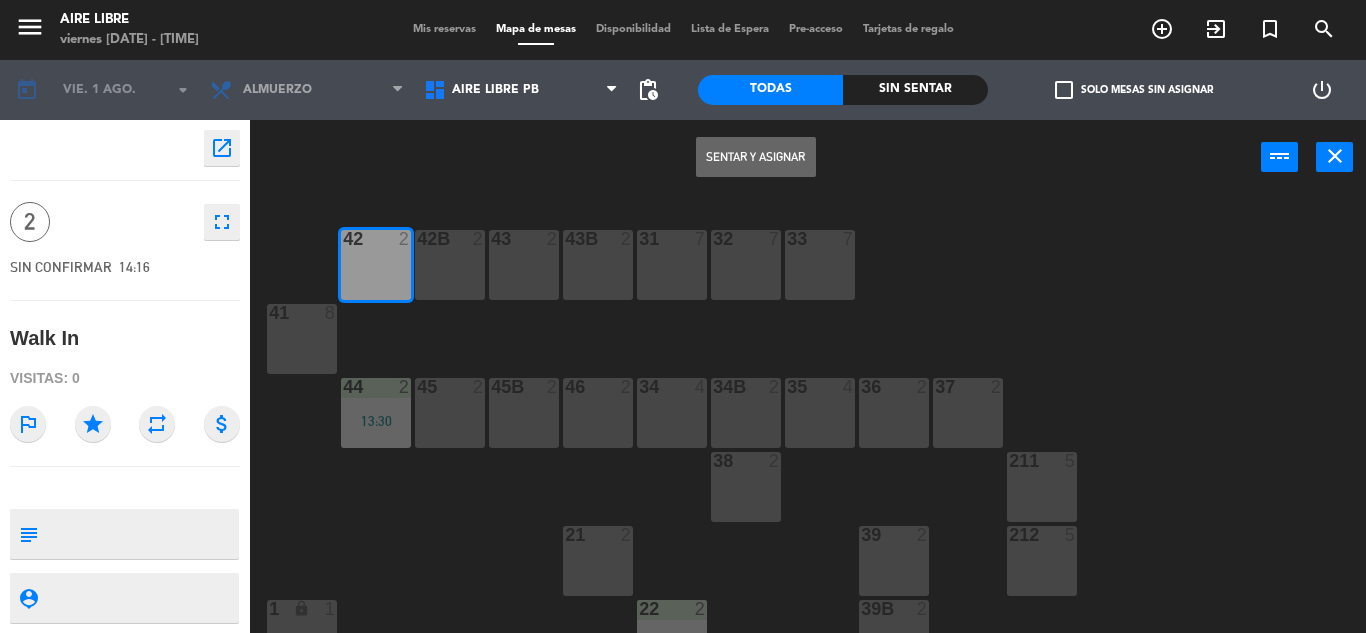 click on "Sentar y Asignar" at bounding box center (756, 157) 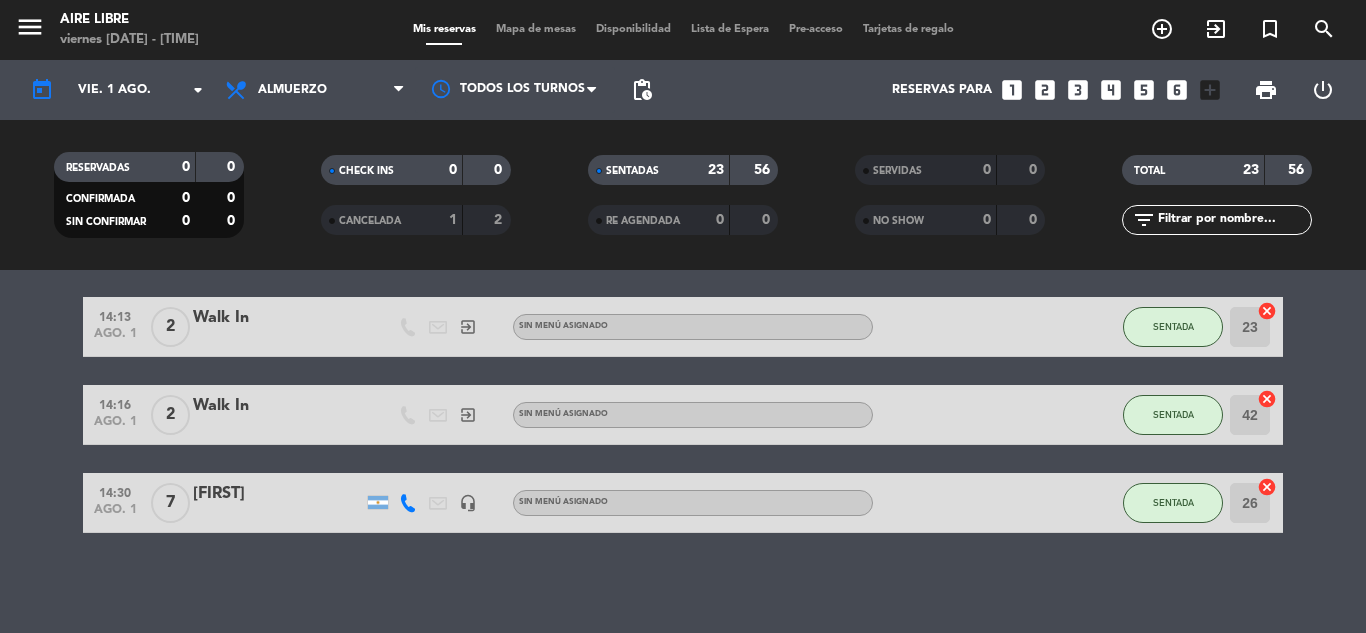 click on "No hay notas para este servicio. Haz clic para agregar una   12:20   ago. 1   2   [FIRST]   exit_to_app  Sin menú asignado SENTADA 12  cancel   12:30   ago. 1   2   [FIRST] [LAST]   A LA CARTA  subject   work_outline  SENTADA 84  cancel   12:47   ago. 1   2   Walk In   exit_to_app  Sin menú asignado SENTADA 22  cancel   12:58   ago. 1   2   Walk In   exit_to_app  Sin menú asignado SENTADA 86  cancel   13:00   ago. 1   5   [FIRST] [LAST]   2 Visitas   headset_mic  Sin menú asignado SENTADA 81  cancel   13:00   ago. 1   2   [FIRST] [LAST]   A LA CARTA  work_outline  SENTADA 85  cancel   13:00   ago. 1   2   [FIRST] [LAST]   A LA CARTA SENTADA 51  cancel   13:00   ago. 1   2   [FIRST] [LAST]   A LA CARTA SENTADA 52  cancel   13:00   ago. 1   2   Walk In   exit_to_app  Sin menú asignado SENTADA 87  cancel   13:16   ago. 1   2   Walk In   exit_to_app  Sin menú asignado SENTADA 14  cancel   13:30   ago. 1   2   [FIRST] [LAST]   A LA CARTA  subject   favorite_border  SENTADA 44  cancel   4" 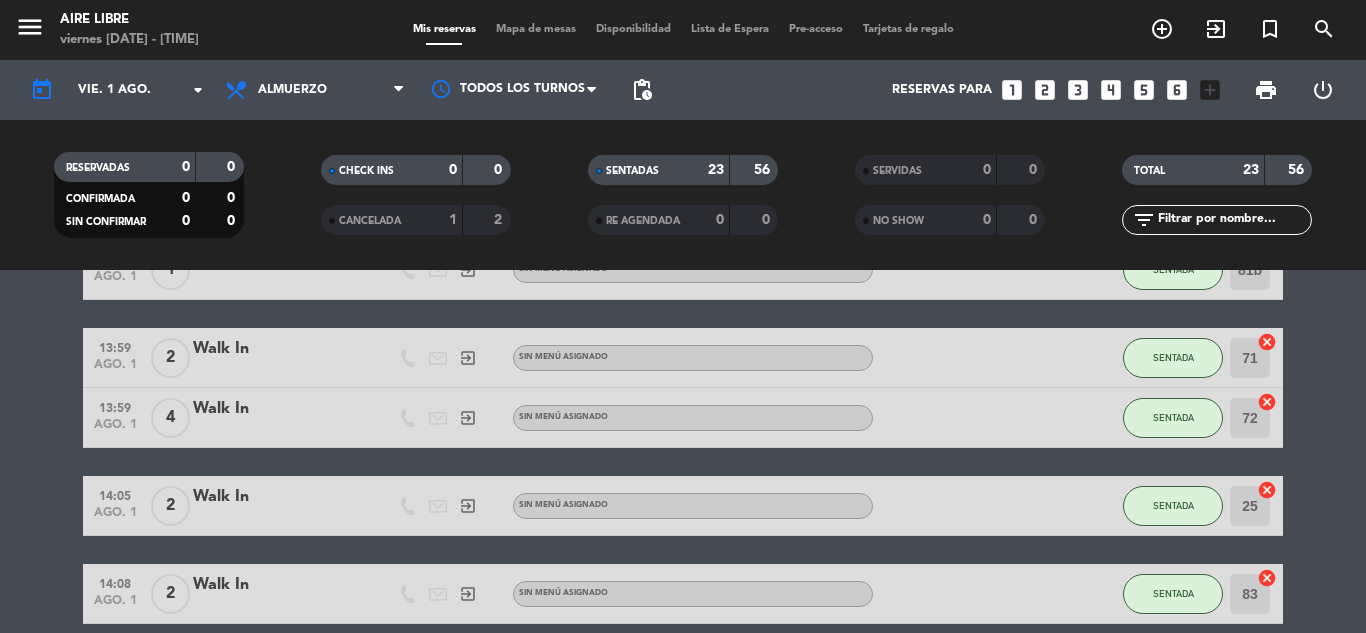 click on "12:20   ago. 1   2   [FIRST]   exit_to_app  Sin menú asignado SENTADA 12  cancel   12:30   ago. 1   2   [FIRST] [LAST]   A LA CARTA  subject   work_outline  SENTADA 84  cancel   12:47   ago. 1   2   Walk In   exit_to_app  Sin menú asignado SENTADA 22  cancel   12:58   ago. 1   2   Walk In   exit_to_app  Sin menú asignado SENTADA 86  cancel   13:00   ago. 1   5   [FIRST] [LAST]   2 Visitas   headset_mic  Sin menú asignado SENTADA 81  cancel   13:00   ago. 1   2   [FIRST] [LAST]   A LA CARTA  work_outline  SENTADA 85  cancel   13:00   ago. 1   2   [FIRST] [LAST]   A LA CARTA SENTADA 51  cancel   13:00   ago. 1   2   [FIRST] [LAST]   A LA CARTA SENTADA 52  cancel   13:00   ago. 1   2   Walk In   exit_to_app  Sin menú asignado SENTADA 87  cancel   13:16   ago. 1   2   Walk In   exit_to_app  Sin menú asignado SENTADA 14  cancel   13:30   ago. 1   2   [FIRST] [LAST]   A LA CARTA  subject   favorite_border  SENTADA 44  cancel   13:33   ago. 1   4   Walk In   exit_to_app  Sin menú asignado" 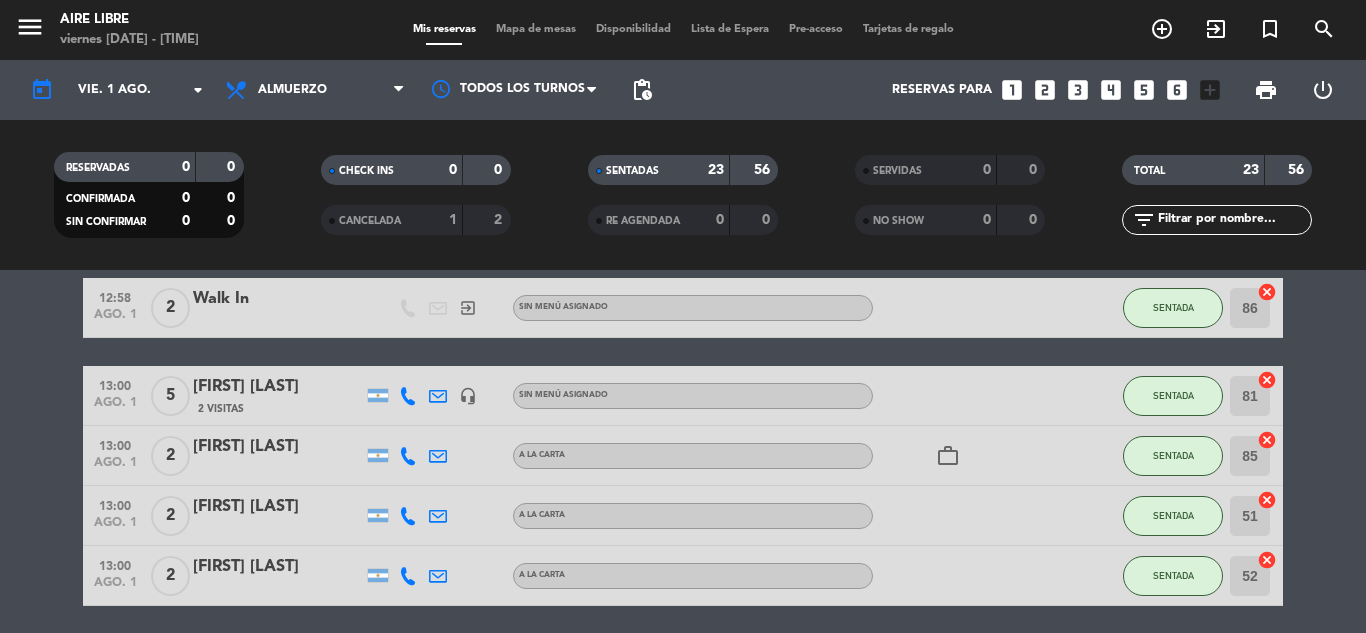 scroll, scrollTop: 356, scrollLeft: 0, axis: vertical 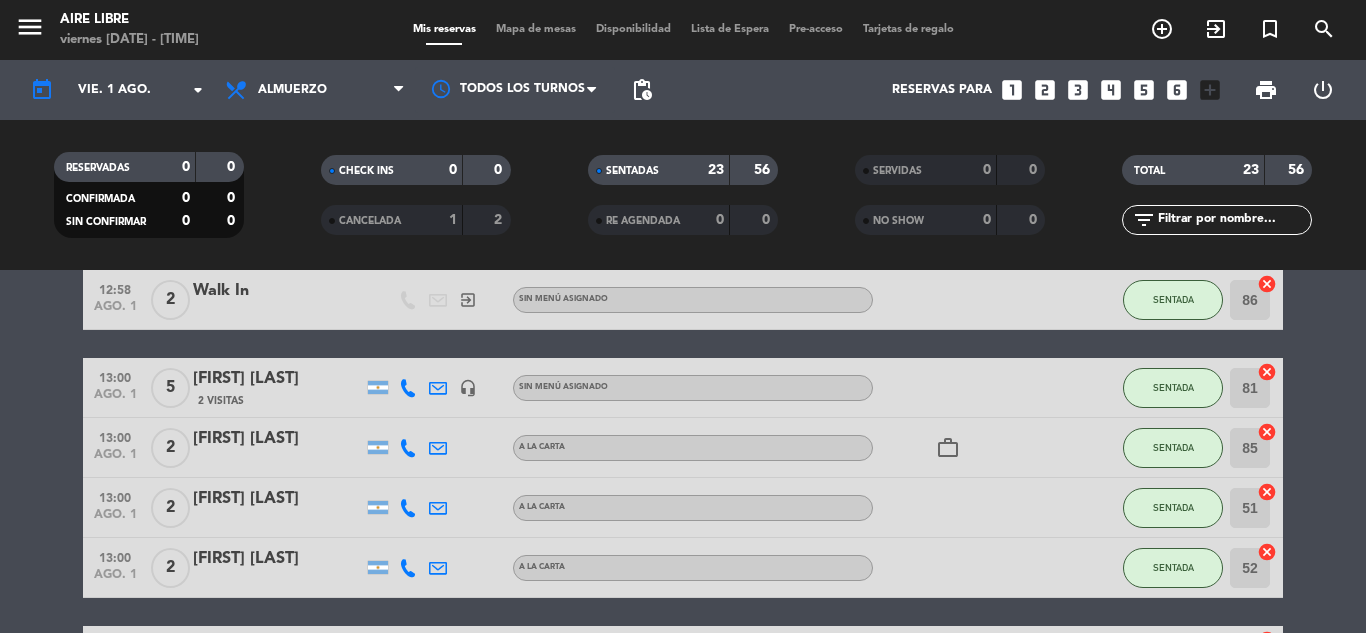 click on "12:20   ago. 1   2   [FIRST]   exit_to_app  Sin menú asignado SENTADA 12  cancel   12:30   ago. 1   2   [FIRST] [LAST]   A LA CARTA  subject   work_outline  SENTADA 84  cancel   12:47   ago. 1   2   Walk In   exit_to_app  Sin menú asignado SENTADA 22  cancel   12:58   ago. 1   2   Walk In   exit_to_app  Sin menú asignado SENTADA 86  cancel   13:00   ago. 1   5   [FIRST] [LAST]   2 Visitas   headset_mic  Sin menú asignado SENTADA 81  cancel   13:00   ago. 1   2   [FIRST] [LAST]   A LA CARTA  work_outline  SENTADA 85  cancel   13:00   ago. 1   2   [FIRST] [LAST]   A LA CARTA SENTADA 51  cancel   13:00   ago. 1   2   [FIRST] [LAST]   A LA CARTA SENTADA 52  cancel   13:00   ago. 1   2   Walk In   exit_to_app  Sin menú asignado SENTADA 87  cancel   13:16   ago. 1   2   Walk In   exit_to_app  Sin menú asignado SENTADA 14  cancel   13:30   ago. 1   2   [FIRST] [LAST]   A LA CARTA  subject   favorite_border  SENTADA 44  cancel   13:33   ago. 1   4   Walk In   exit_to_app  Sin menú asignado" 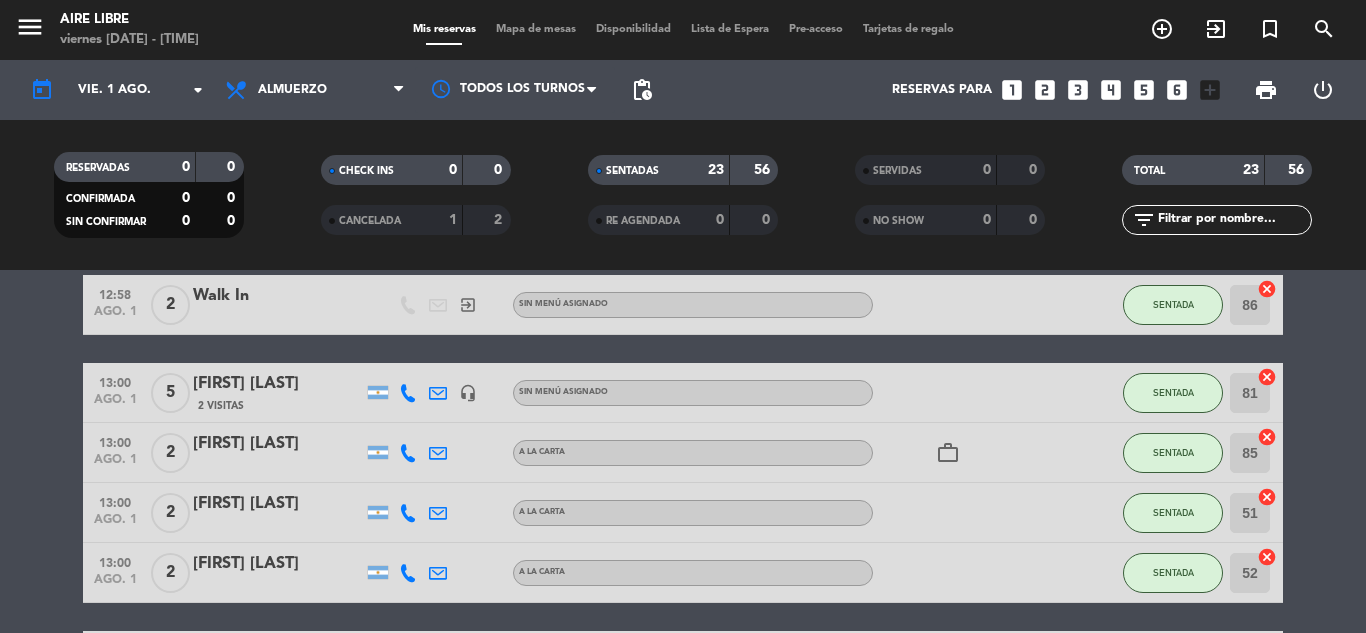 click on "exit_to_app" at bounding box center [1162, 29] 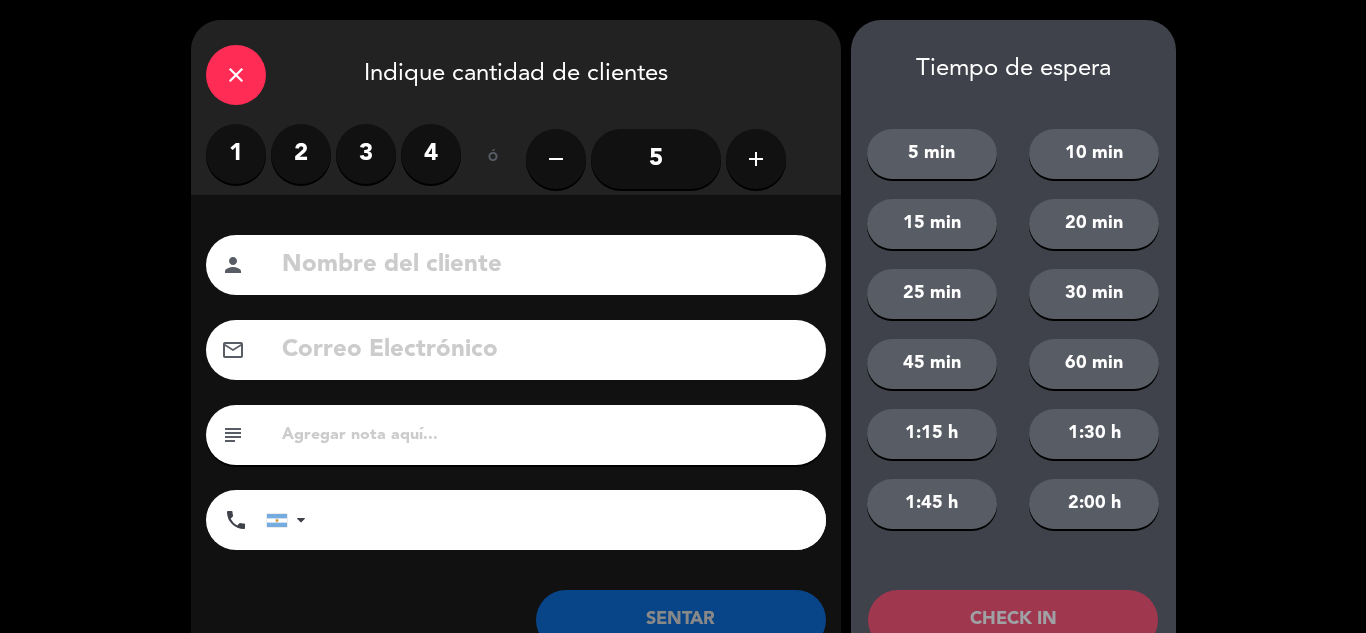 click on "3" at bounding box center (366, 154) 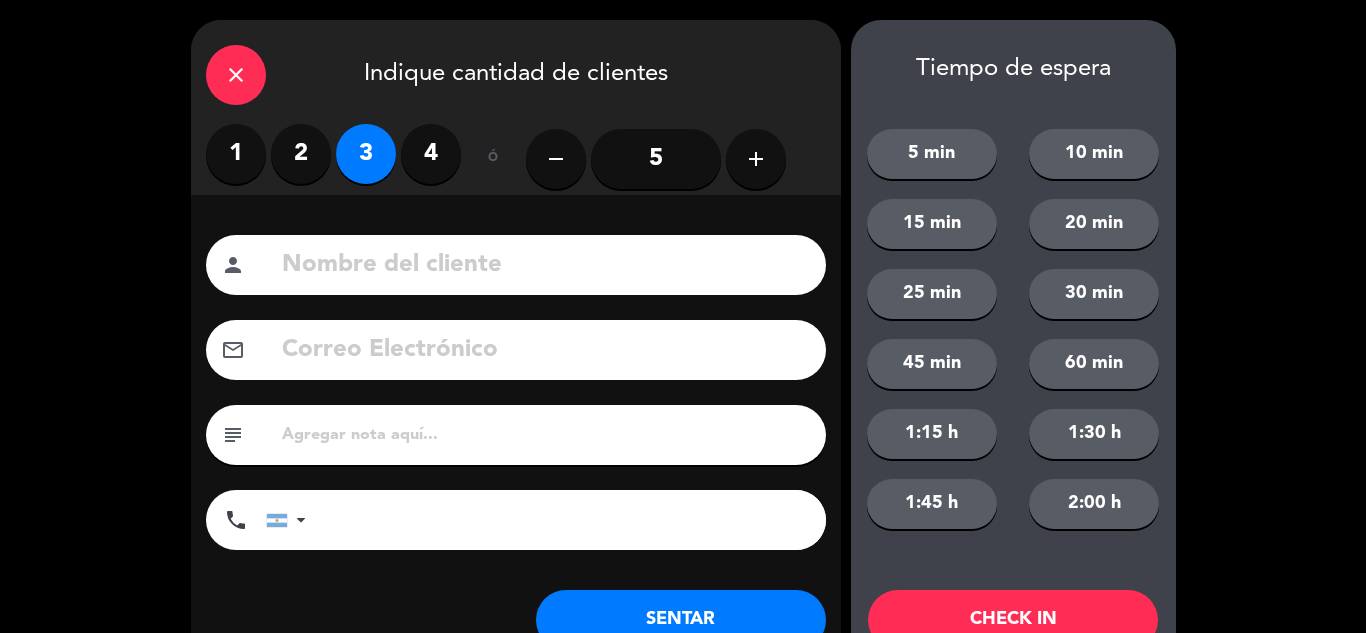 click on "SENTAR" 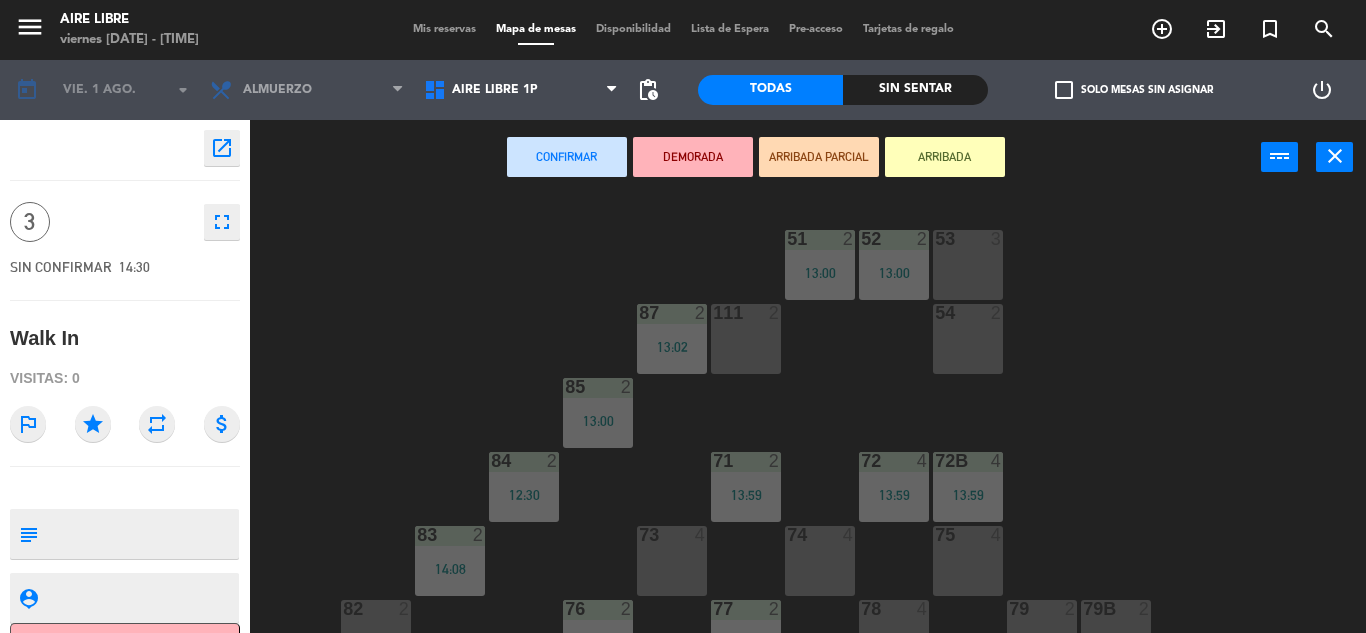 click on "ARRIBADA" at bounding box center (945, 157) 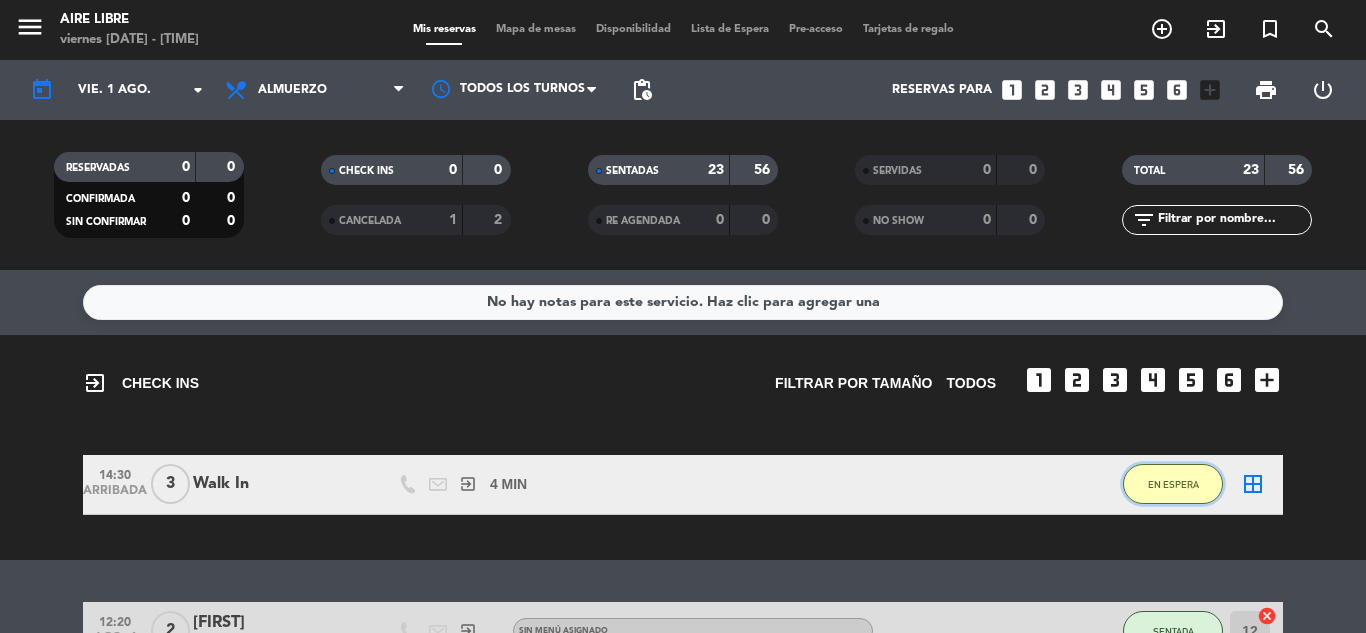 click on "EN ESPERA" 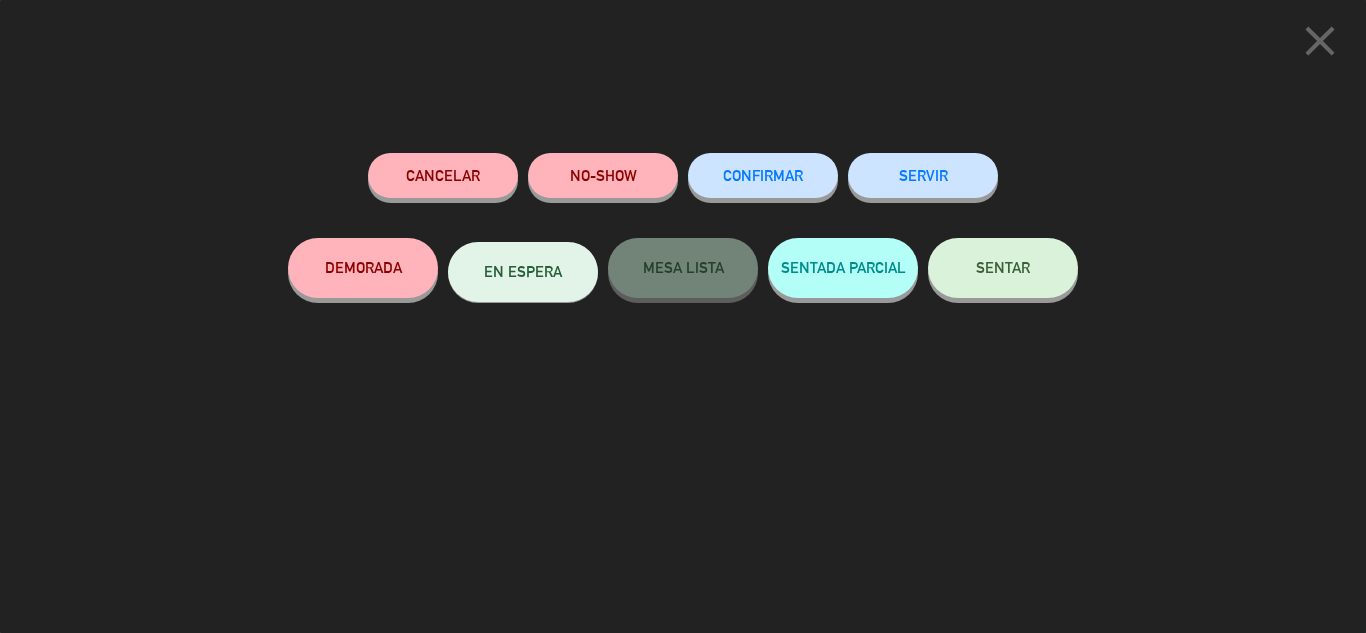 click on "SENTAR" 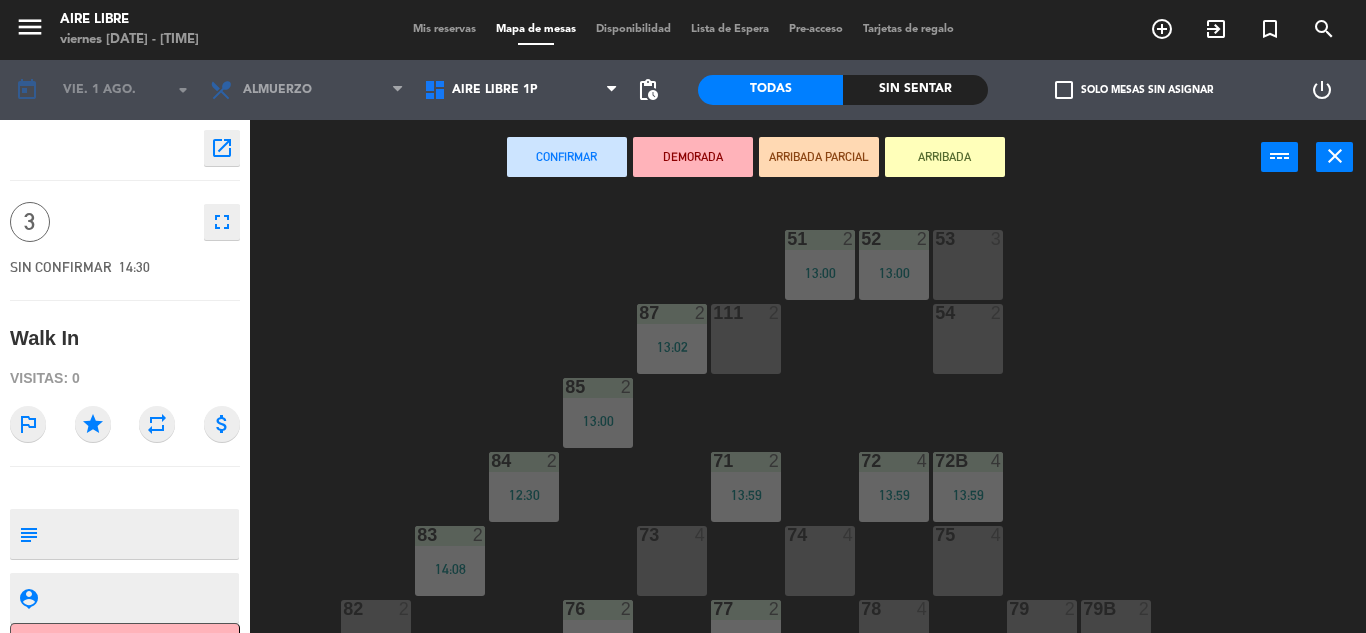 click on "74  4" at bounding box center (820, 561) 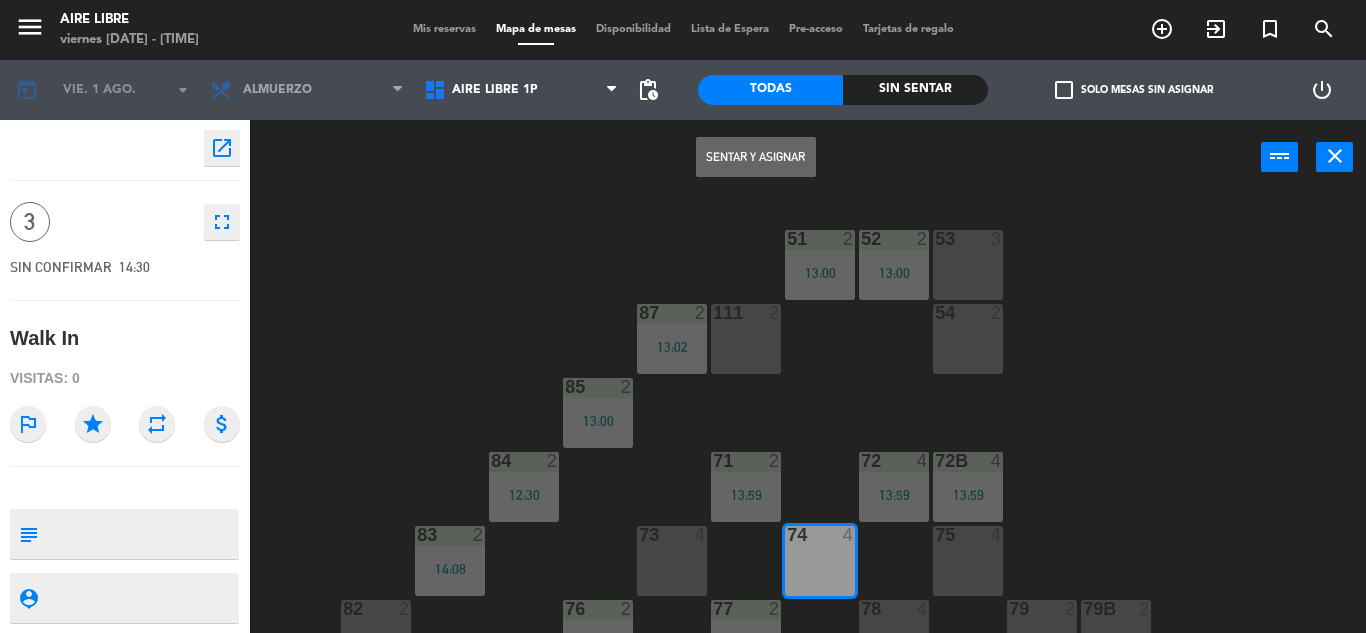 click on "74  4" at bounding box center (820, 561) 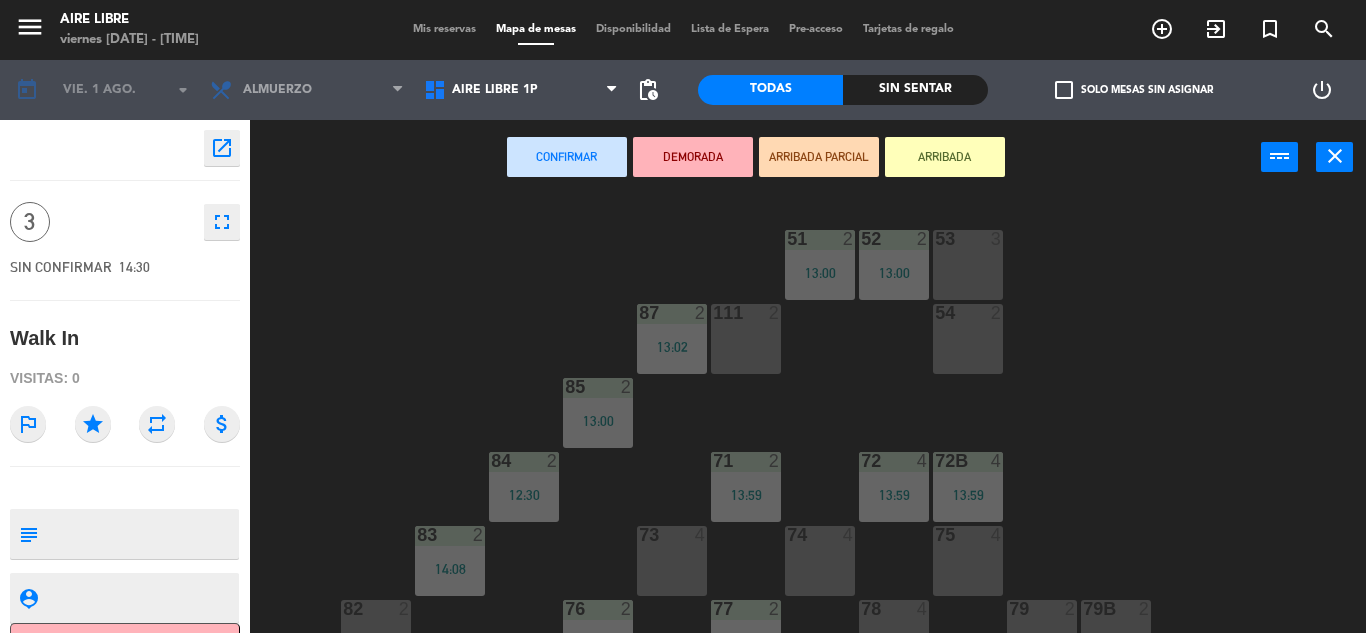 click on "73  4" at bounding box center [672, 561] 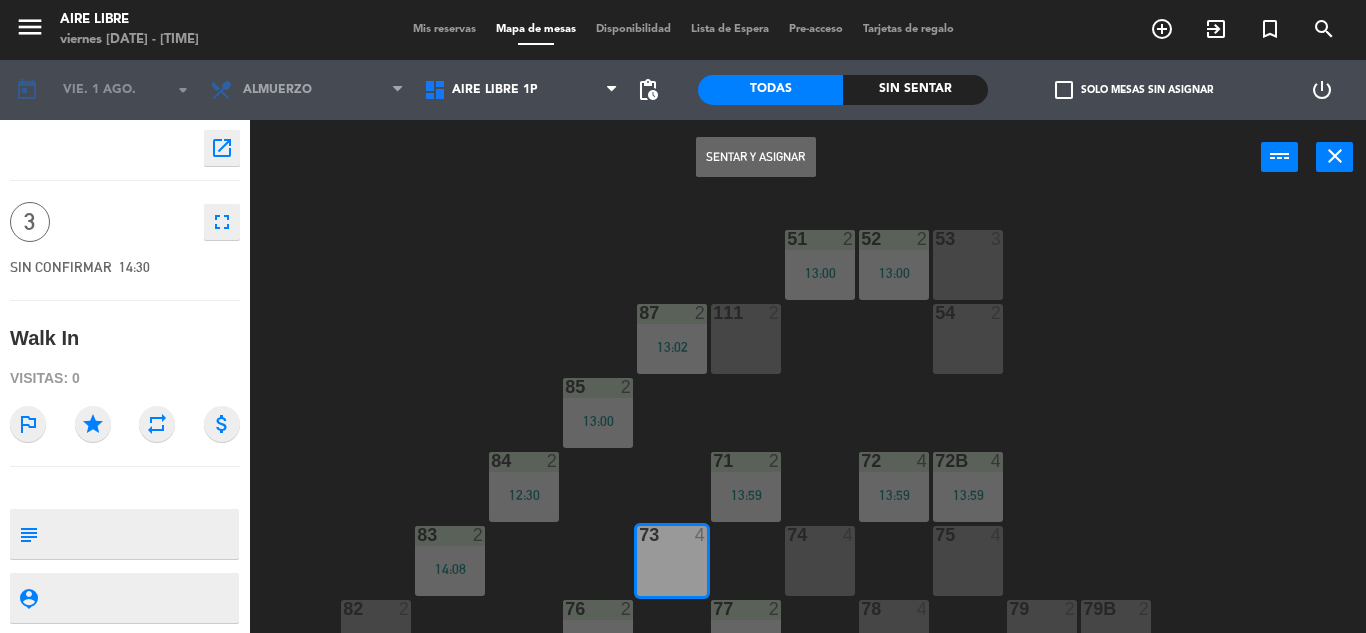 click on "Sentar y Asignar" at bounding box center (756, 157) 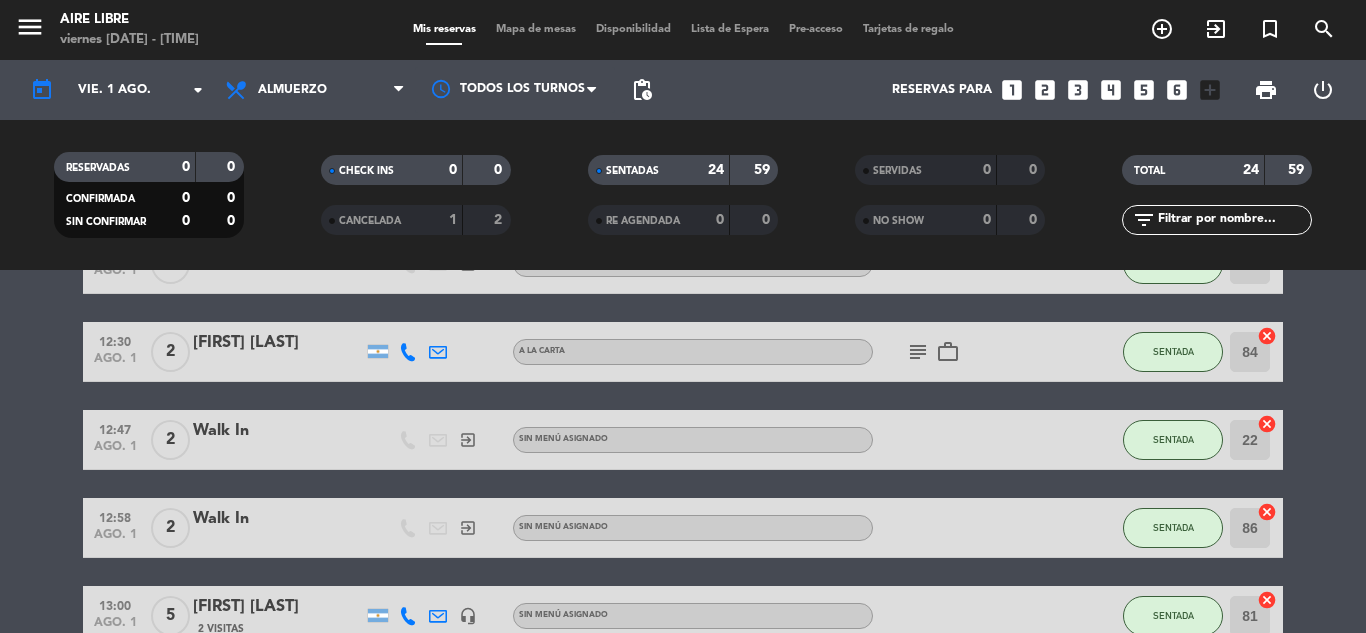 scroll, scrollTop: 0, scrollLeft: 0, axis: both 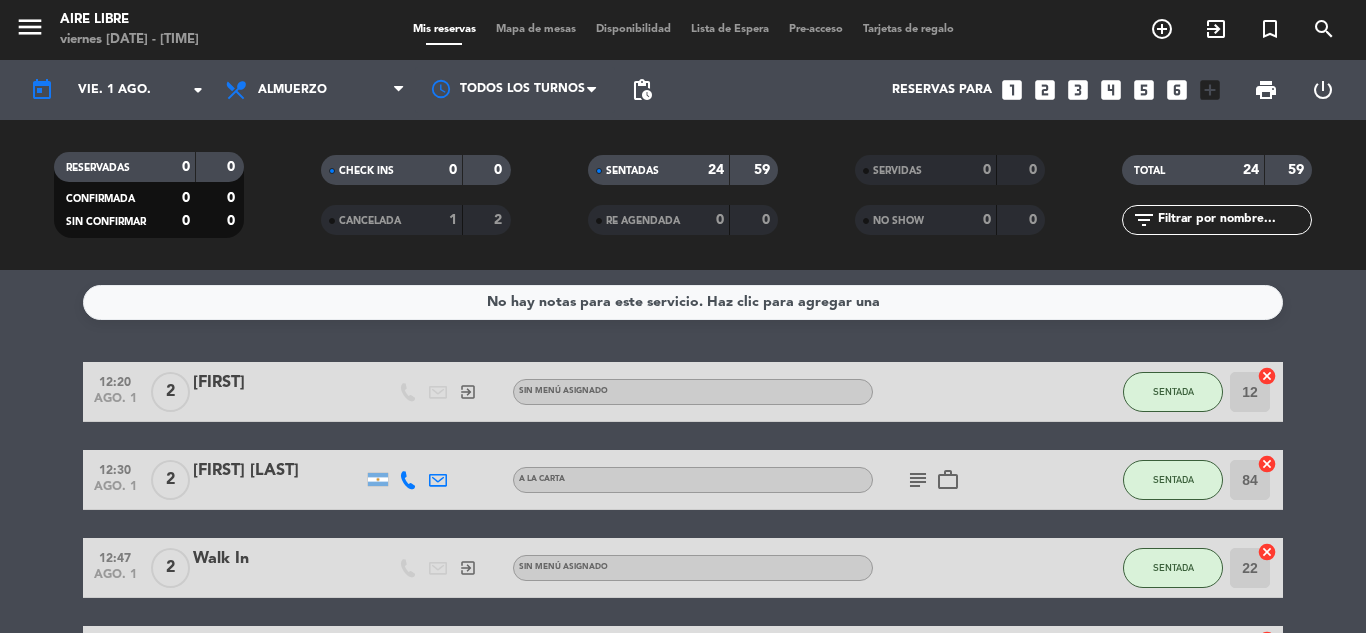 click on "12:20   ago. 1   2   [FIRST]   exit_to_app  Sin menú asignado SENTADA 12  cancel   12:30   ago. 1   2   [FIRST] [LAST]   A LA CARTA  subject   work_outline  SENTADA 84  cancel   12:47   ago. 1   2   Walk In   exit_to_app  Sin menú asignado SENTADA 22  cancel   12:58   ago. 1   2   Walk In   exit_to_app  Sin menú asignado SENTADA 86  cancel   13:00   ago. 1   5   [FIRST] [LAST]   2 Visitas   headset_mic  Sin menú asignado SENTADA 81  cancel   13:00   ago. 1   2   [FIRST] [LAST]   A LA CARTA  work_outline  SENTADA 85  cancel   13:00   ago. 1   2   [FIRST] [LAST]   A LA CARTA SENTADA 51  cancel   13:00   ago. 1   2   [FIRST] [LAST]   A LA CARTA SENTADA 52  cancel   13:00   ago. 1   2   Walk In   exit_to_app  Sin menú asignado SENTADA 87  cancel   13:16   ago. 1   2   Walk In   exit_to_app  Sin menú asignado SENTADA 14  cancel   13:30   ago. 1   2   [FIRST] [LAST]   A LA CARTA  subject   favorite_border  SENTADA 44  cancel   13:33   ago. 1   4   Walk In   exit_to_app  Sin menú asignado" 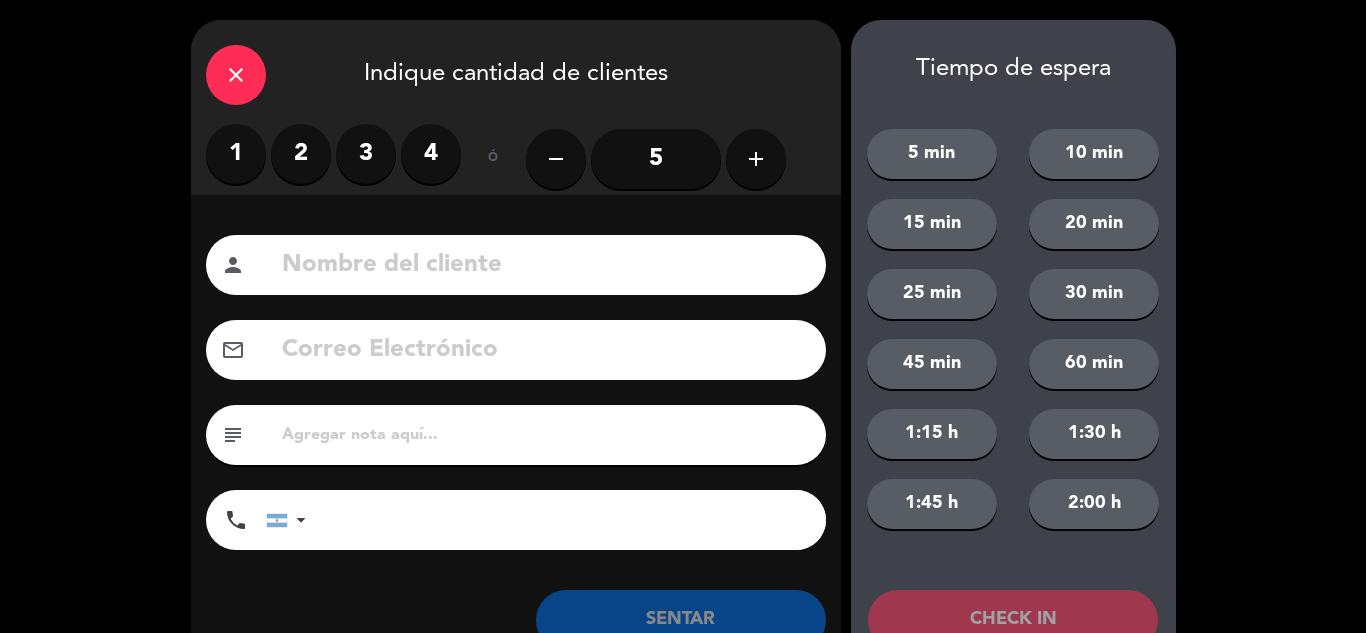 click on "3" at bounding box center (366, 154) 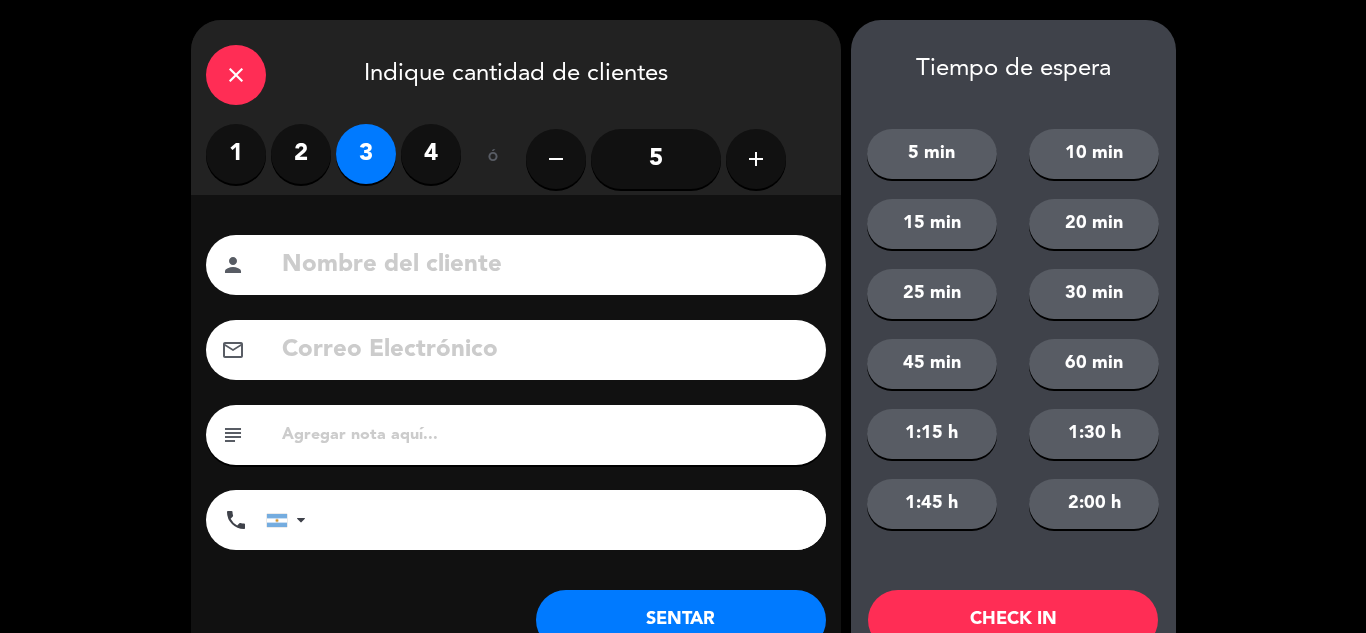 click on "2" at bounding box center (301, 154) 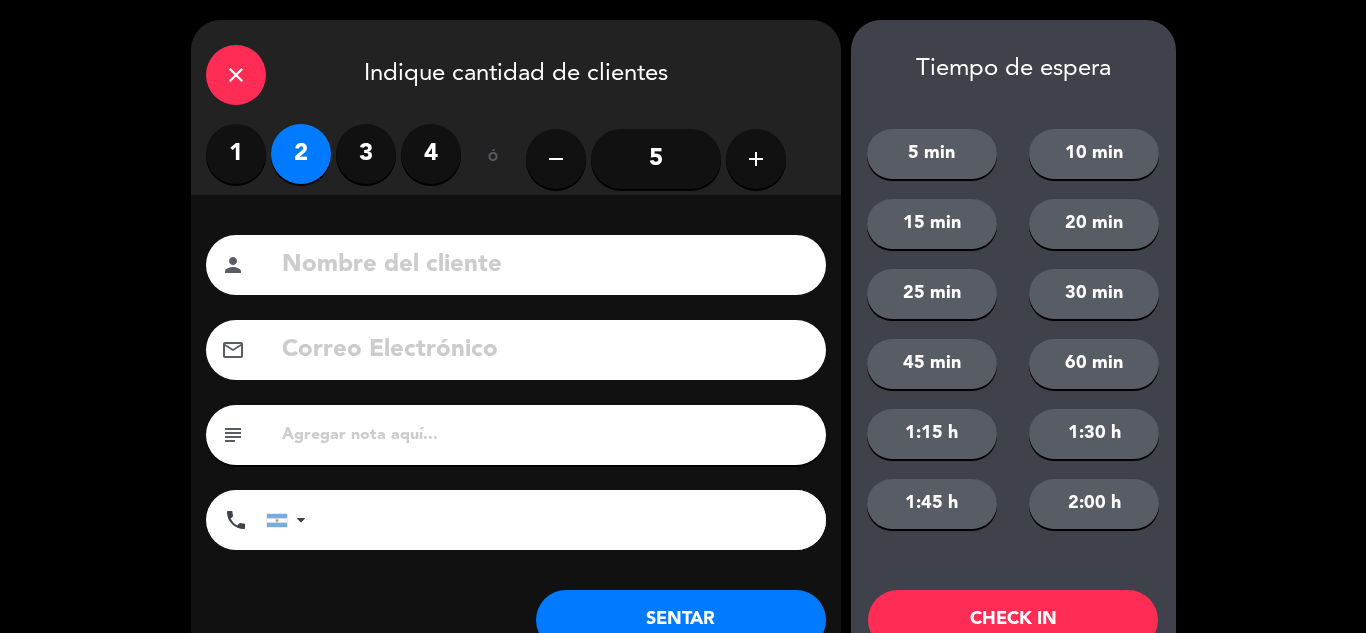 click on "SENTAR" 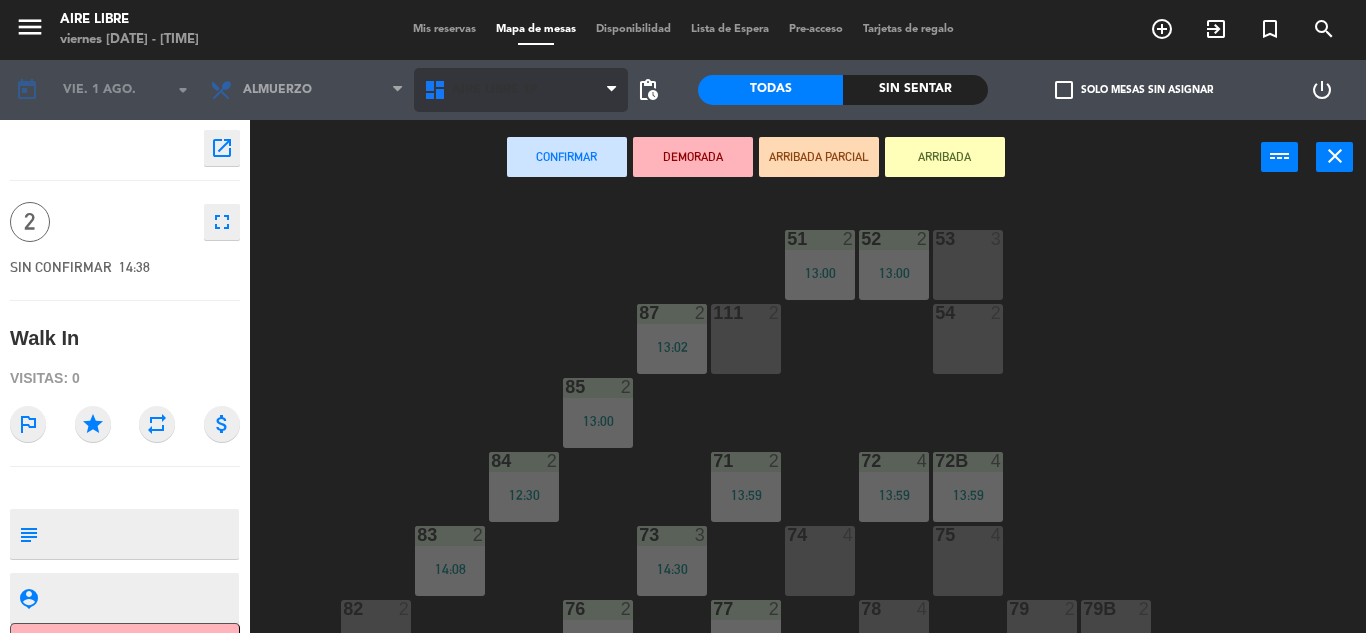 click on "Aire Libre 1P" at bounding box center [521, 90] 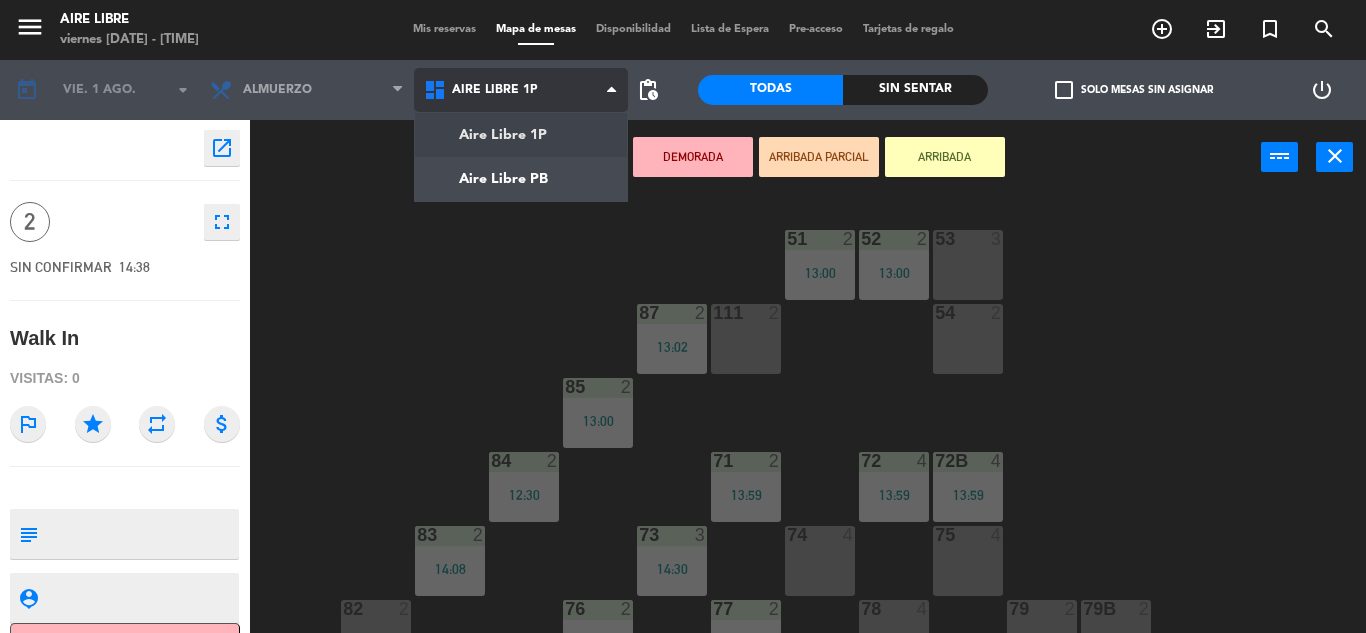 click on "menu  Aire Libre   viernes [DATE] - [TIME]   Mis reservas   Mapa de mesas   Disponibilidad   Lista de Espera   Pre-acceso   Tarjetas de regalo  add_circle_outline exit_to_app turned_in_not search today    vie. 1 ago. arrow_drop_down  Desayuno  Brunch  Almuerzo  Cena  Almuerzo  Desayuno  Brunch  Almuerzo  Cena  Aire Libre 1P   Aire Libre PB   Aire Libre 1P   Aire Libre 1P   Aire Libre PB  pending_actions  Todas  Sin sentar  check_box_outline_blank   Solo mesas sin asignar   power_settings_new    open_in_new 2    fullscreen  SIN CONFIRMAR   14:38   Walk In  Visitas: 0 outlined_flag star repeat attach_money subject                              person_pin                              Cancelar   Confirmar   DEMORADA   ARRIBADA PARCIAL   ARRIBADA  power_input close 51  2   13:00  52  2   13:00  53  3  111  2  54  2  87  2   13:02  85  2   13:00  72  4   13:59  84  2   12:30  71  2   13:59  72B  4   13:59  83  2   14:08  73  3   14:30  74  4  75  4  82  2  76  2   13:39  78  4  77  2   13:37  79  2  79B  2  113 81" 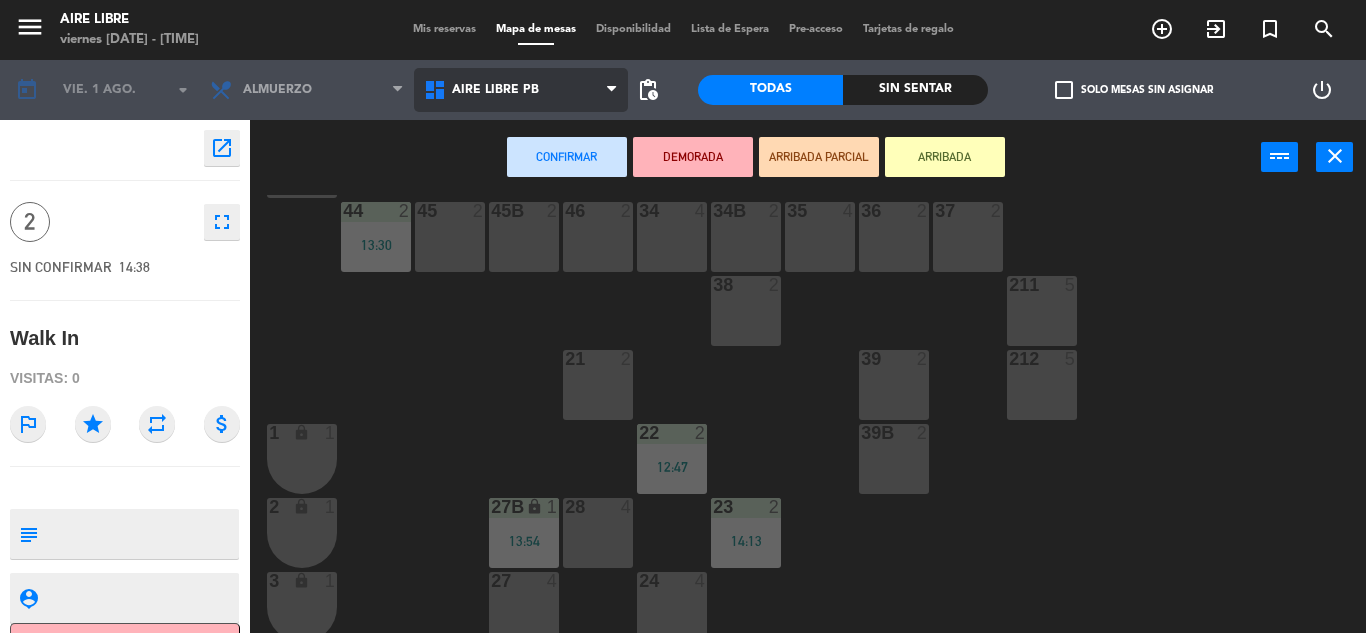scroll, scrollTop: 192, scrollLeft: 0, axis: vertical 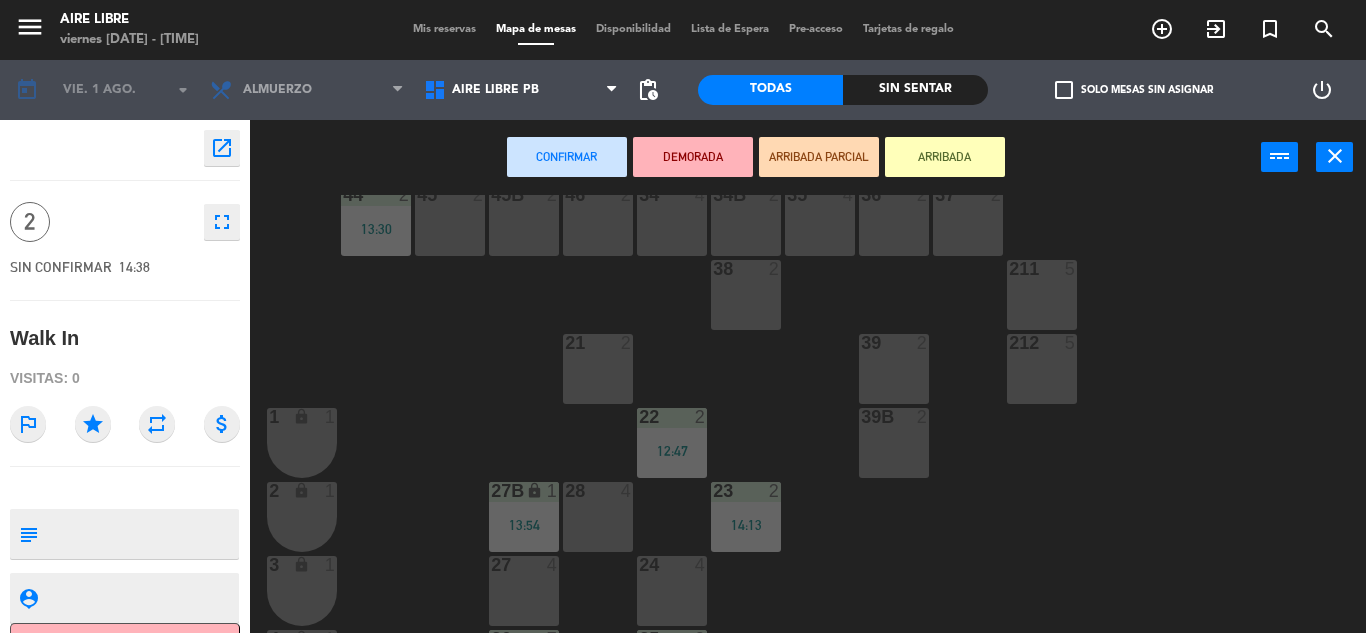 click on "24  4" at bounding box center [672, 591] 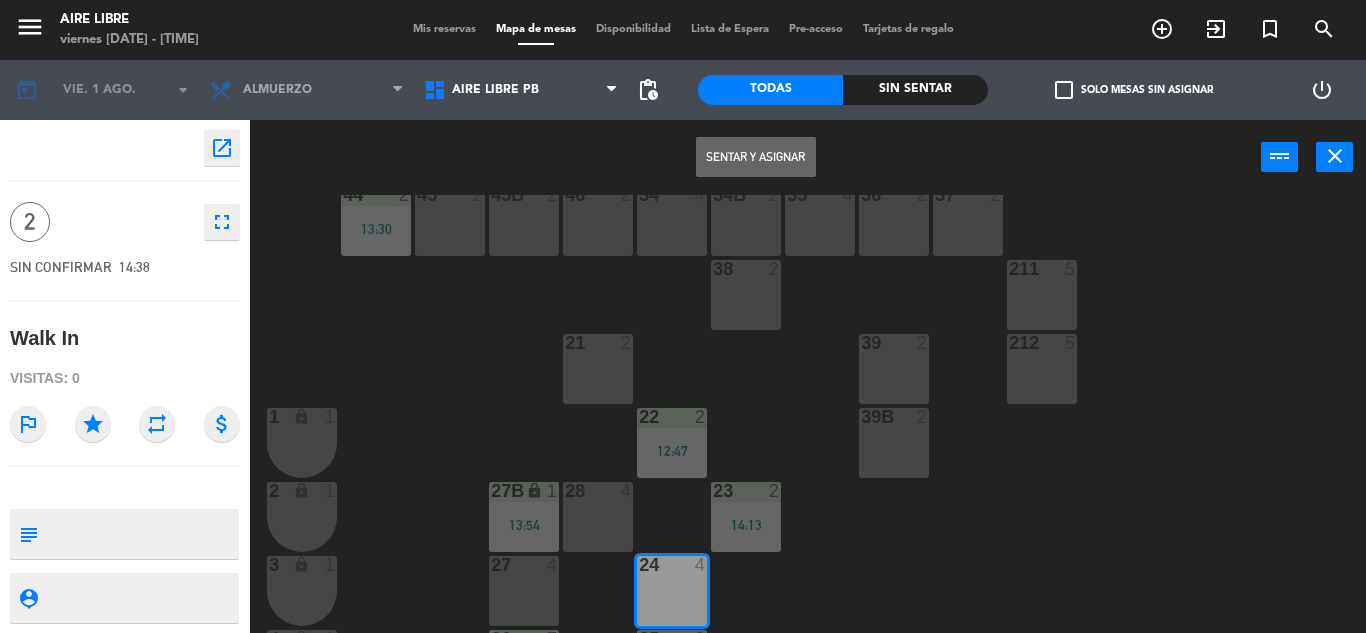 click on "Sentar y Asignar" at bounding box center [756, 157] 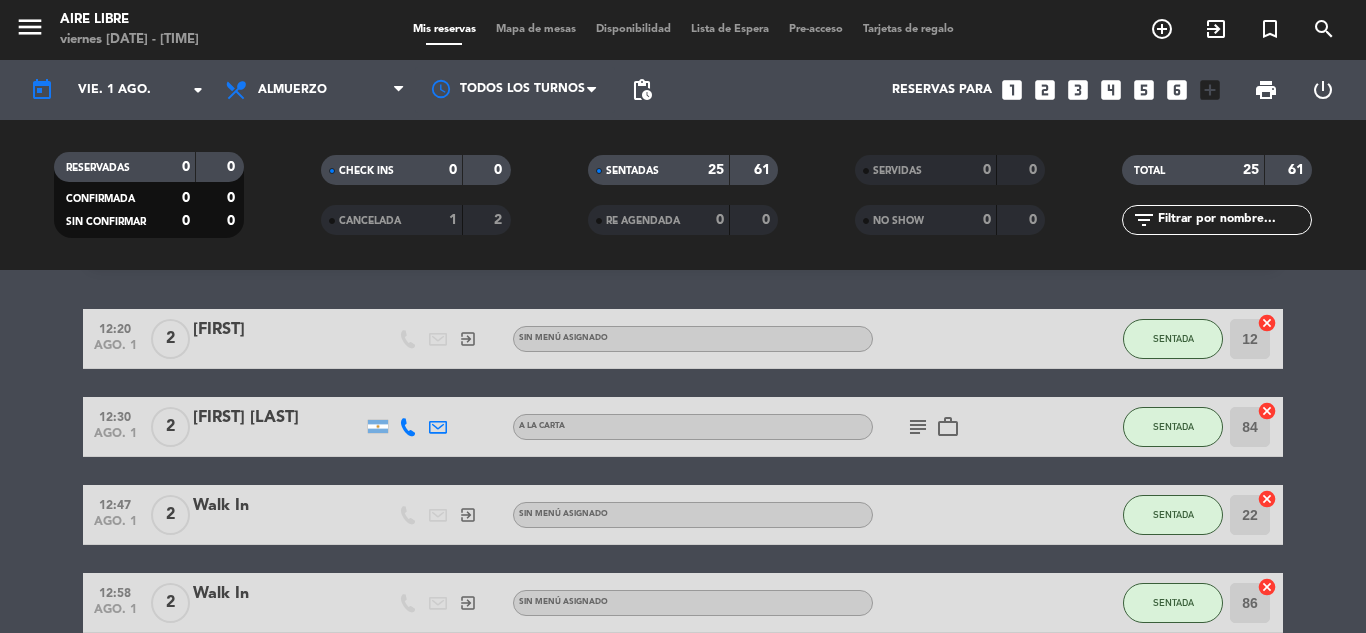 scroll, scrollTop: 0, scrollLeft: 0, axis: both 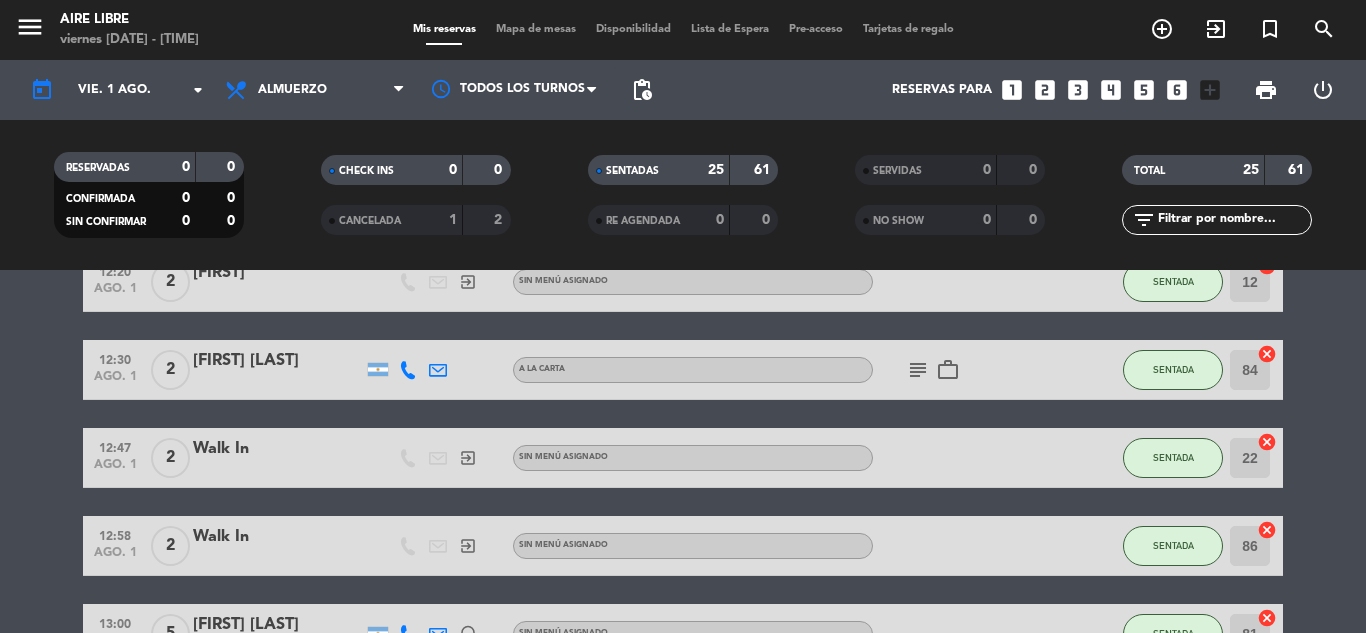 click on "12:20   ago. 1   2   [FIRST]   exit_to_app  Sin menú asignado SENTADA 12  cancel   12:30   ago. 1   2   [FIRST] [LAST]   A LA CARTA  subject   work_outline  SENTADA 84  cancel   12:47   ago. 1   2   Walk In   exit_to_app  Sin menú asignado SENTADA 22  cancel   12:58   ago. 1   2   Walk In   exit_to_app  Sin menú asignado SENTADA 86  cancel   13:00   ago. 1   5   [FIRST] [LAST]   2 Visitas   headset_mic  Sin menú asignado SENTADA 81  cancel   13:00   ago. 1   2   [FIRST] [LAST]   A LA CARTA  work_outline  SENTADA 85  cancel   13:00   ago. 1   2   [FIRST] [LAST]   A LA CARTA SENTADA 51  cancel   13:00   ago. 1   2   [FIRST] [LAST]   A LA CARTA SENTADA 52  cancel   13:00   ago. 1   2   Walk In   exit_to_app  Sin menú asignado SENTADA 87  cancel   13:16   ago. 1   2   Walk In   exit_to_app  Sin menú asignado SENTADA 14  cancel   13:30   ago. 1   2   [FIRST] [LAST]   A LA CARTA  subject   favorite_border  SENTADA 44  cancel   13:33   ago. 1   4   Walk In   exit_to_app  Sin menú asignado" 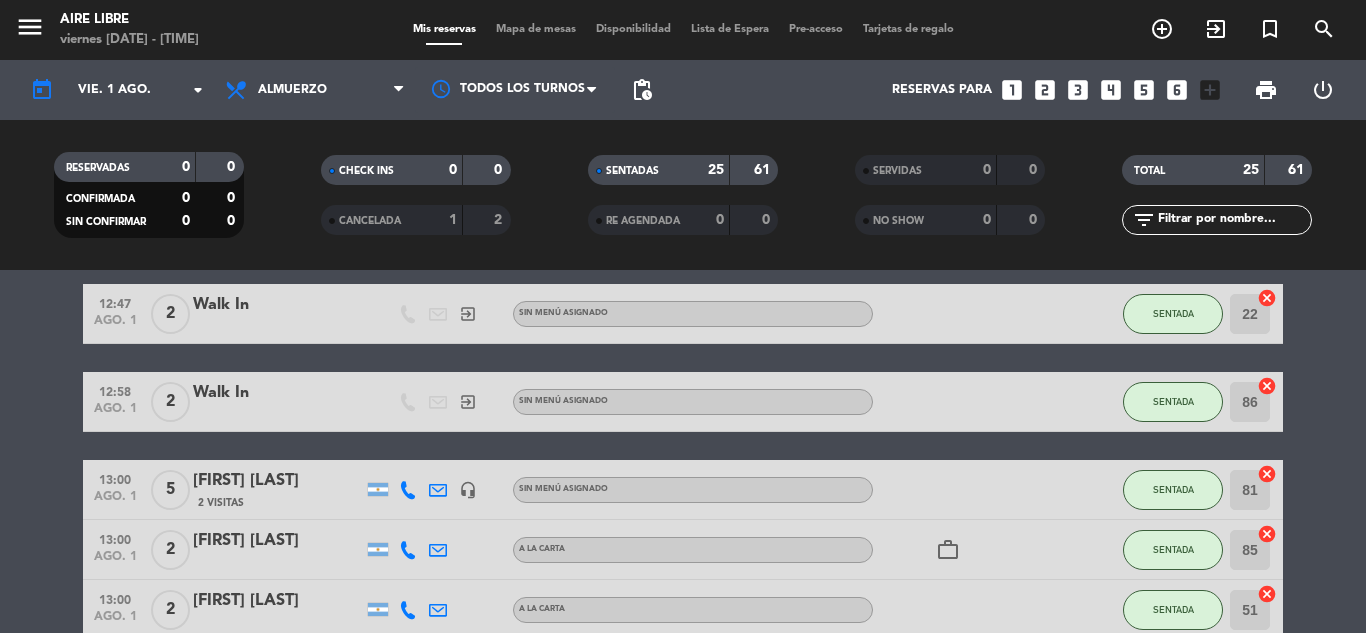 scroll, scrollTop: 0, scrollLeft: 0, axis: both 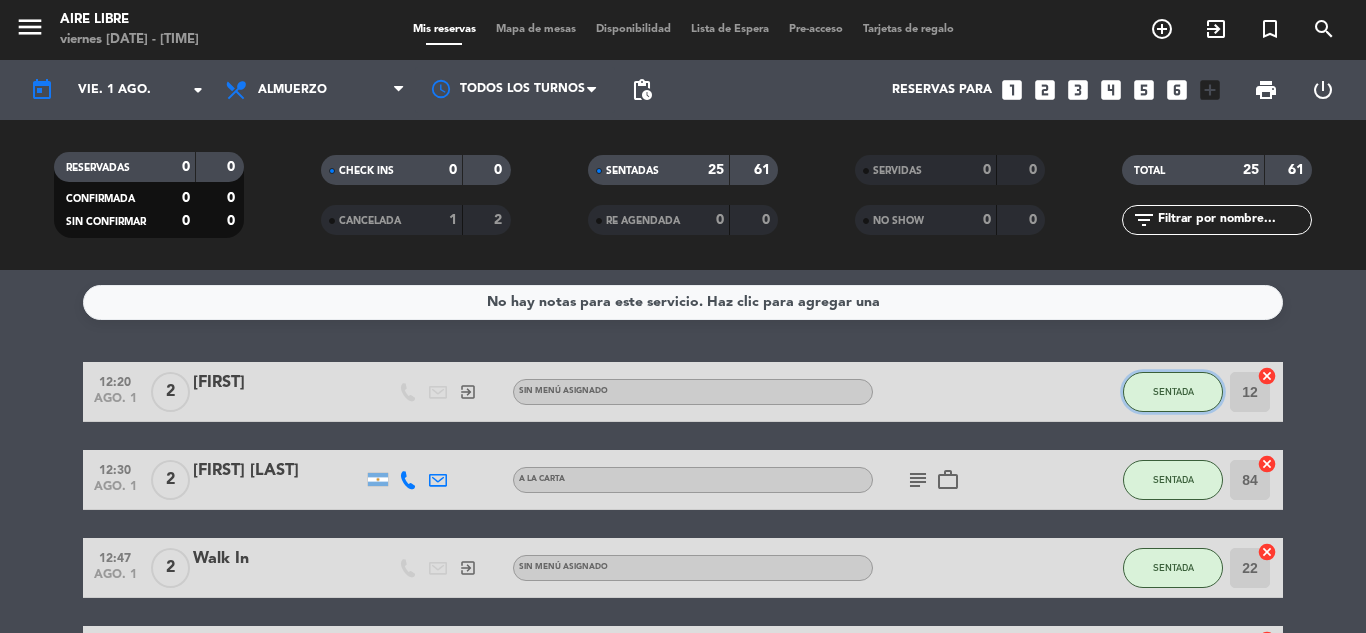 click on "SENTADA" 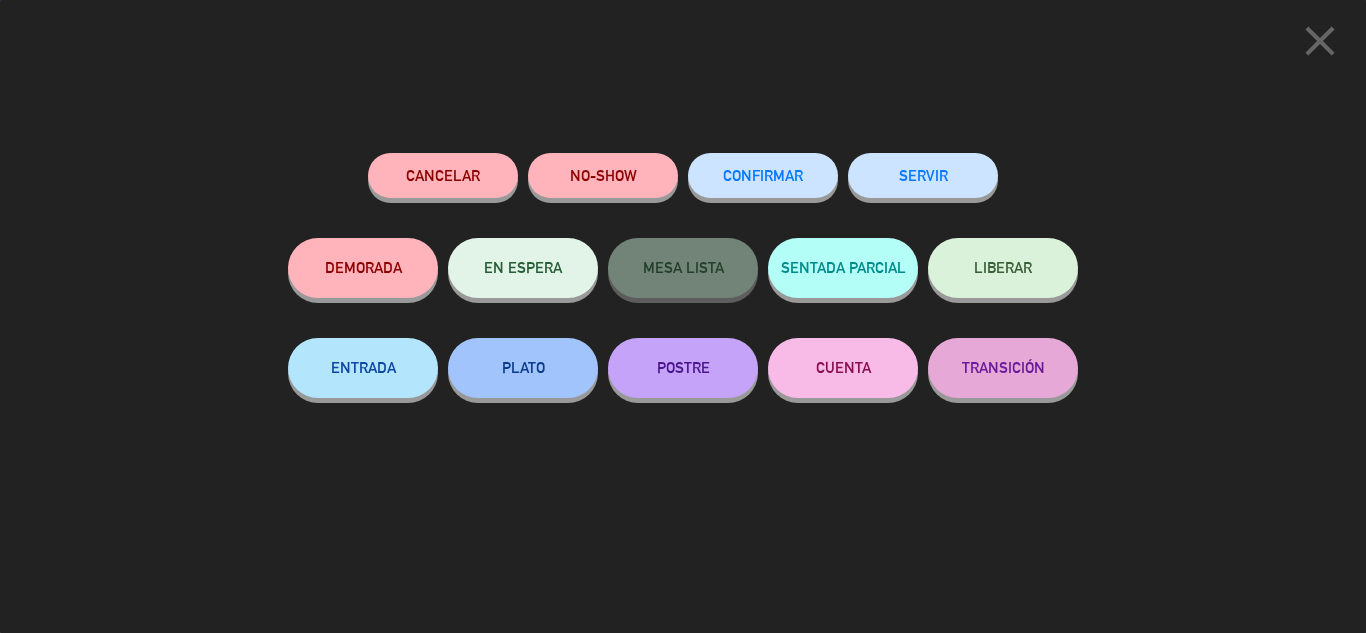 click on "SERVIR" 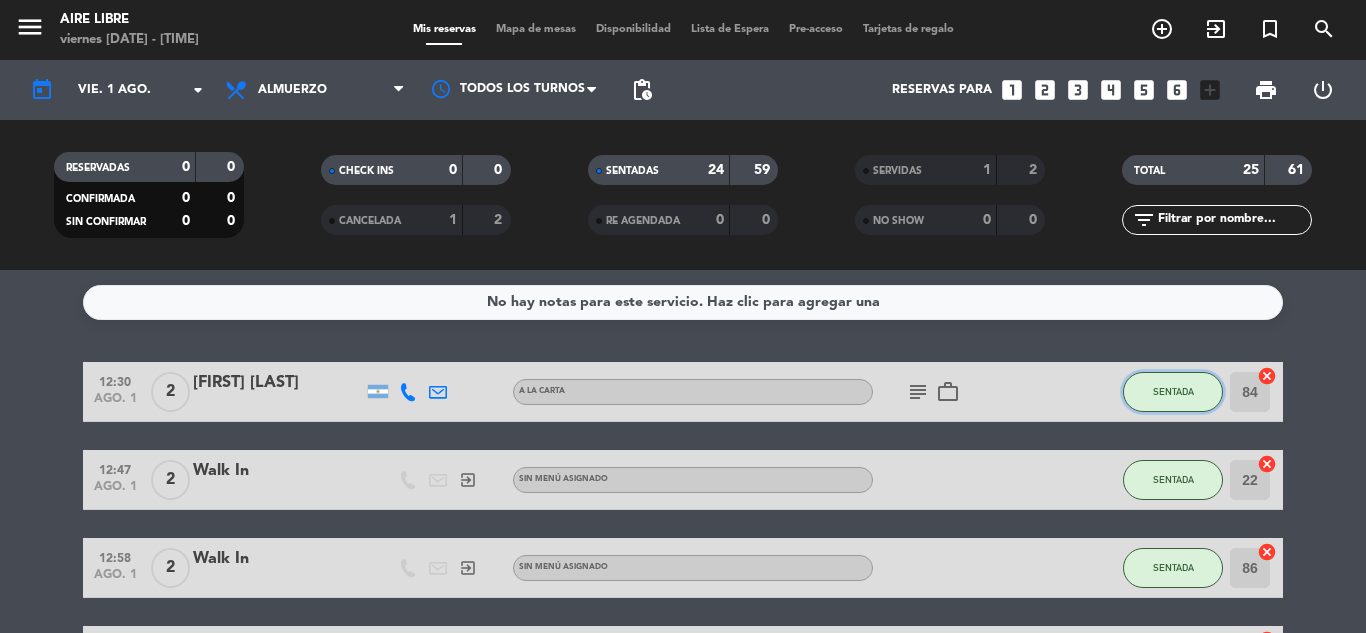 click on "SENTADA" 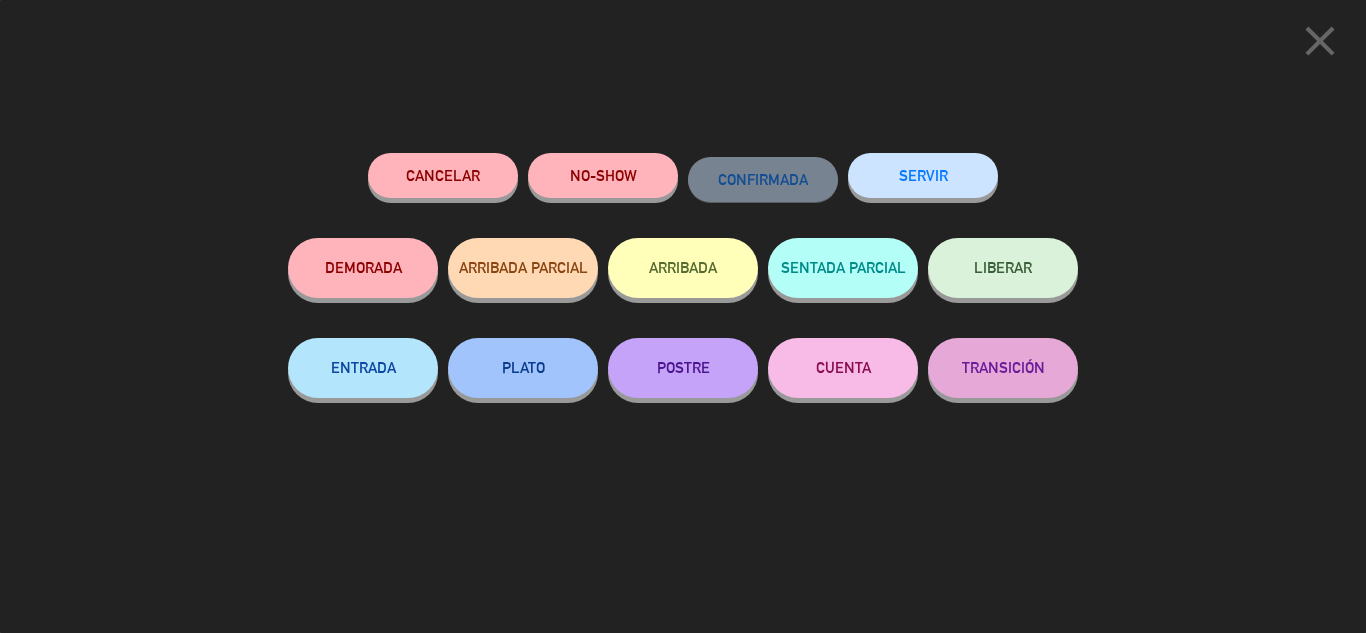 click on "SERVIR" 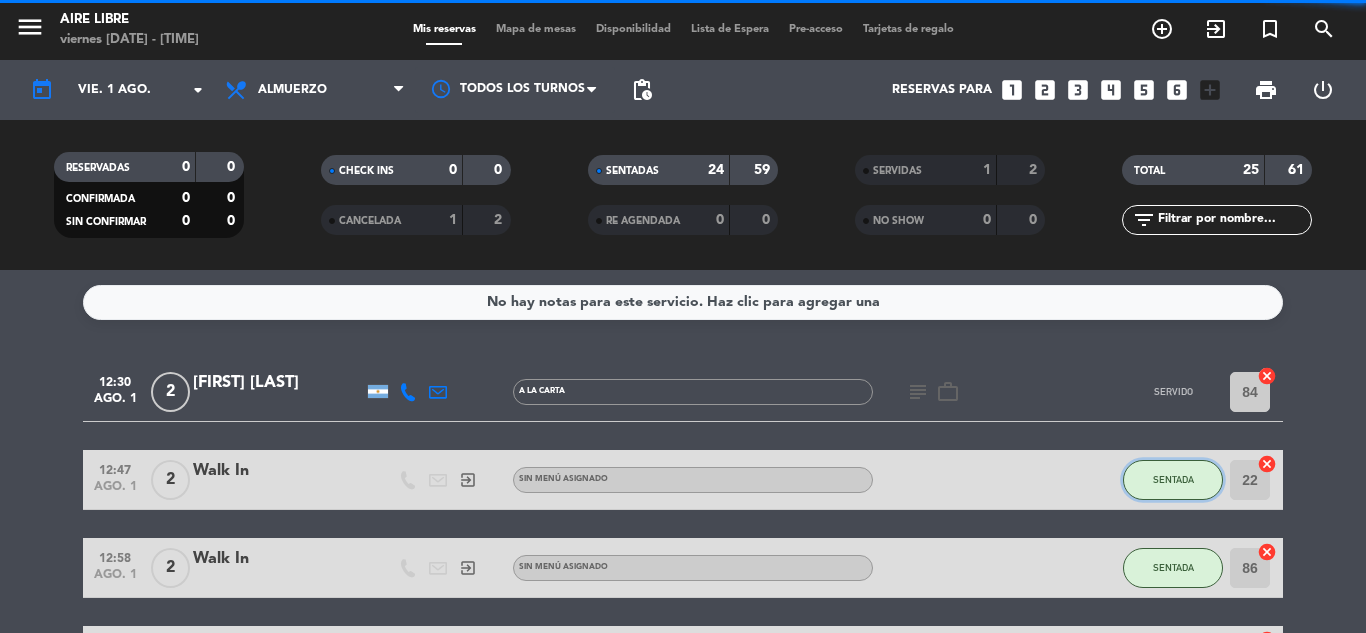 click on "SENTADA" 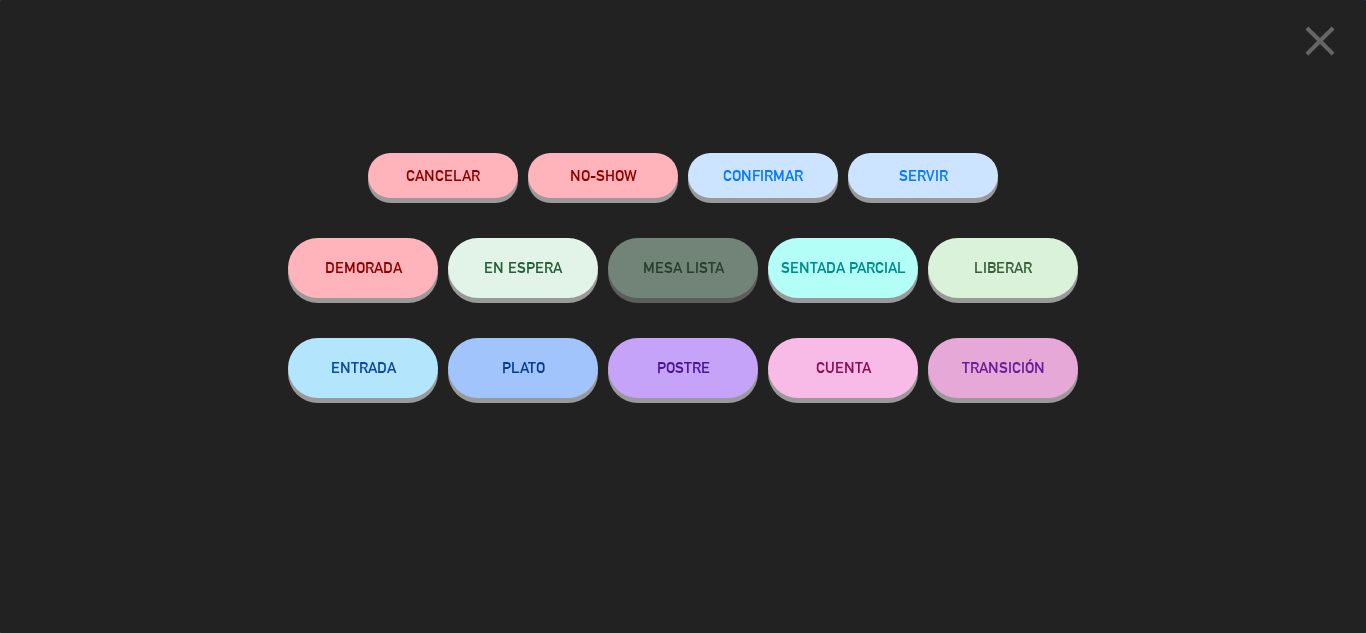 click on "SERVIR" 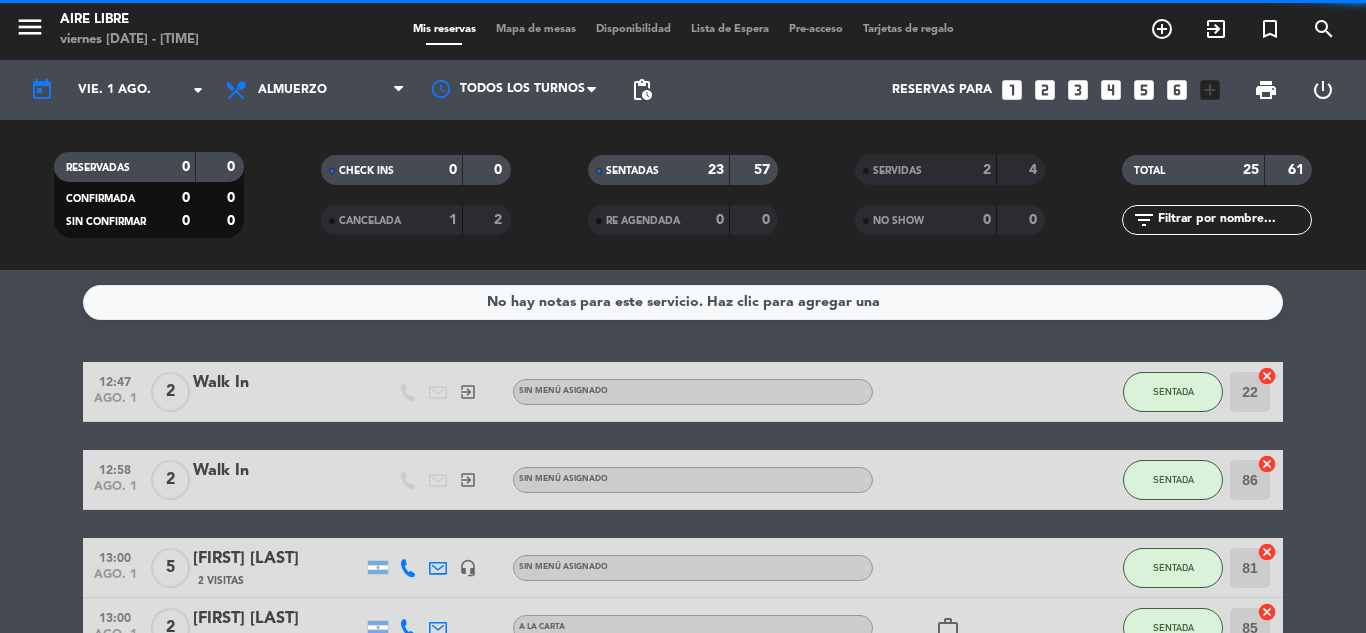 click on "SENTADA" 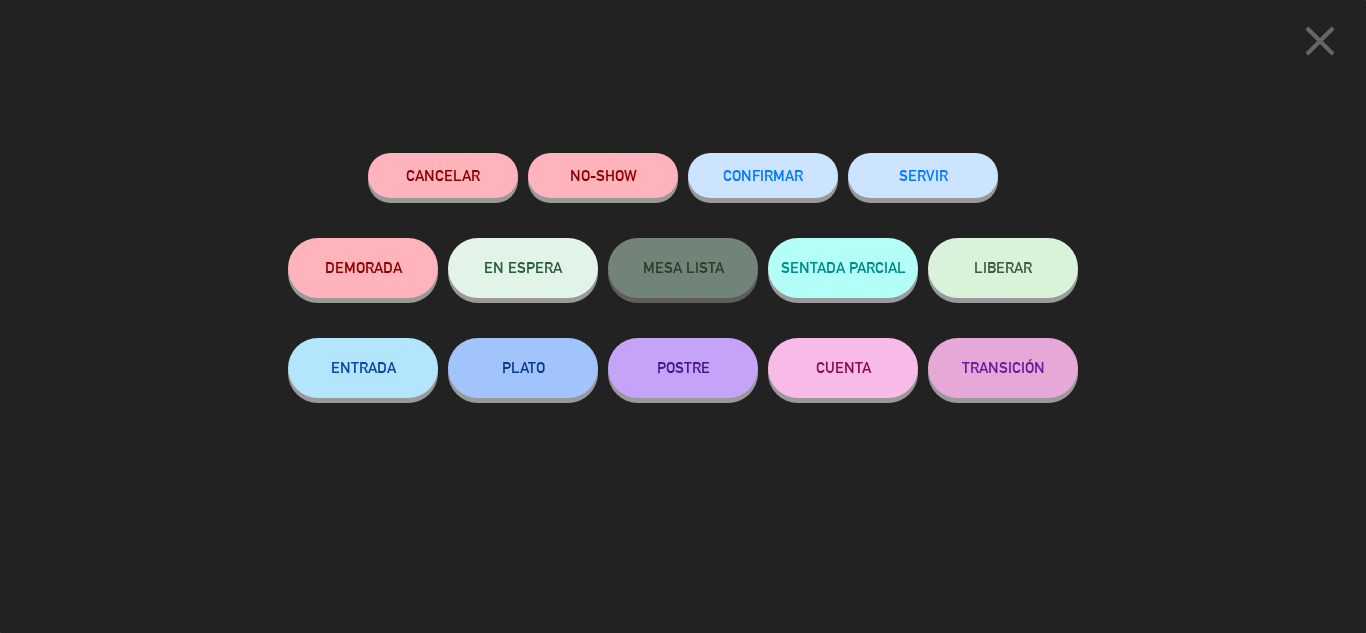 click on "SERVIR" 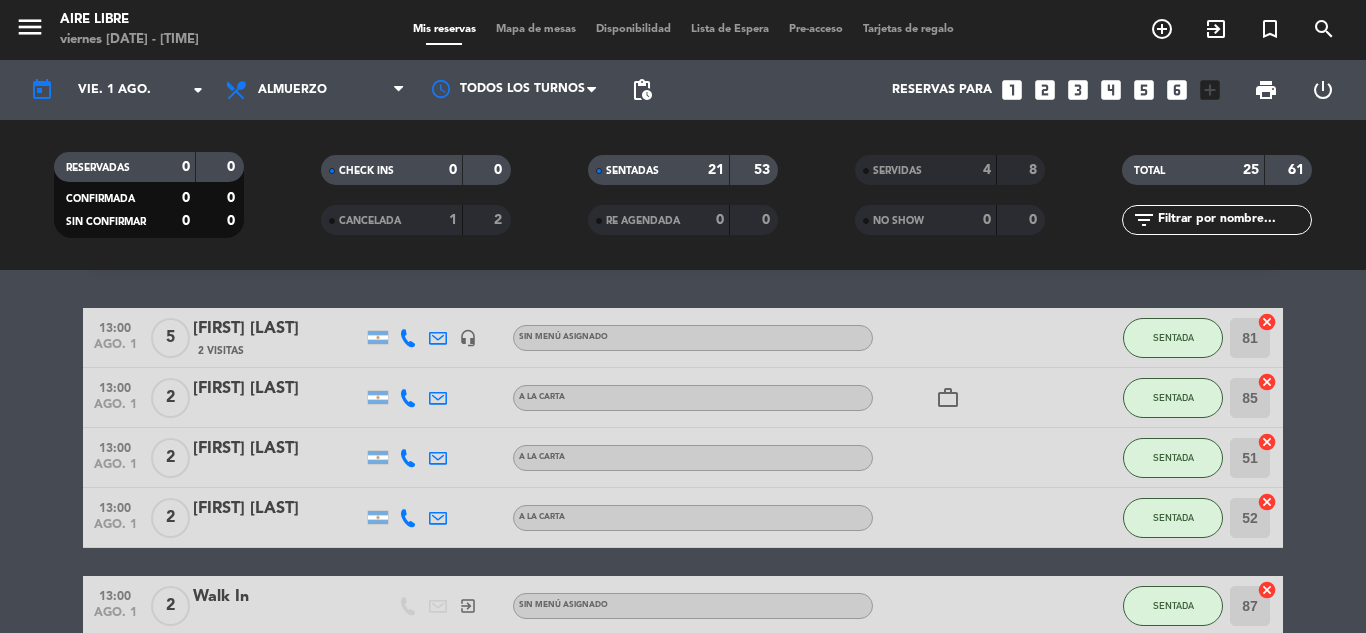 scroll, scrollTop: 64, scrollLeft: 0, axis: vertical 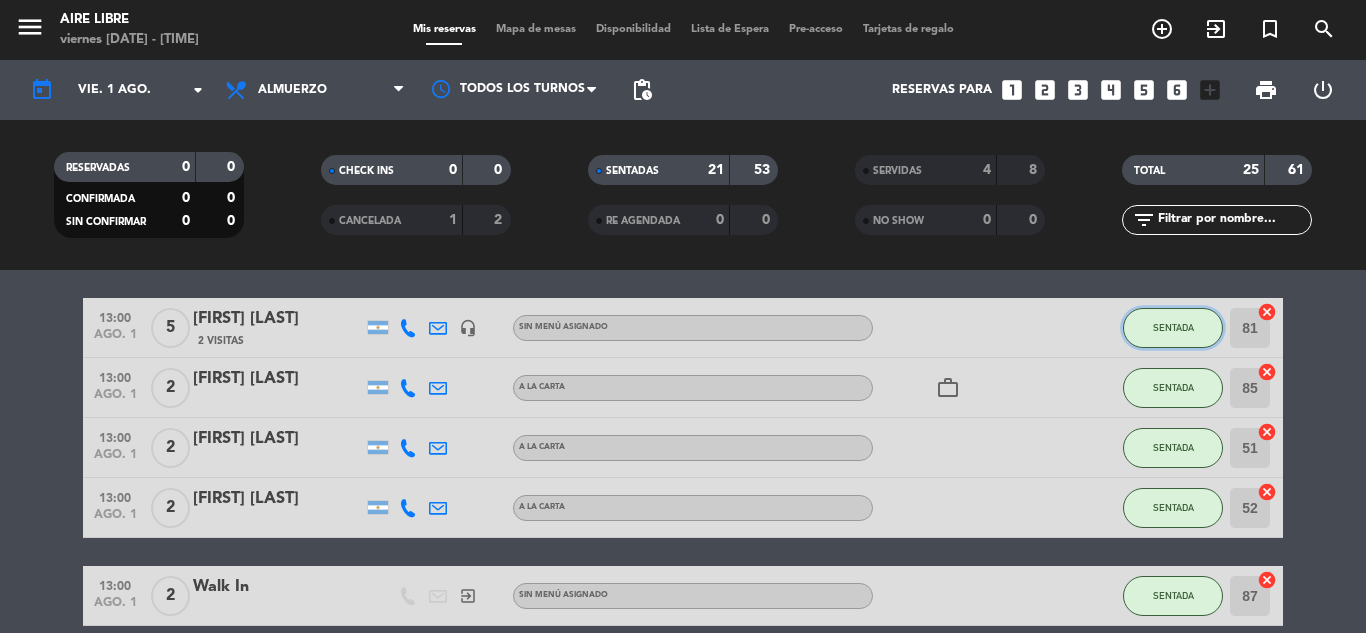 click on "SENTADA" 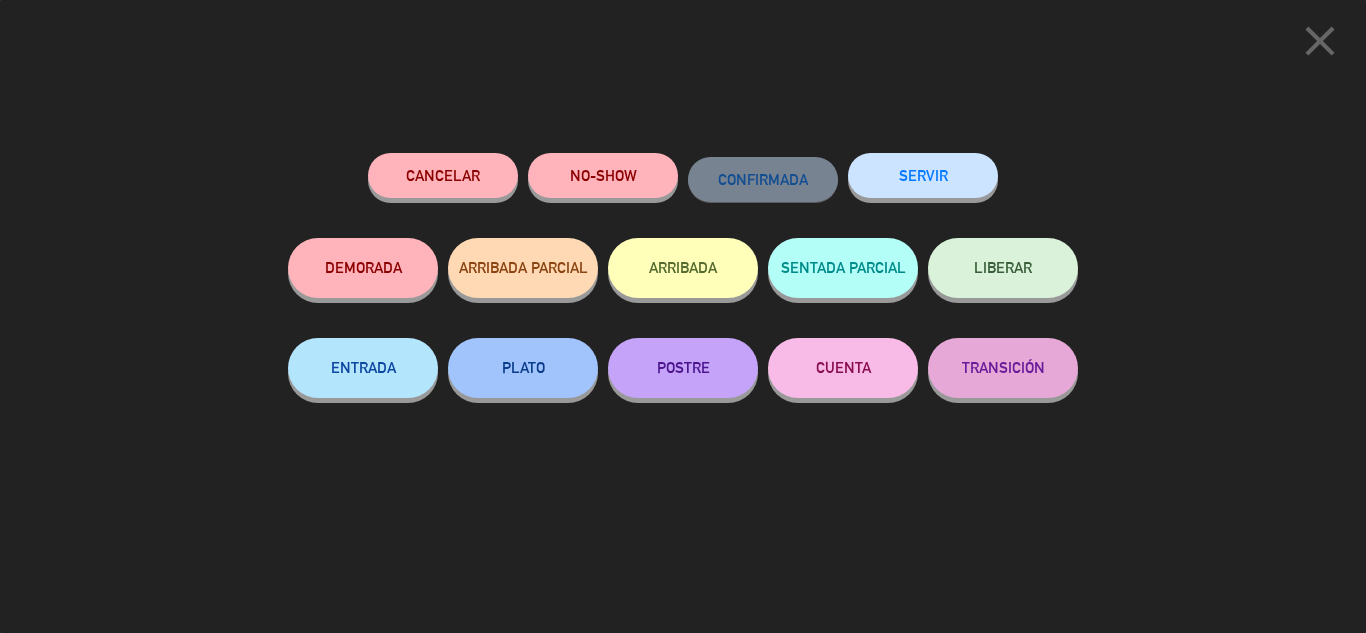 click on "SERVIR" 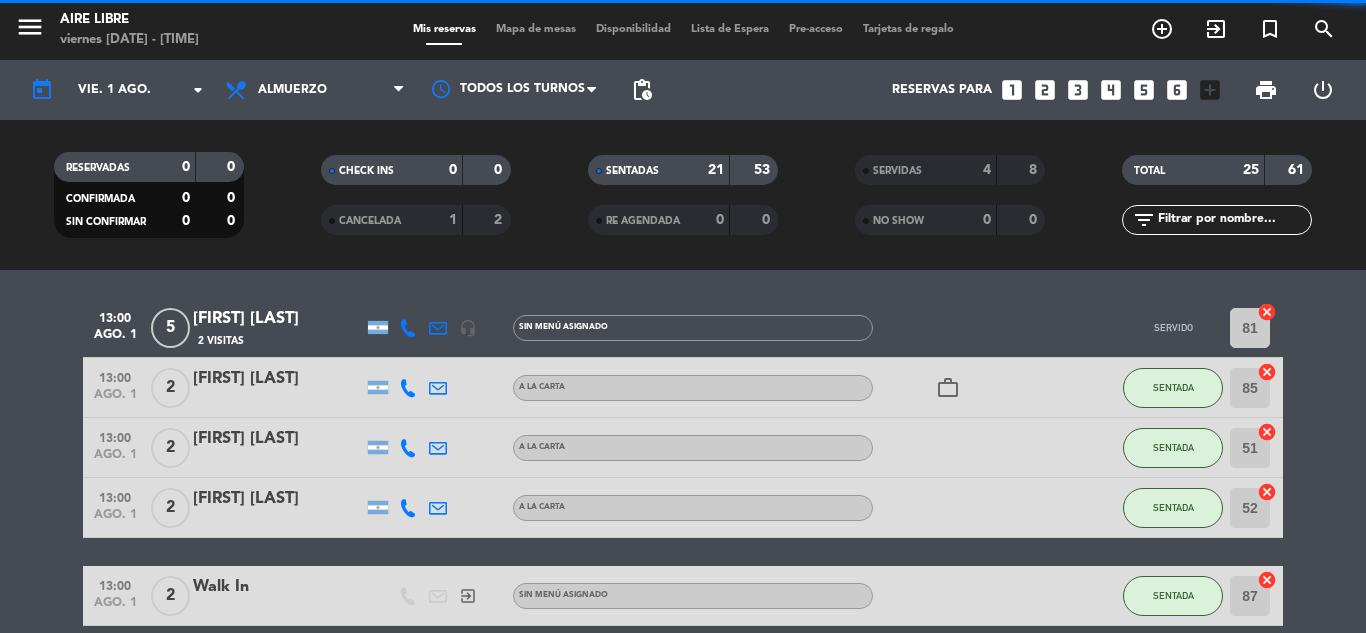 click on "SENTADA" 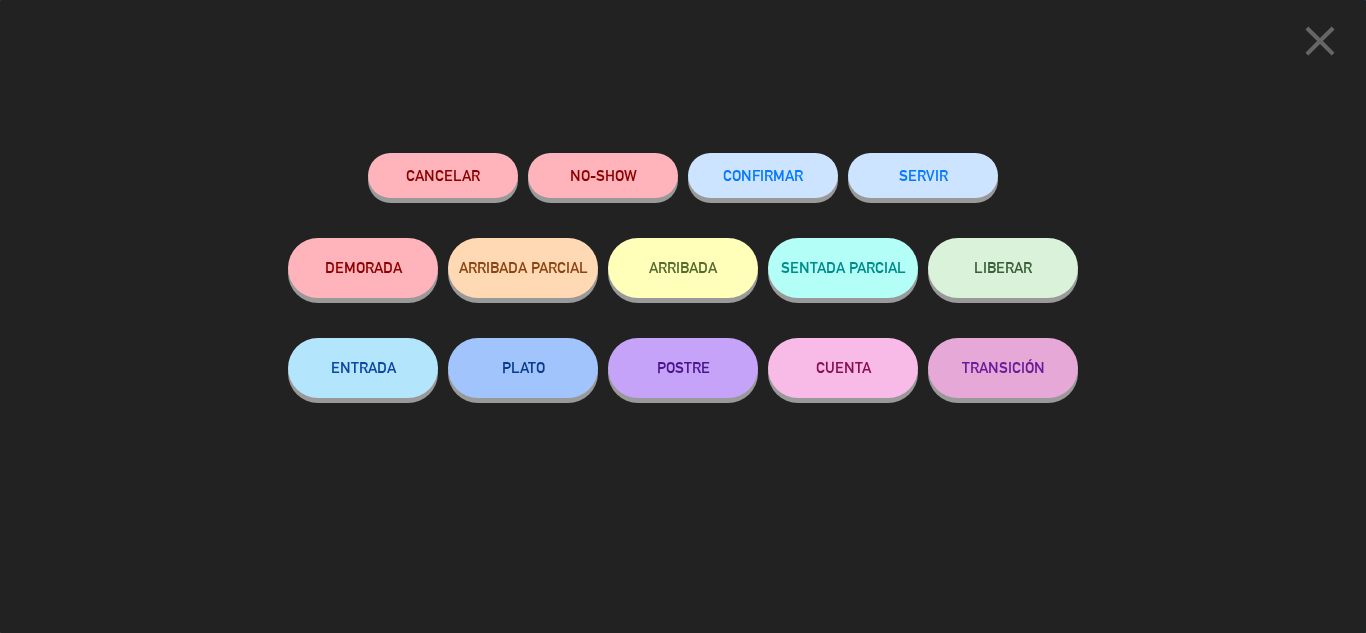 scroll, scrollTop: 1449, scrollLeft: 0, axis: vertical 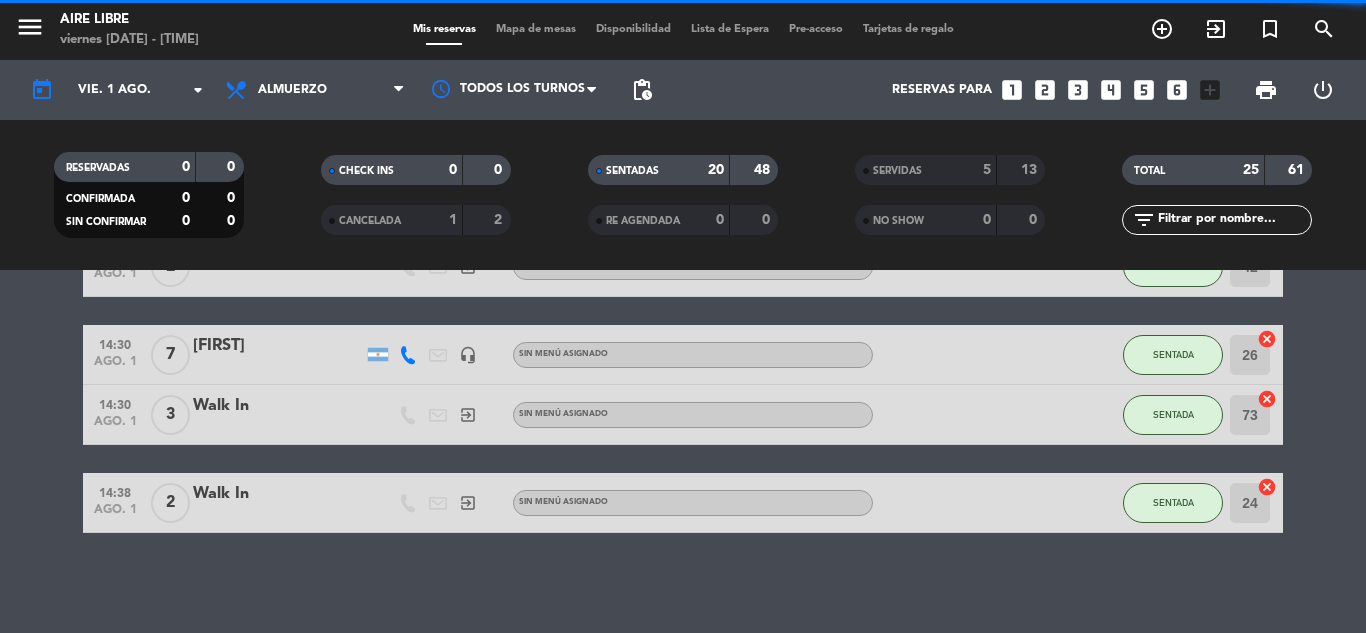click on "SENTADA" 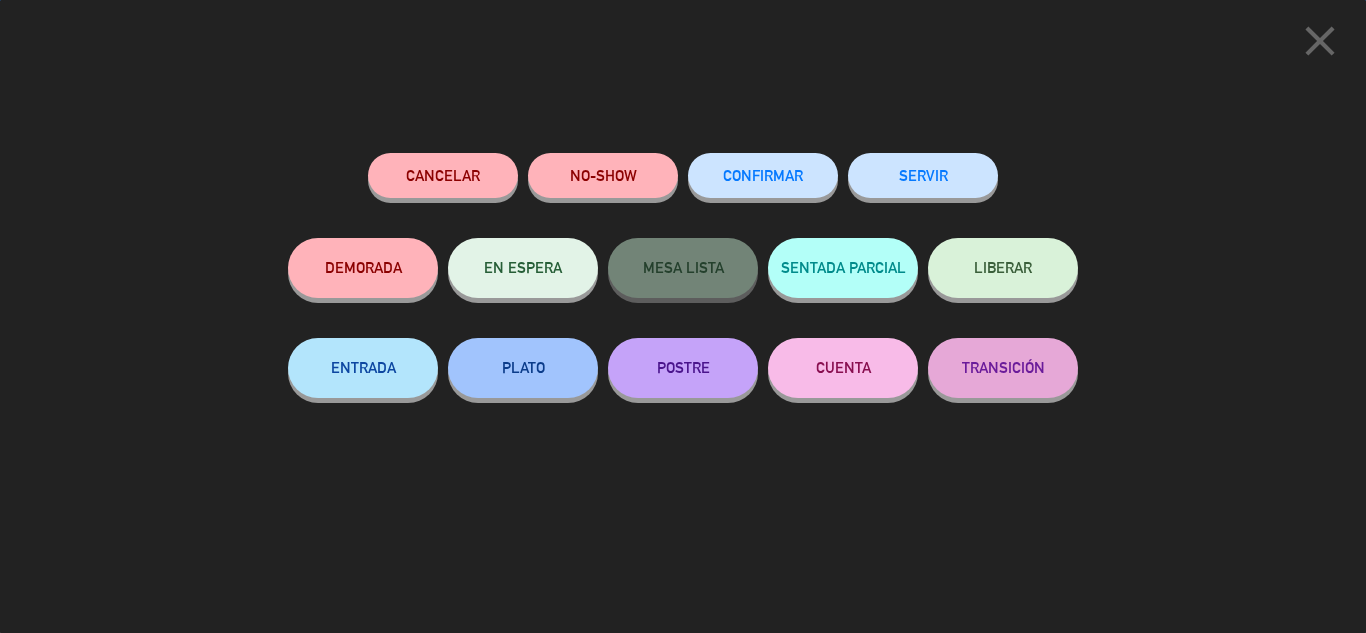 click on "SERVIR" 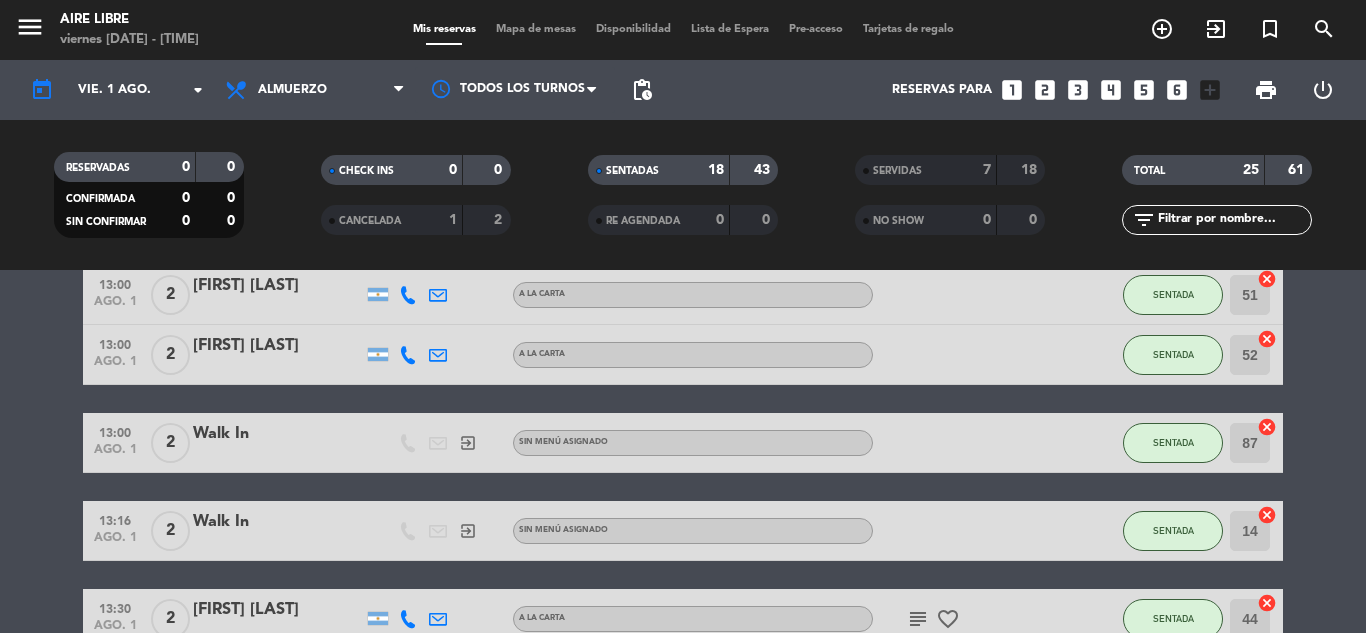 scroll, scrollTop: 0, scrollLeft: 0, axis: both 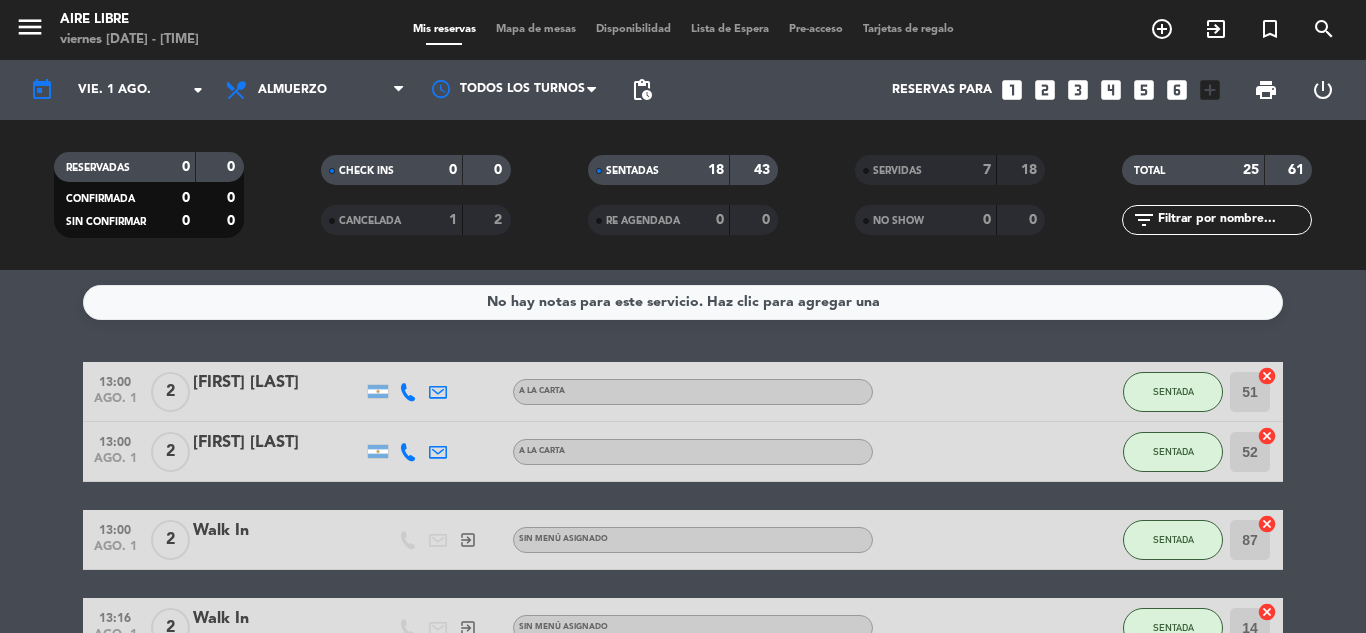 click on "13:00   ago. 1   2   [FIRST] [LAST]   A LA CARTA SENTADA 51  cancel   13:00   ago. 1   2   [FIRST] [LAST]   A LA CARTA SENTADA 52  cancel   13:00   ago. 1   2   Walk In   exit_to_app  Sin menú asignado SENTADA 87  cancel   13:16   ago. 1   2   Walk In   exit_to_app  Sin menú asignado SENTADA 14  cancel   13:30   ago. 1   2   [FIRST] [LAST]   A LA CARTA  subject   favorite_border  SENTADA 44  cancel   13:33   ago. 1   4   Walk In   exit_to_app  Sin menú asignado SENTADA 13  cancel   13:37   ago. 1   2   Walk In   exit_to_app  Sin menú asignado SENTADA 77  cancel   13:39   ago. 1   2   Walk In   exit_to_app  Sin menú asignado SENTADA 76  cancel   13:54   ago. 1   1   Walk In   exit_to_app  Sin menú asignado SENTADA 27B  cancel   13:55   ago. 1   1   Walk In   exit_to_app  Sin menú asignado SENTADA 81b  cancel   13:59   ago. 1   2   Walk In   exit_to_app  Sin menú asignado SENTADA 71  cancel   13:59   ago. 1   4   Walk In   exit_to_app  Sin menú asignado SENTADA 72  cancel   14:05   2  25" 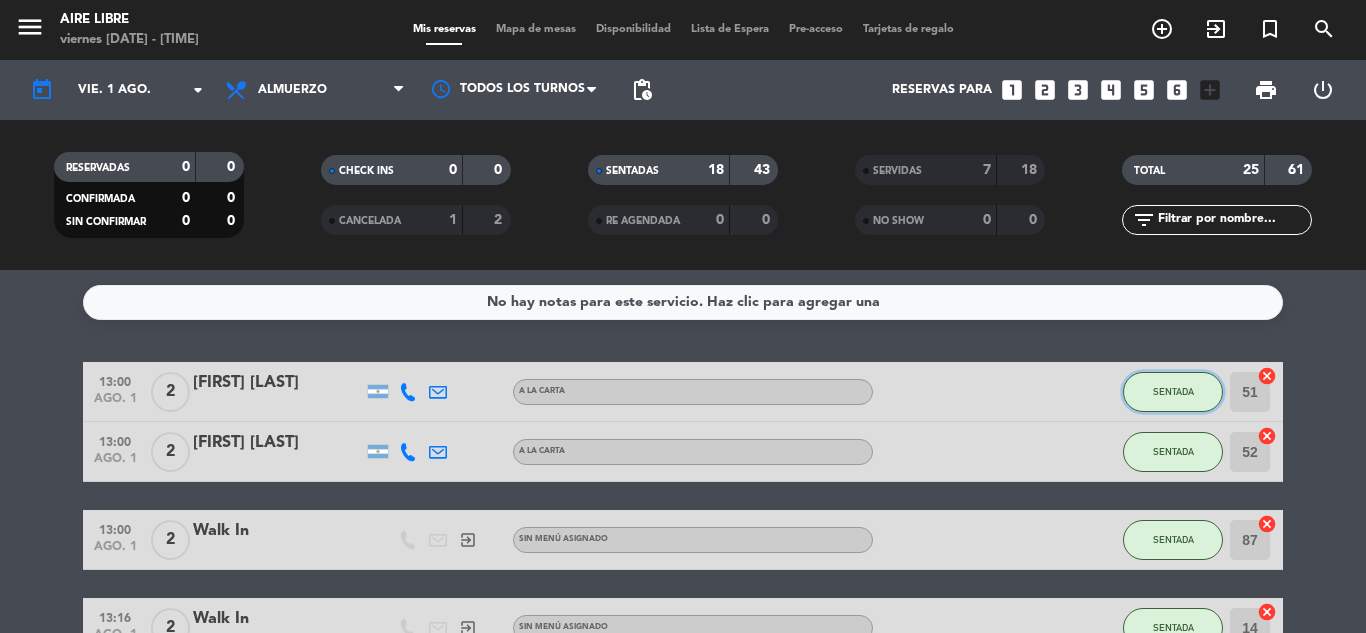 click on "SENTADA" 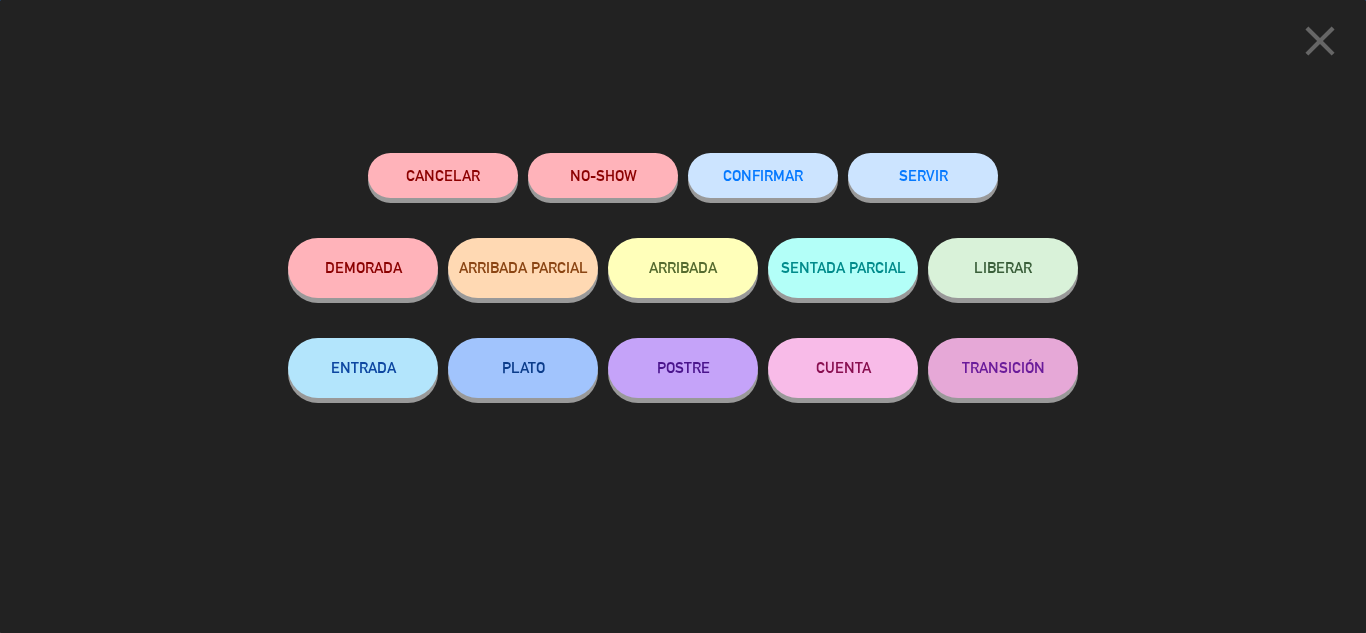 click on "SERVIR" 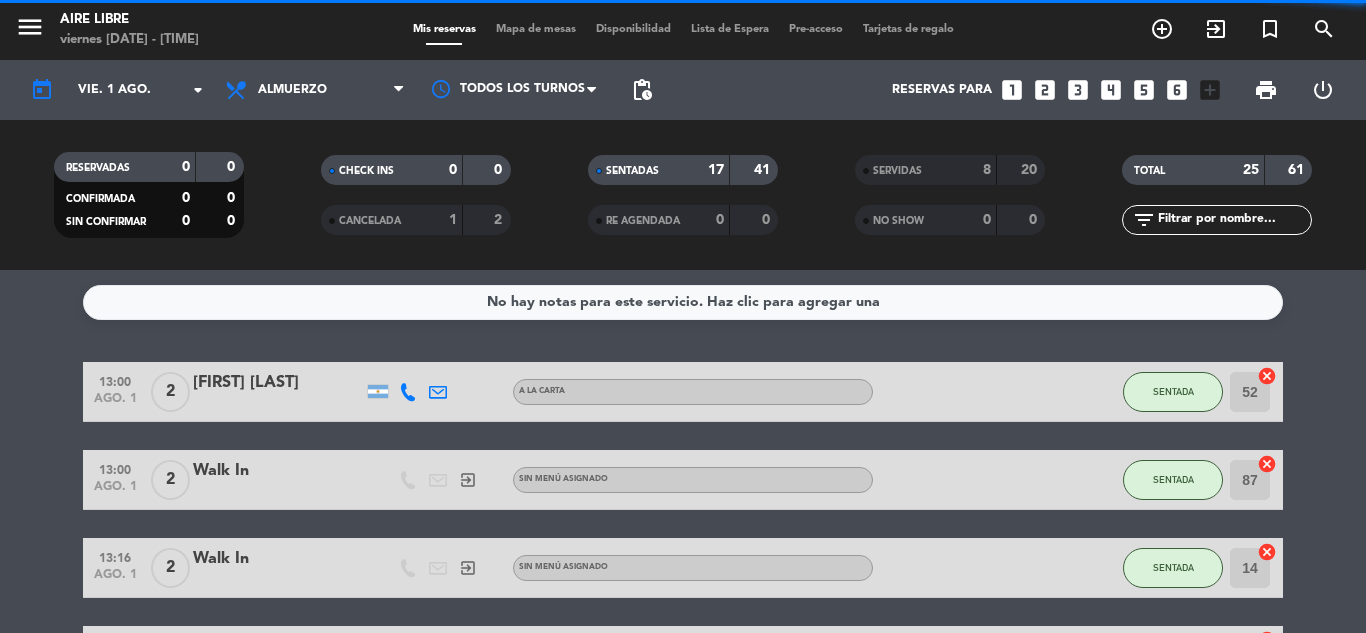 click on "SENTADA" 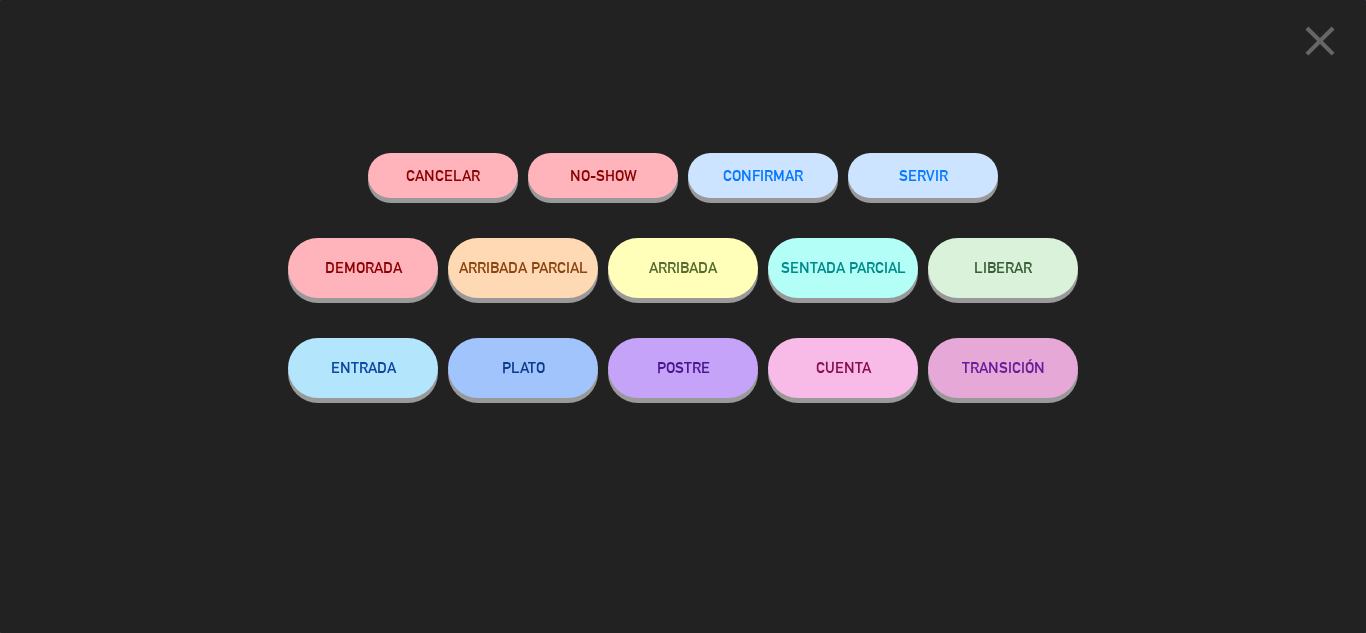 click on "SERVIR" 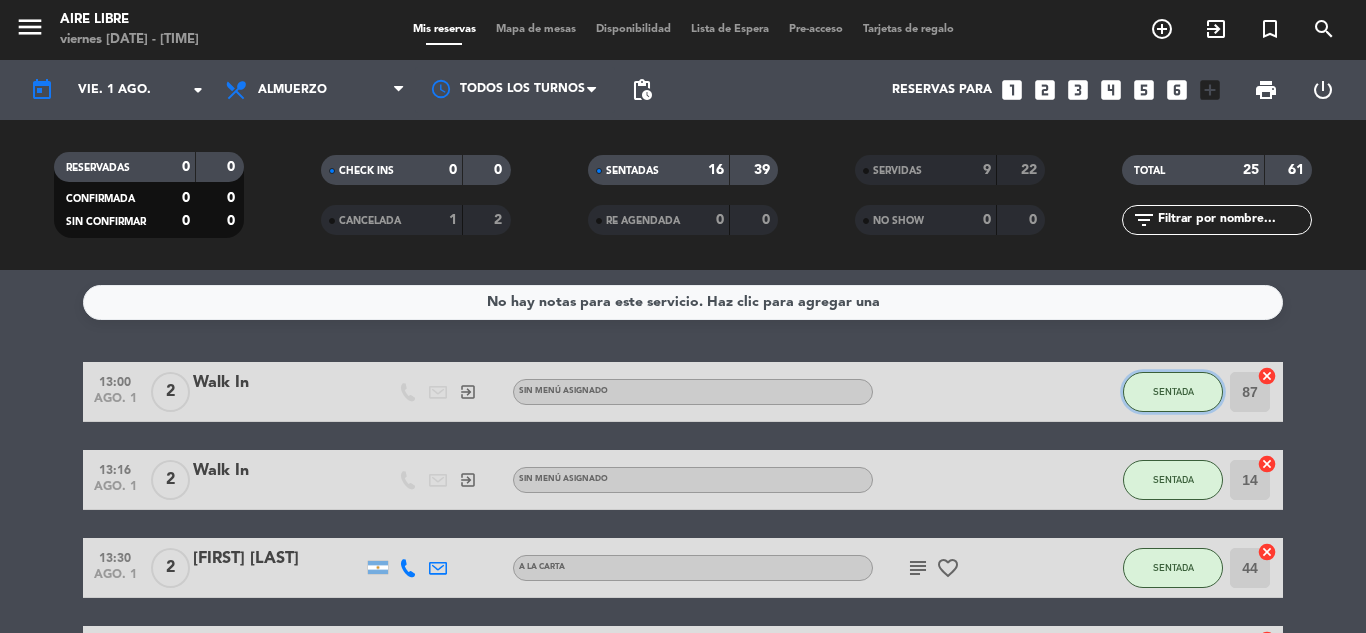 click on "SENTADA" 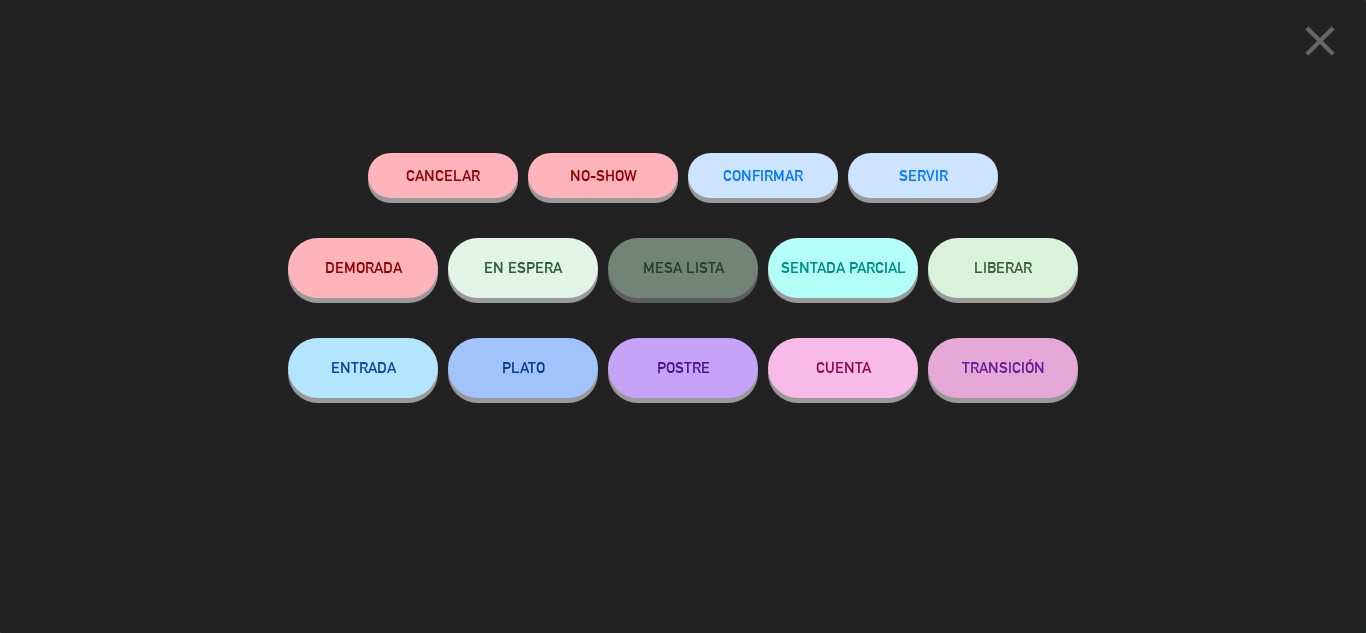 click on "SERVIR" 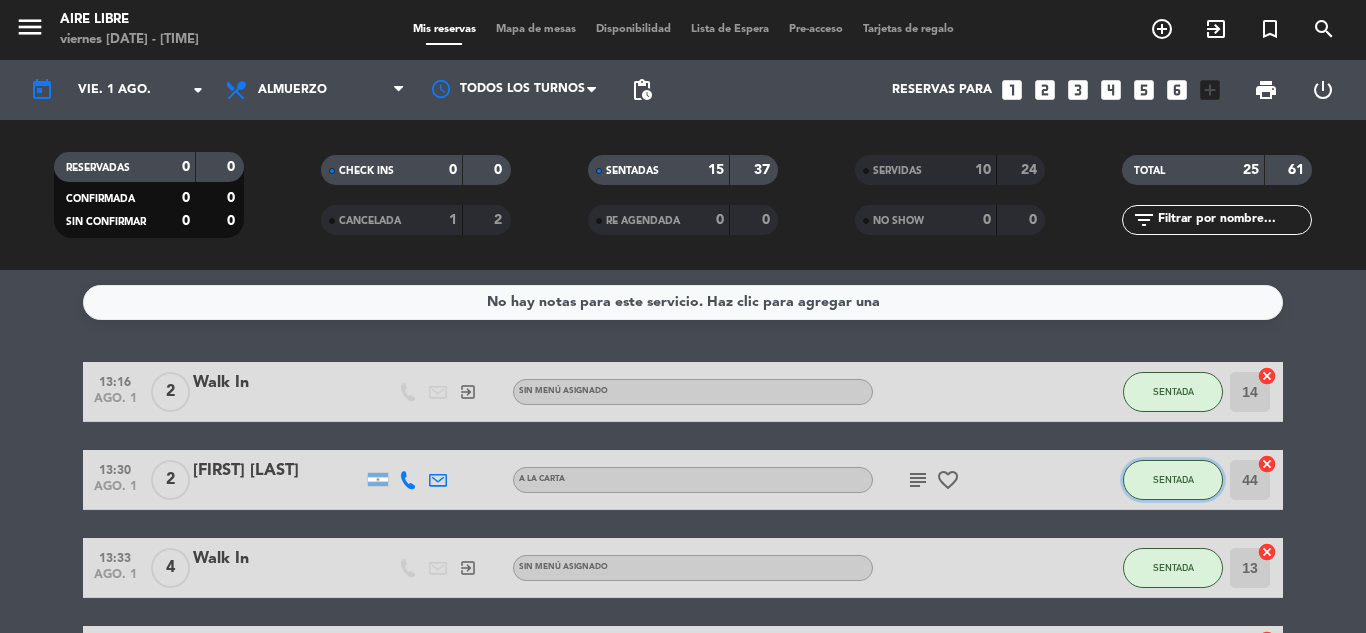 click on "SENTADA" 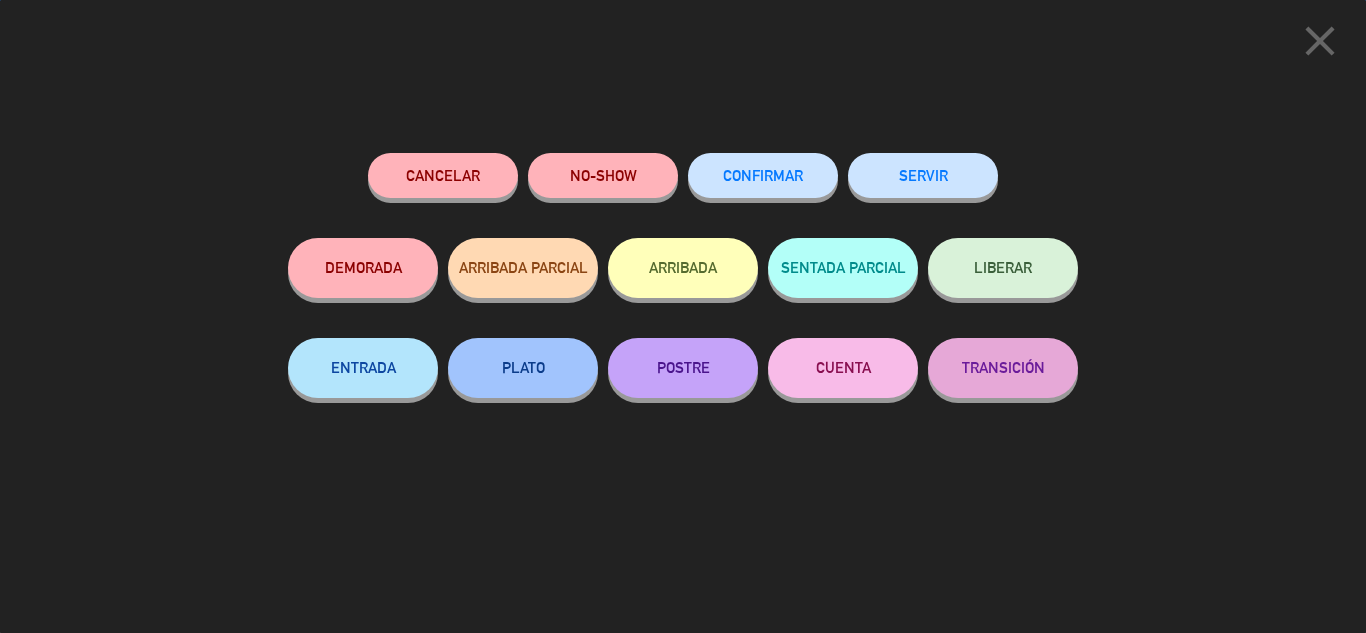 click on "SERVIR" 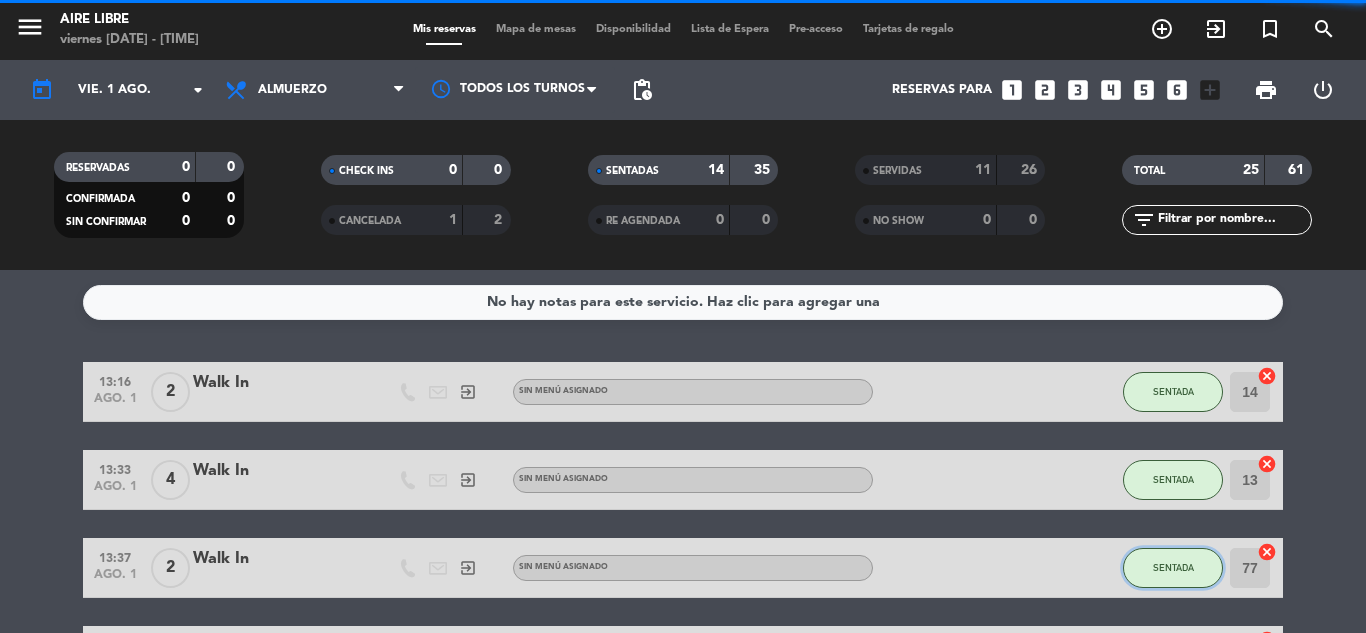 click on "SENTADA" 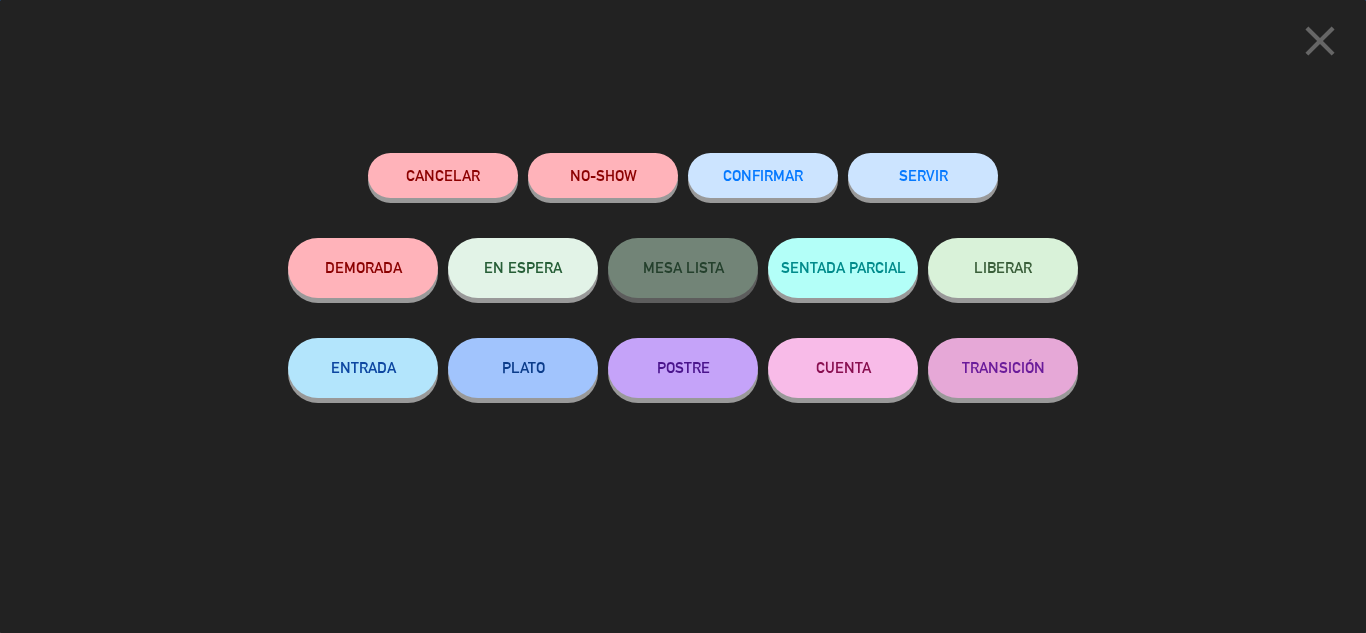 click on "SERVIR" 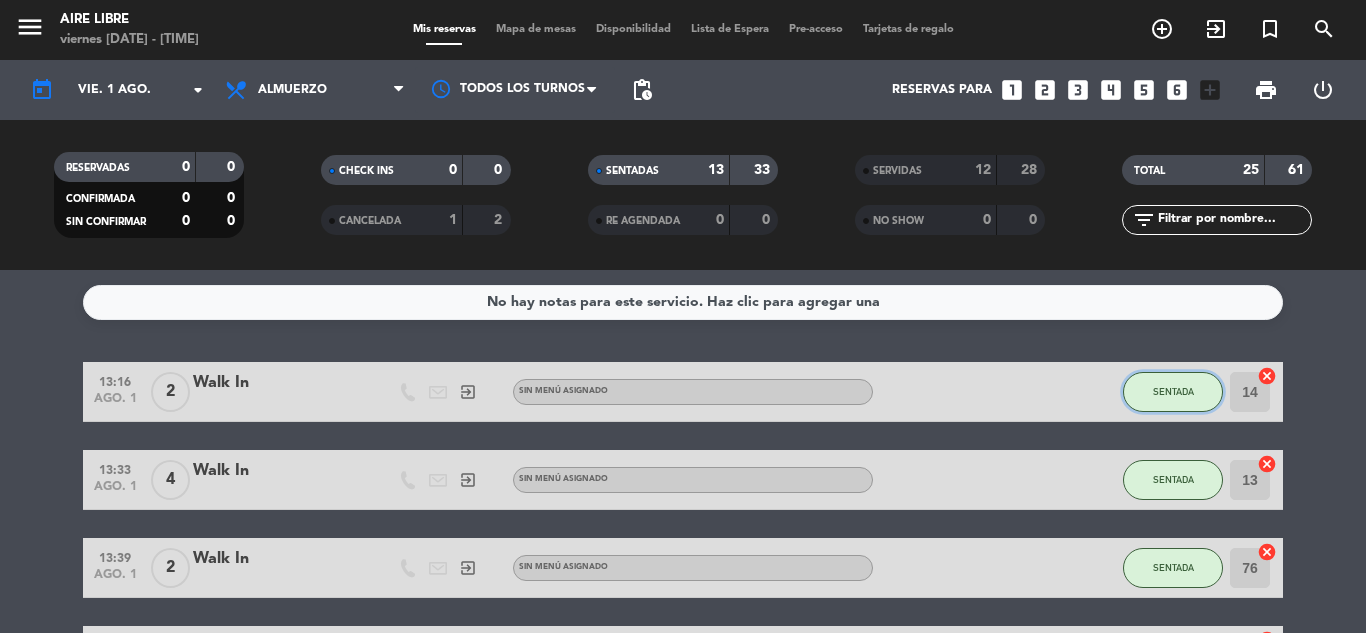 click on "SENTADA" 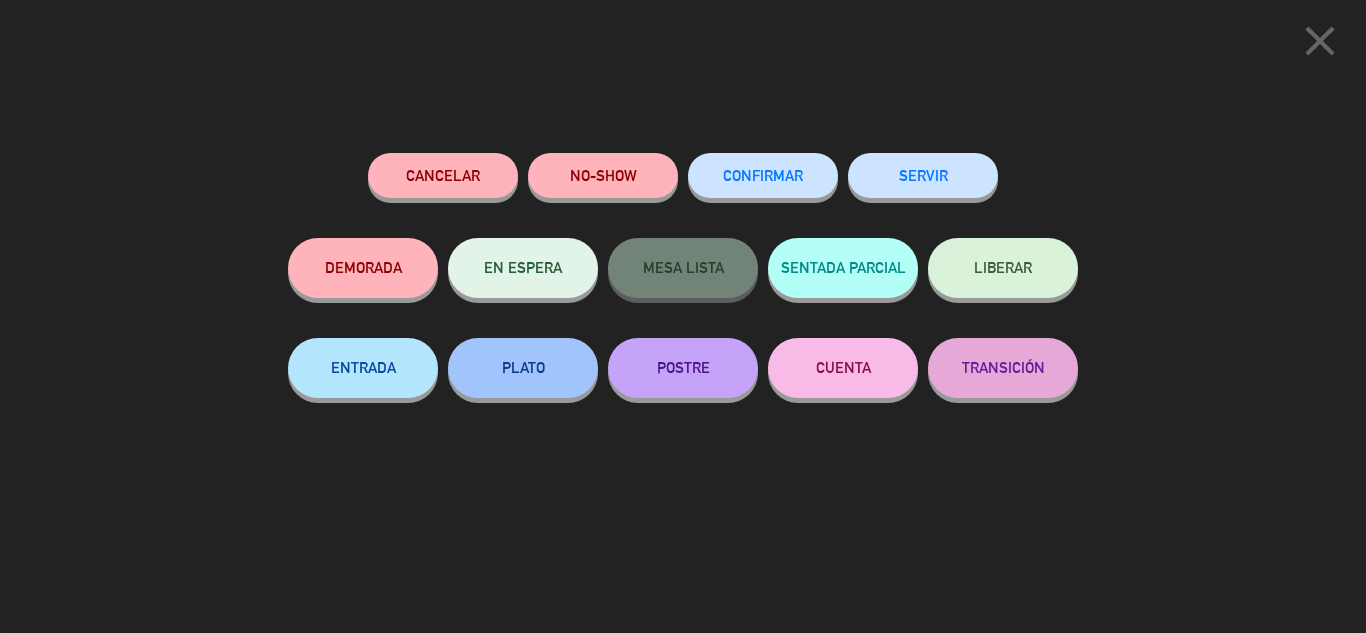 click on "SERVIR" 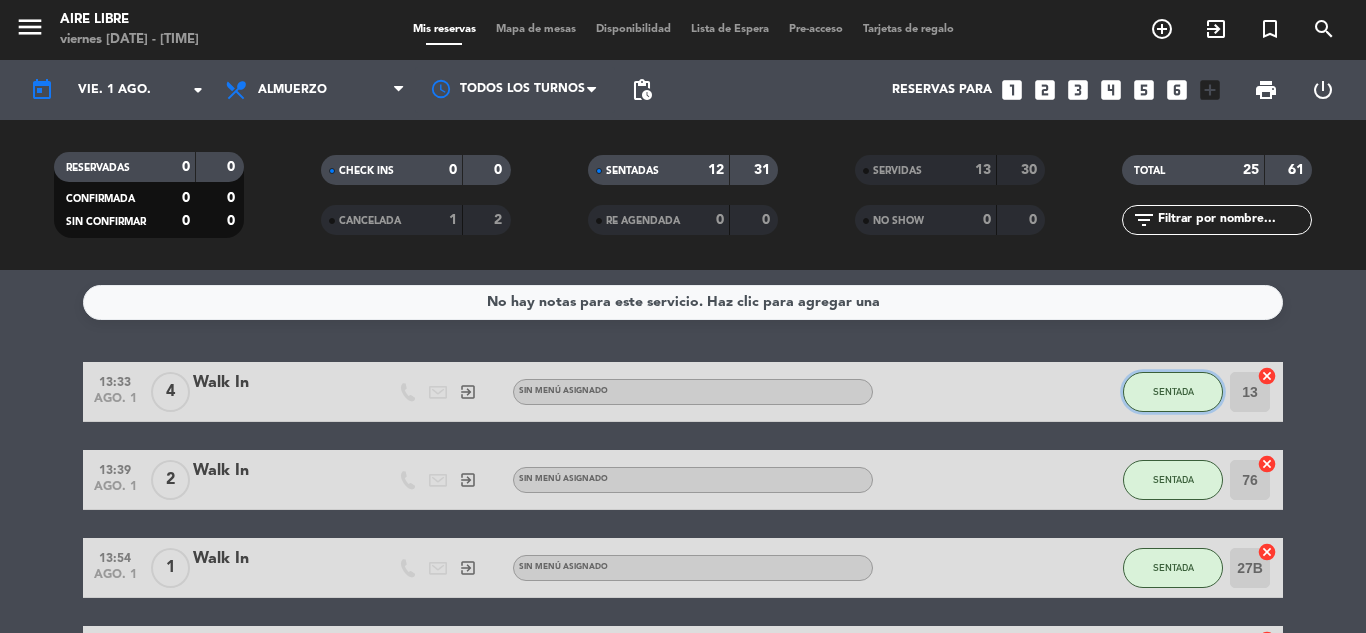 click on "SENTADA" 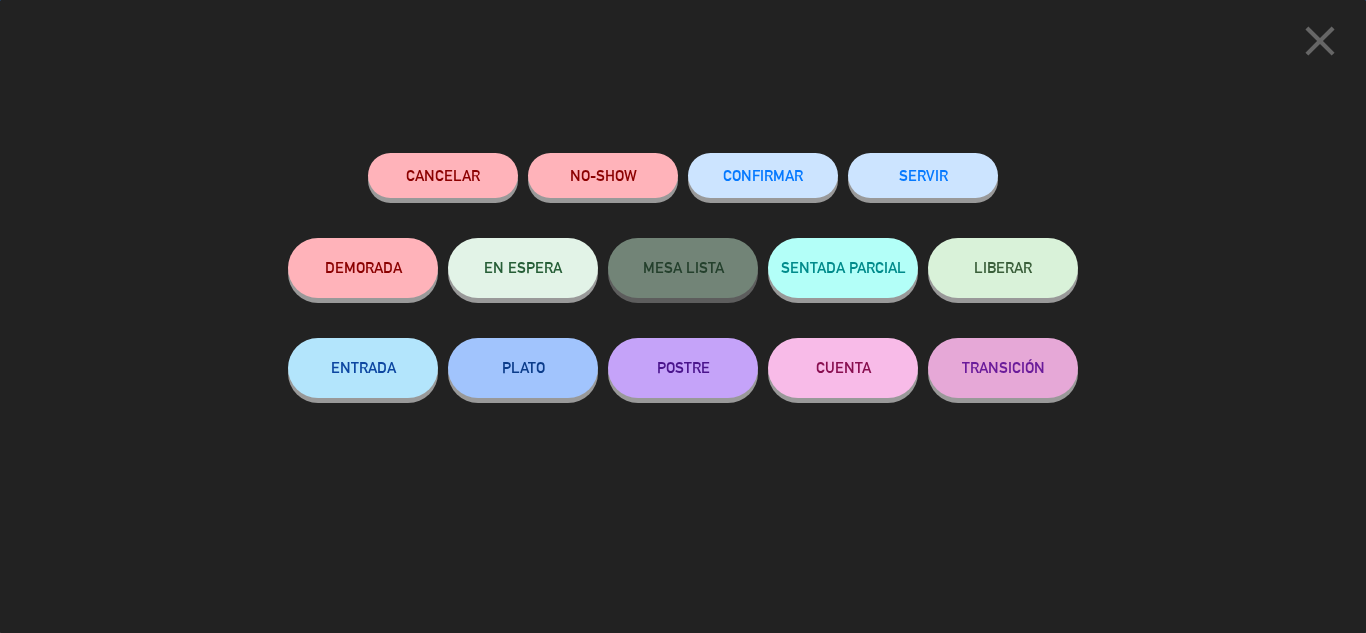 click on "SERVIR" 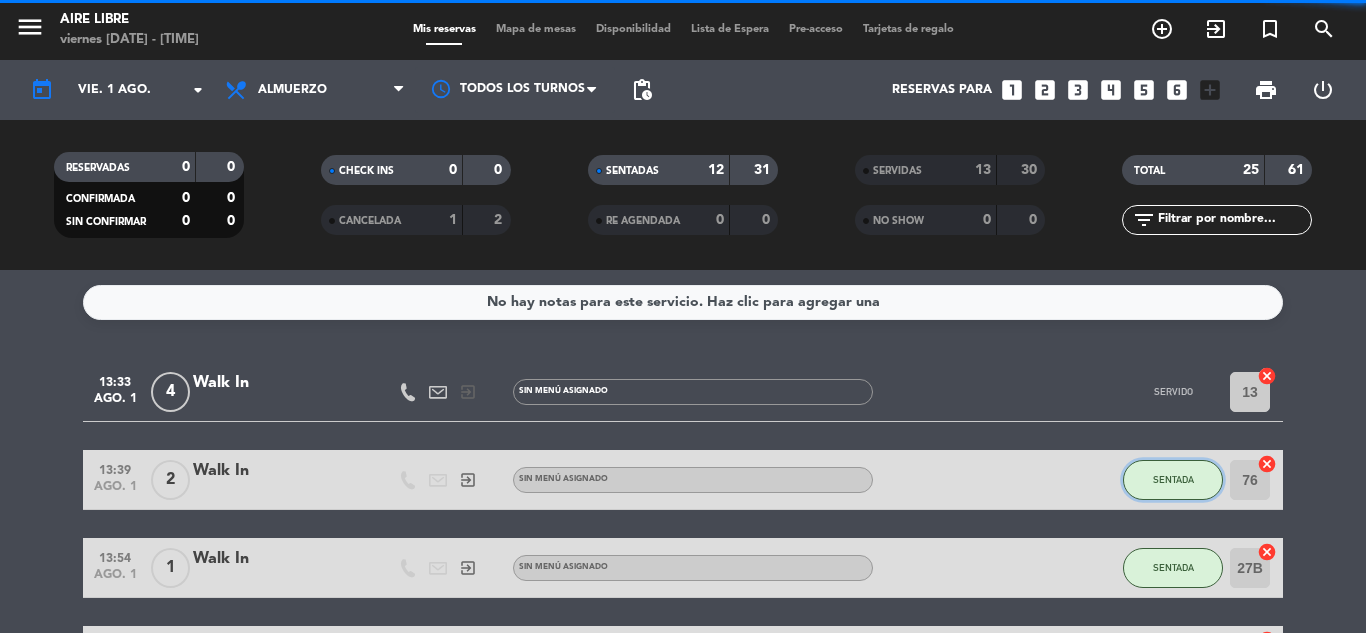 click on "SENTADA" 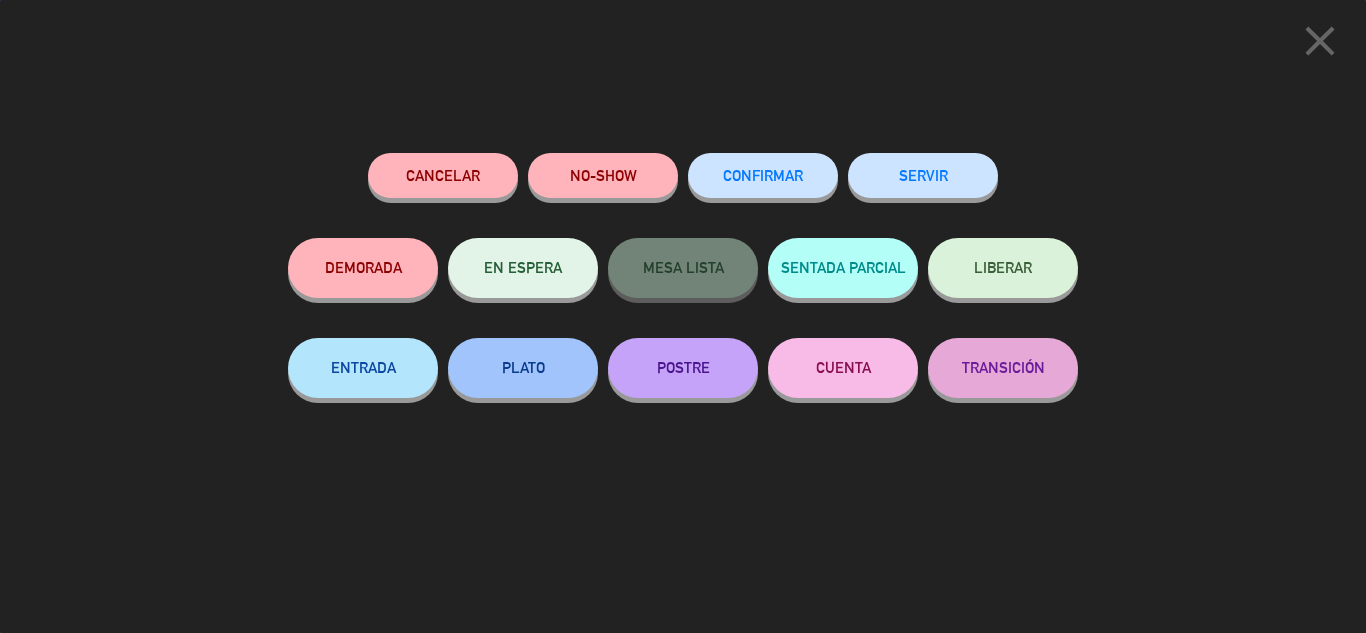 click on "SERVIR" 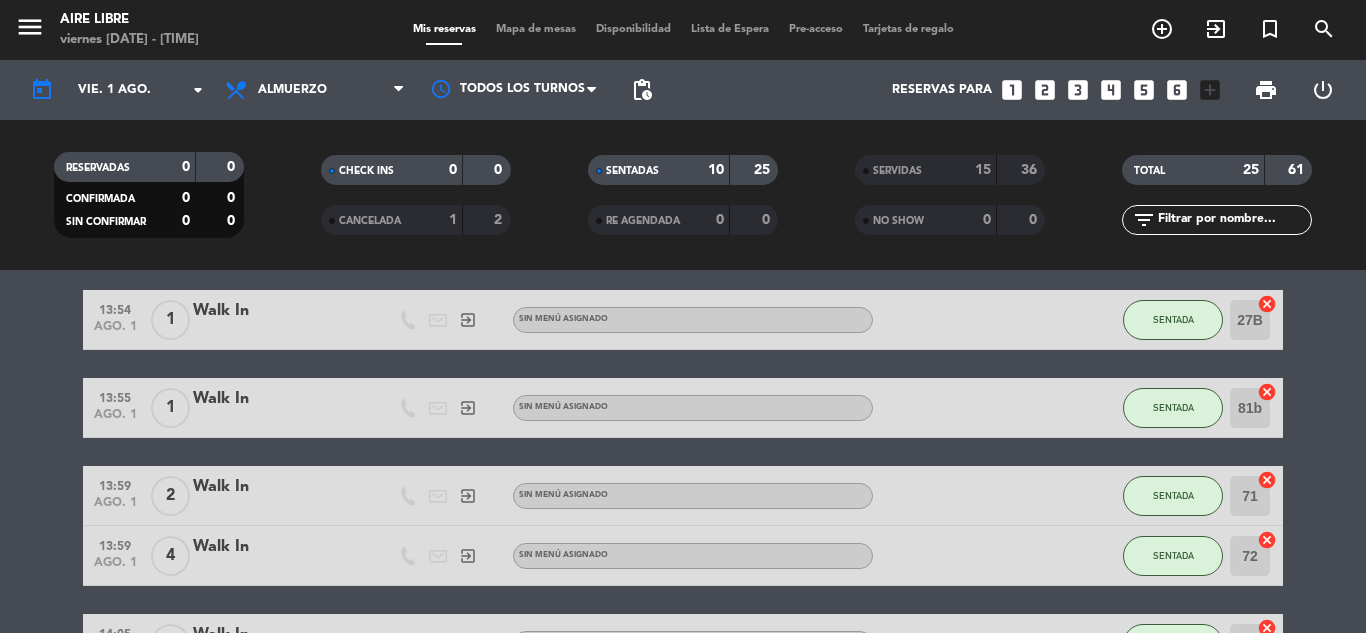 scroll, scrollTop: 51, scrollLeft: 0, axis: vertical 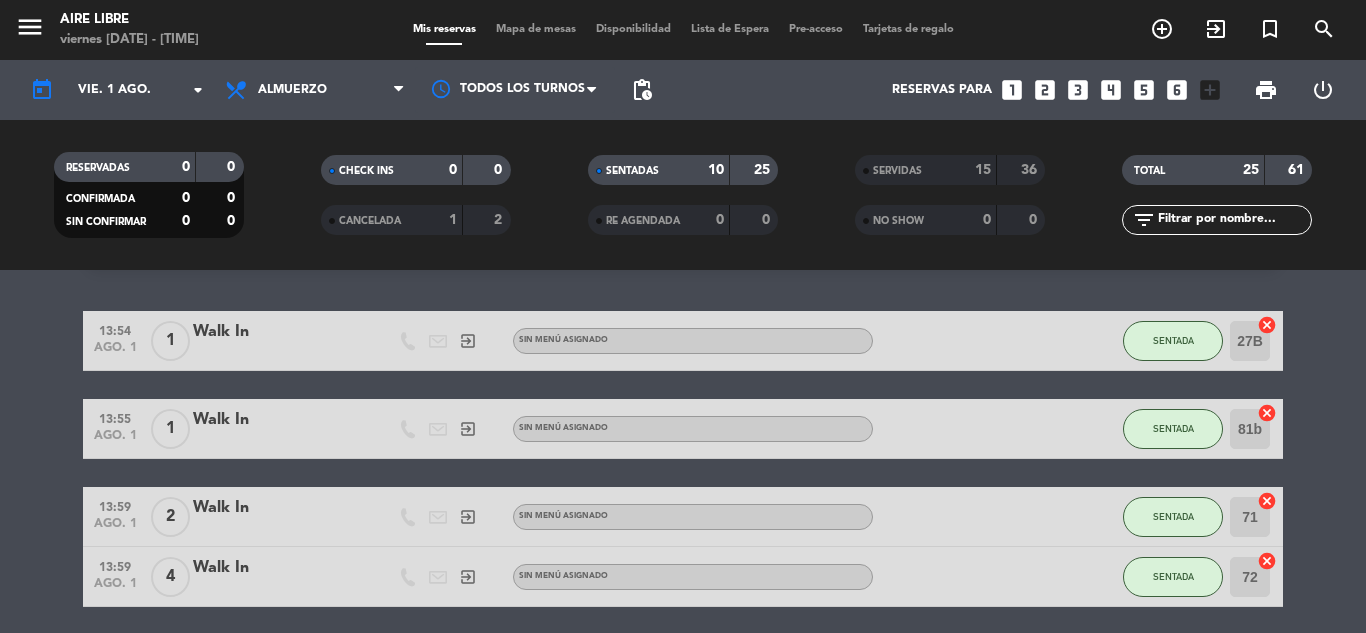 click on "SENTADA" 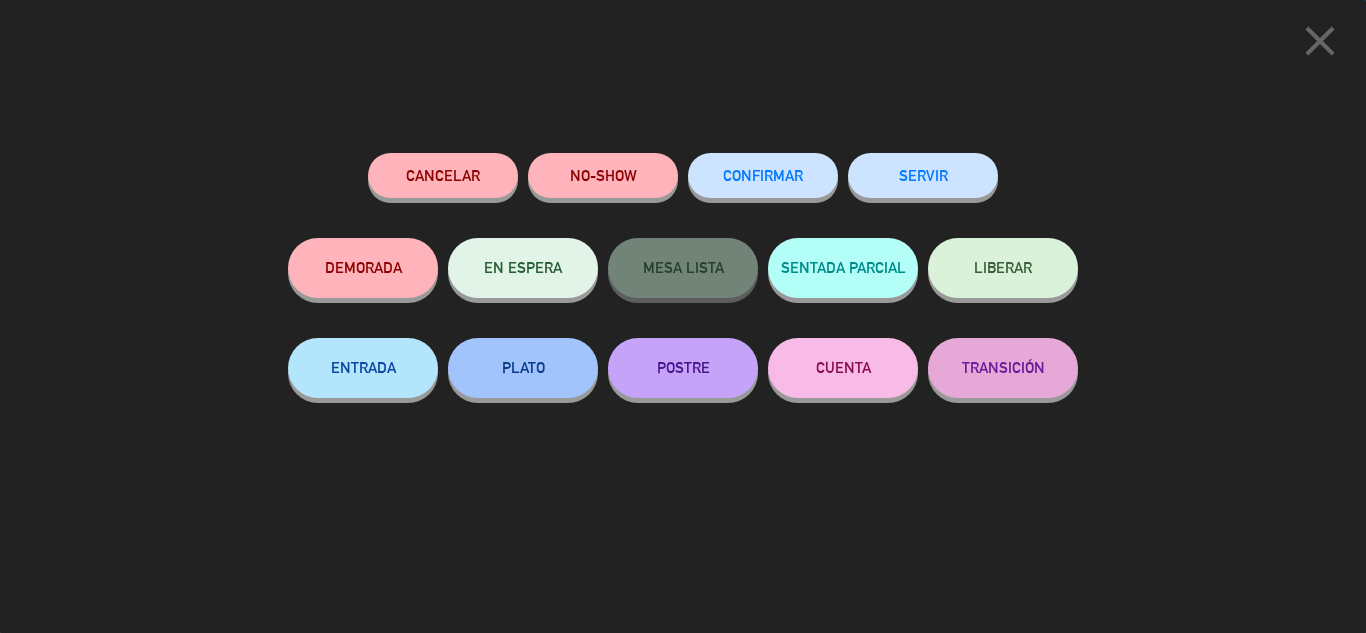 click on "SERVIR" 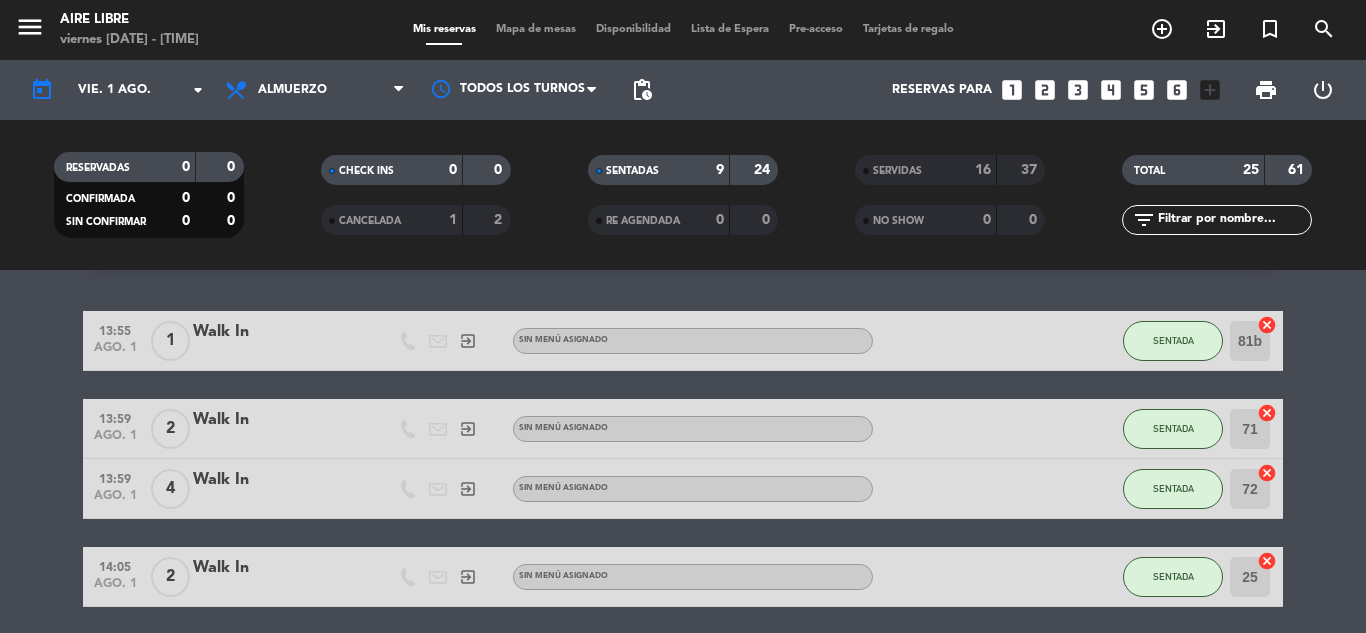 click on "SENTADA" 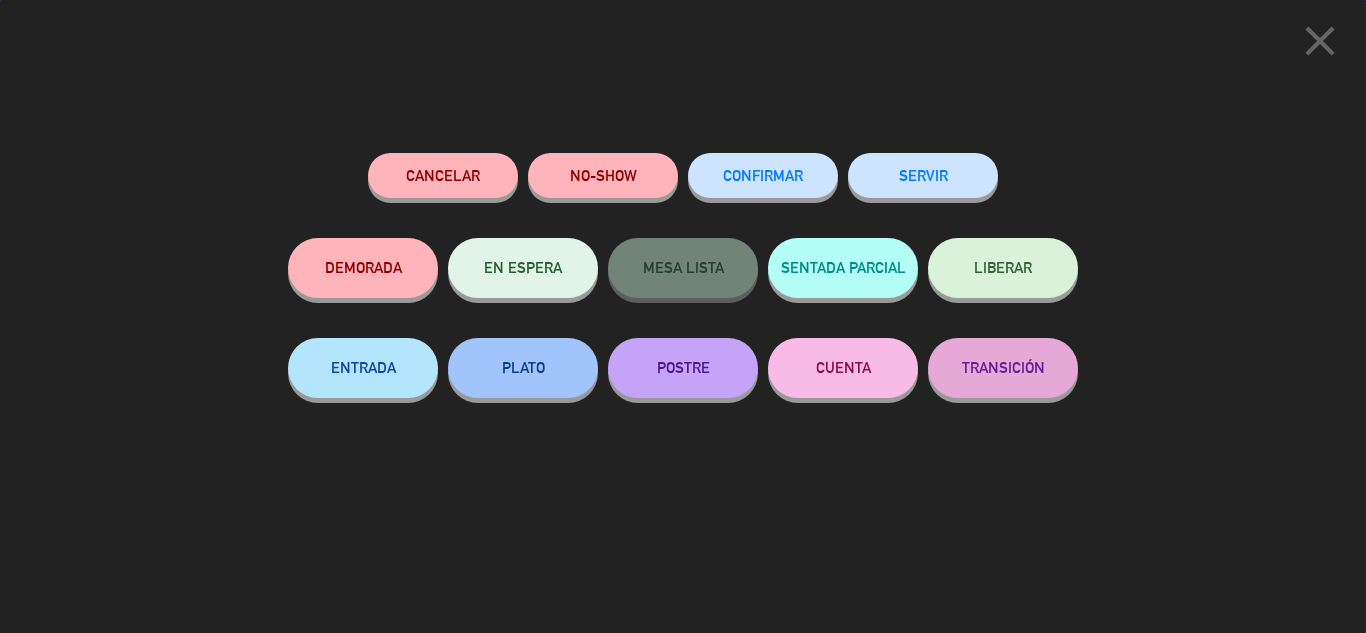 click on "SERVIR" 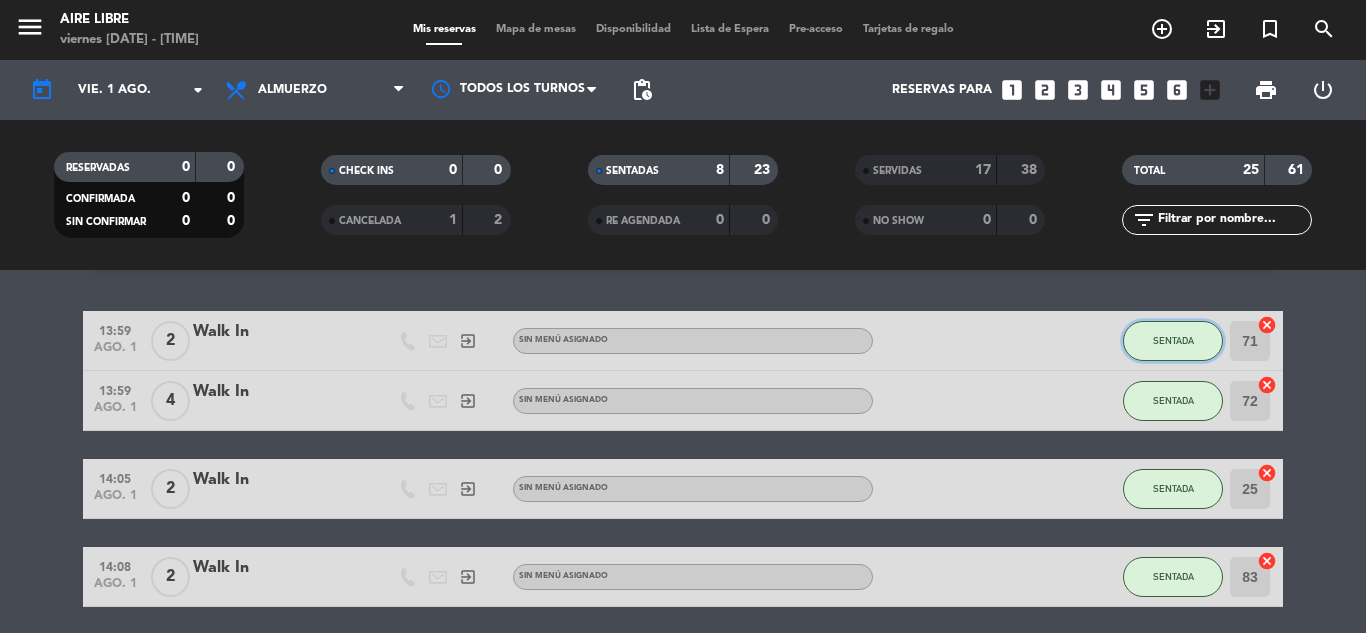 click on "SENTADA" 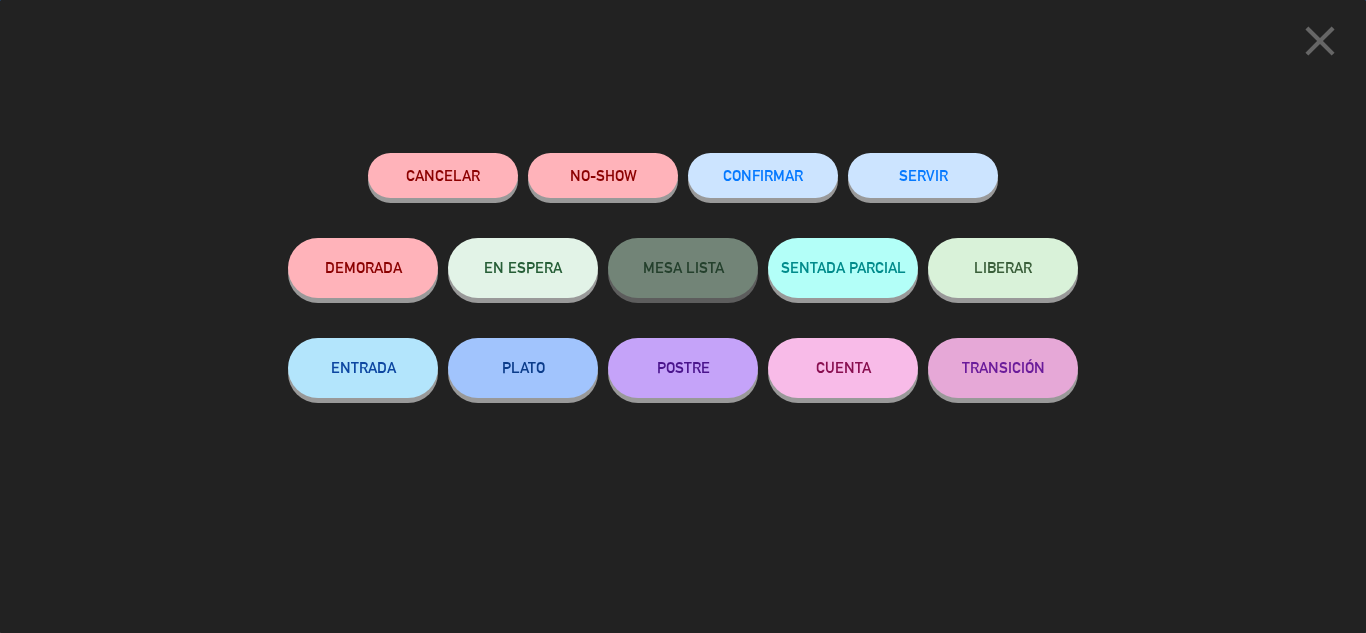 click on "SERVIR" 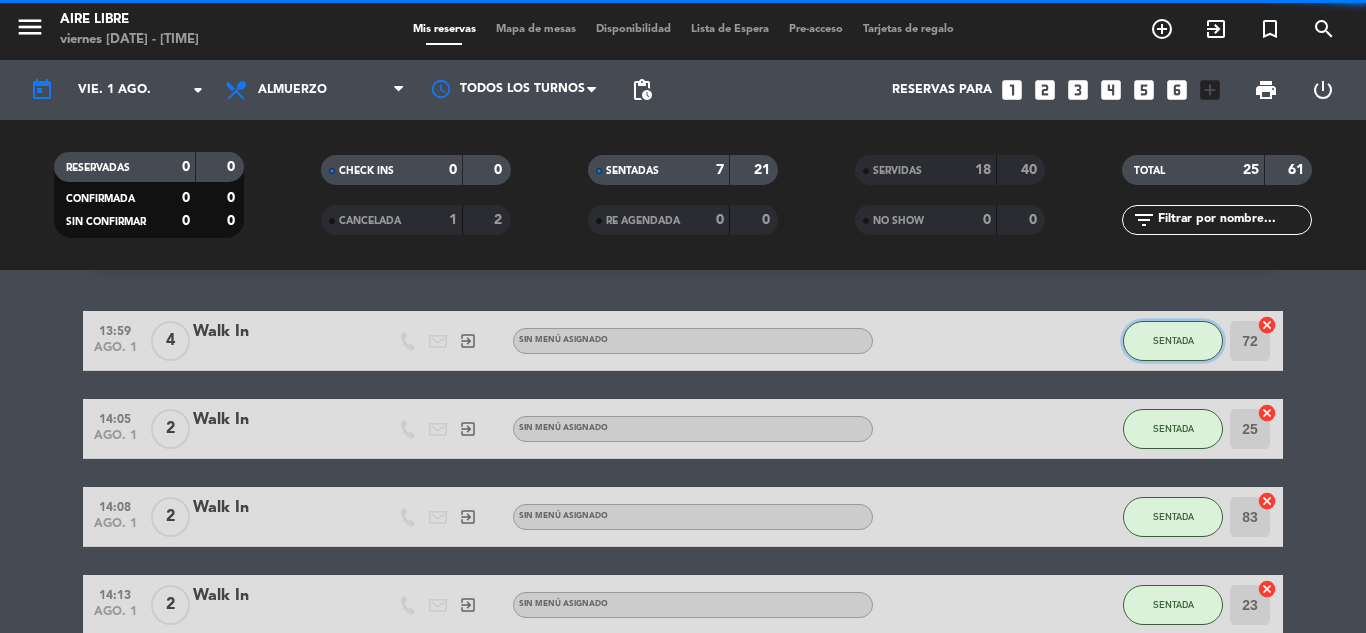 click on "SENTADA" 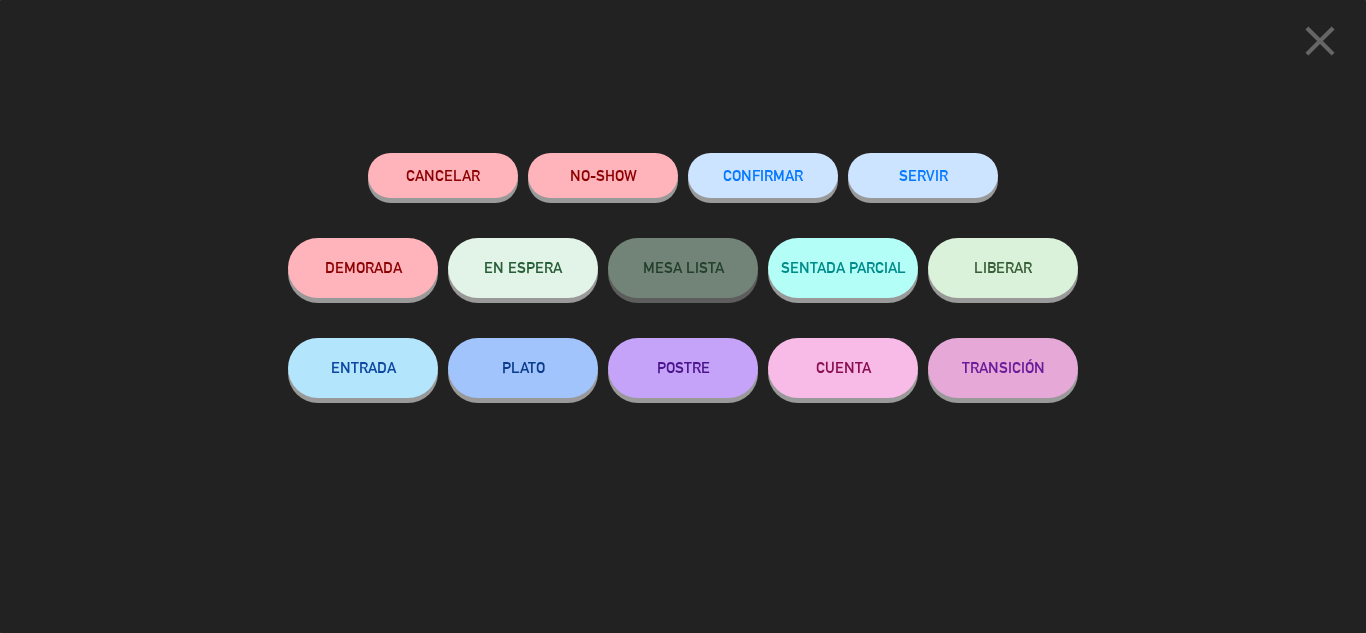 click on "SERVIR" 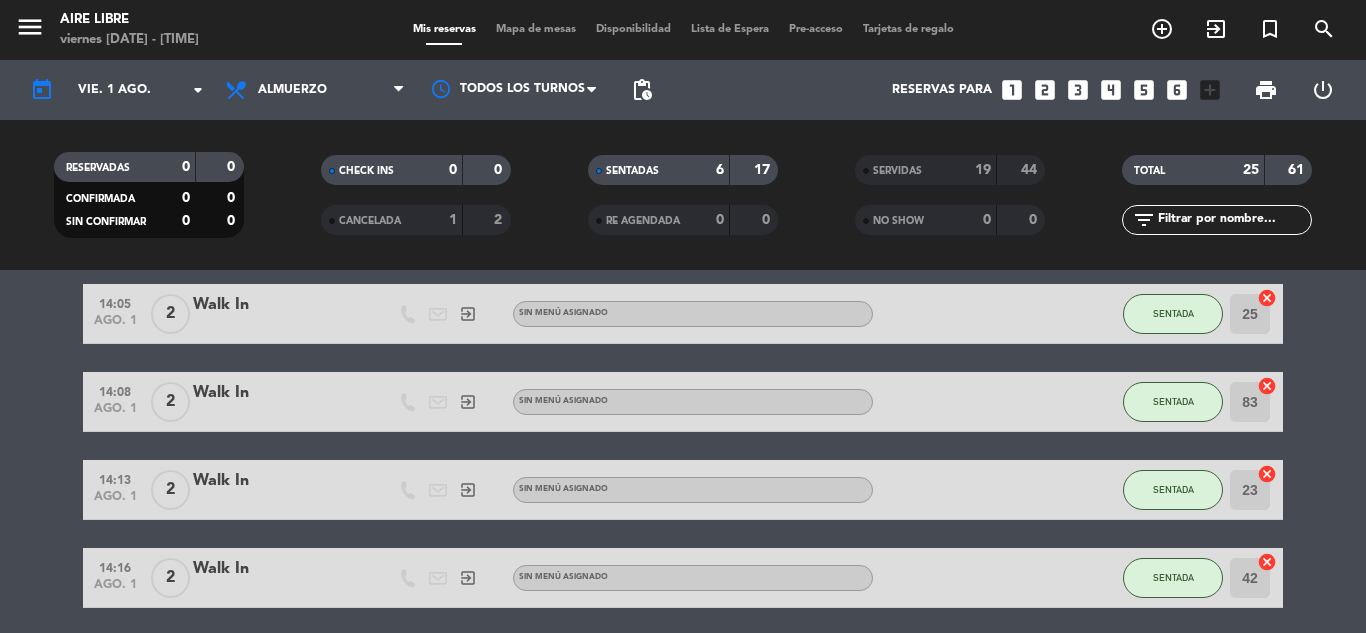 scroll, scrollTop: 49, scrollLeft: 0, axis: vertical 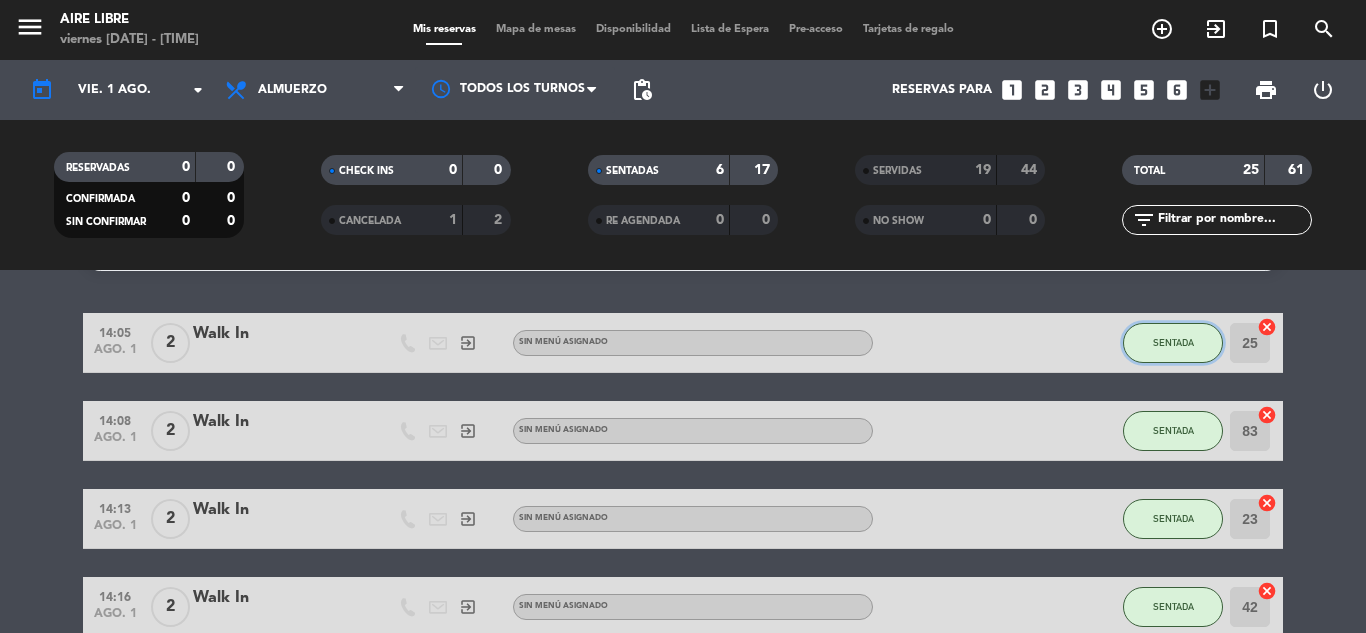 click on "SENTADA" 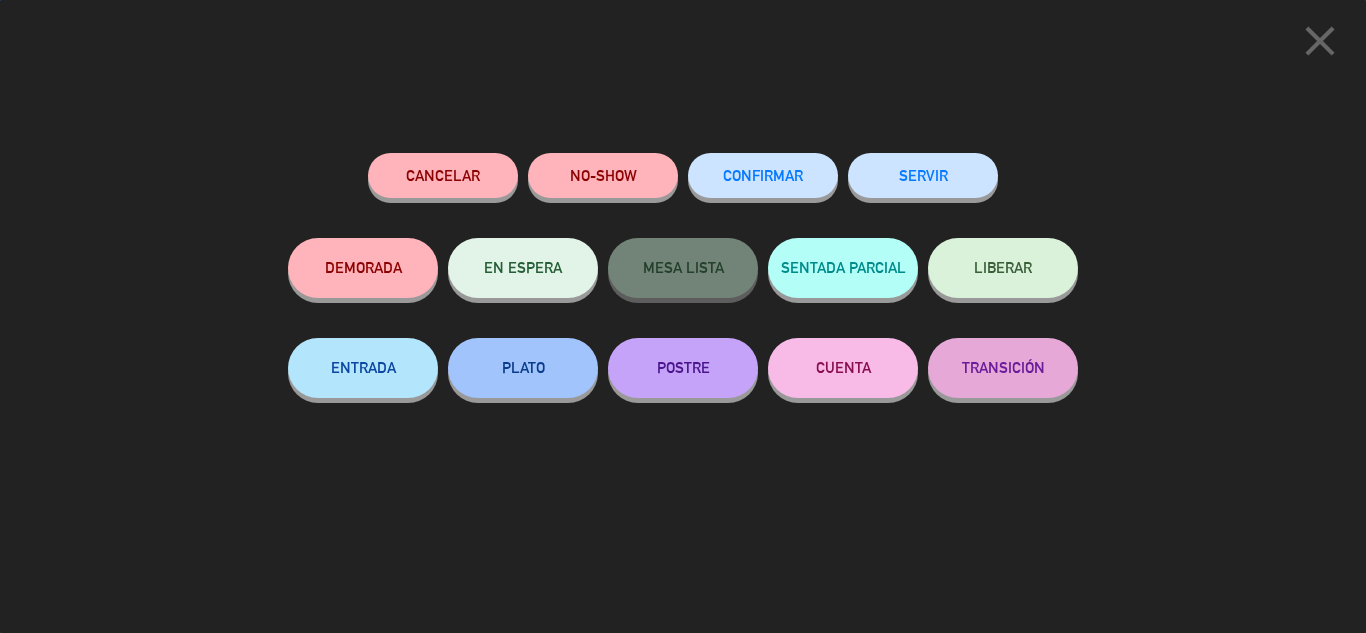 click on "SERVIR" 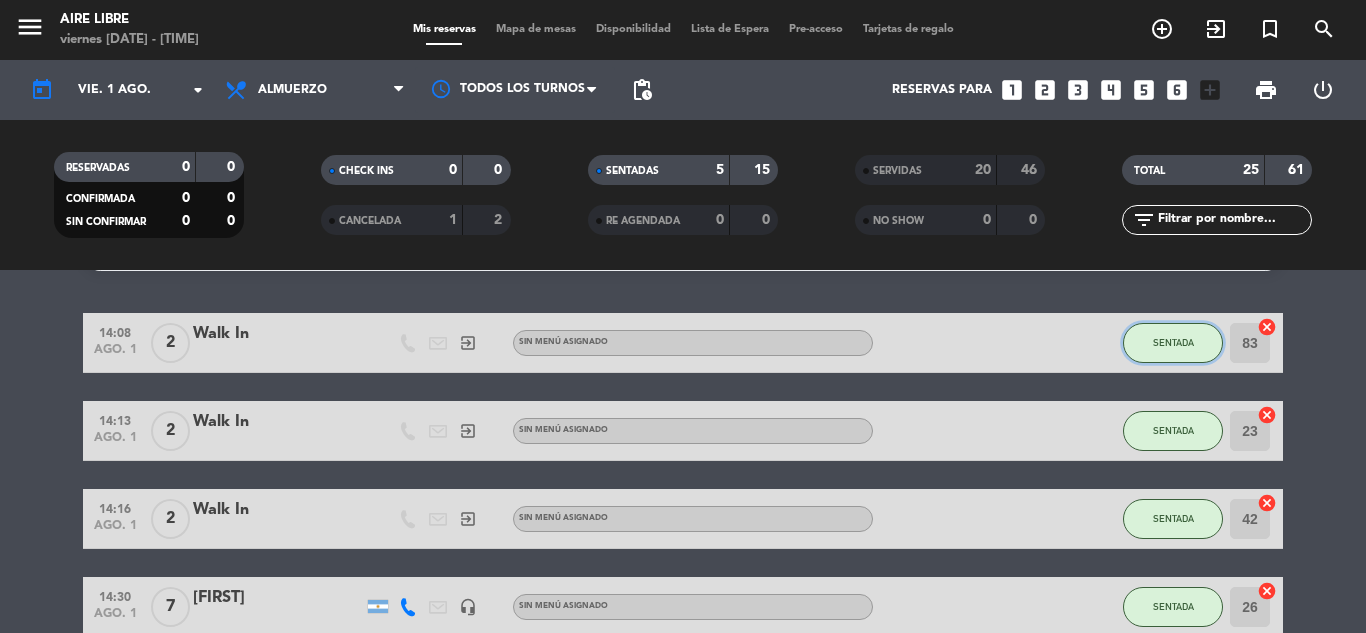 click on "SENTADA" 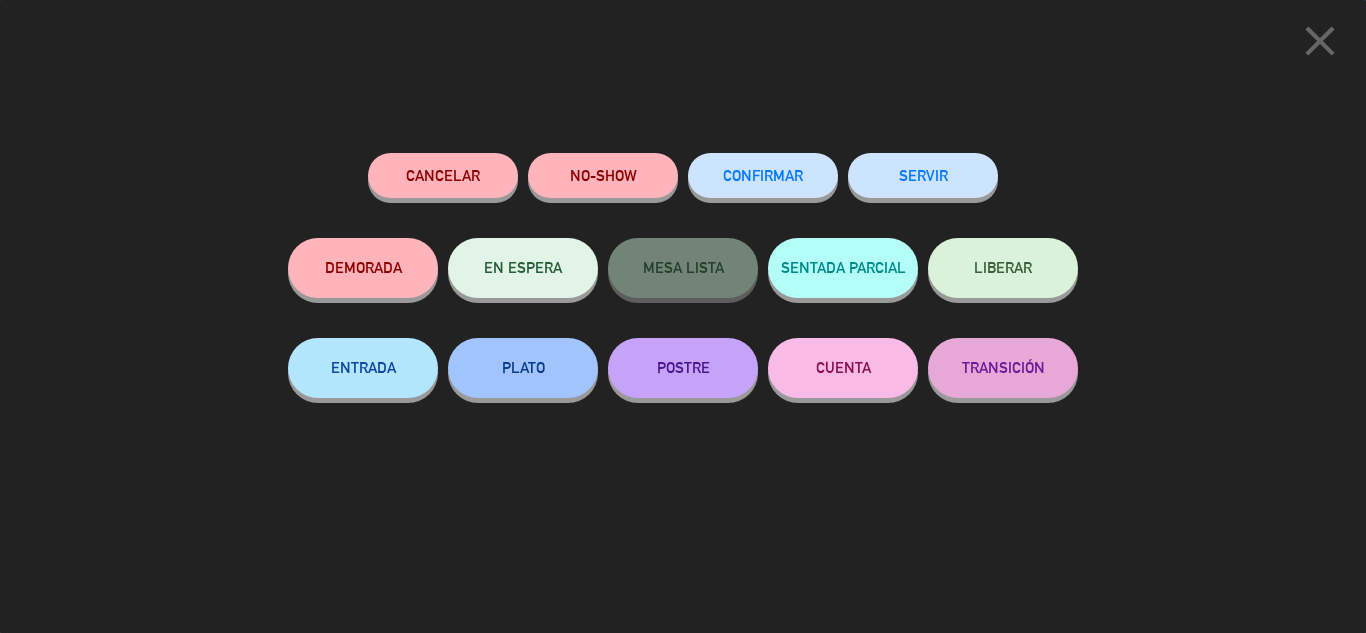 click on "SERVIR" 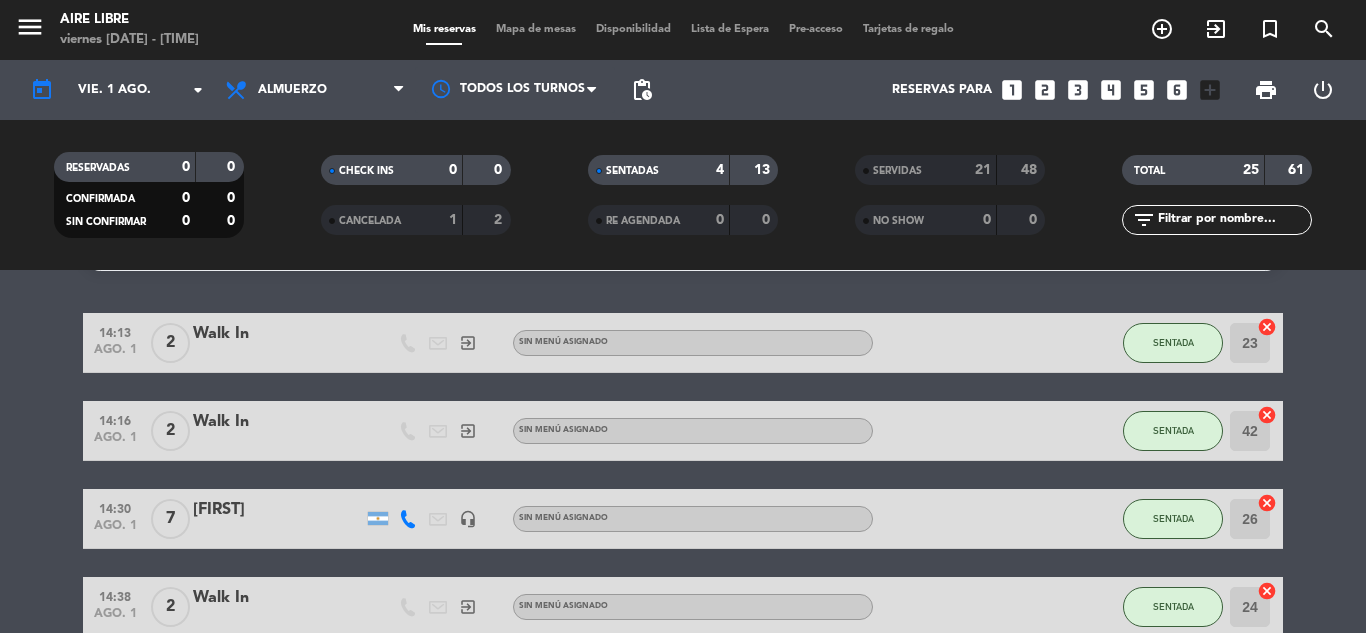 click on "SENTADA" 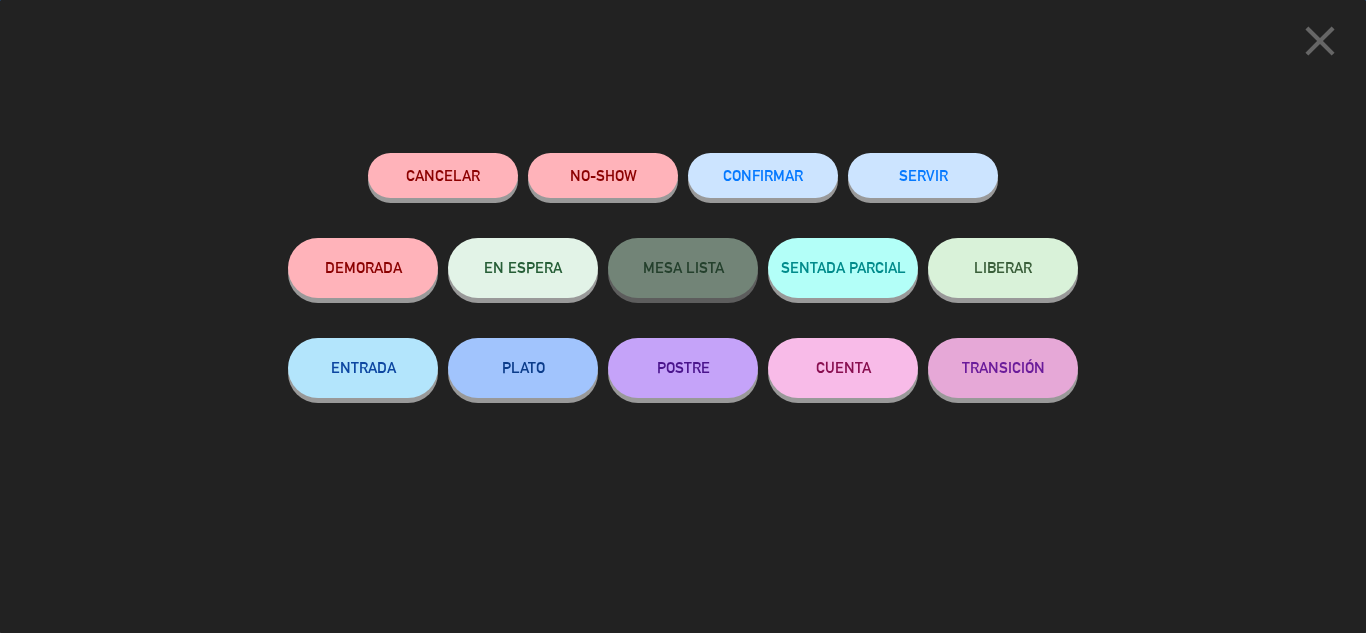 click on "SERVIR" 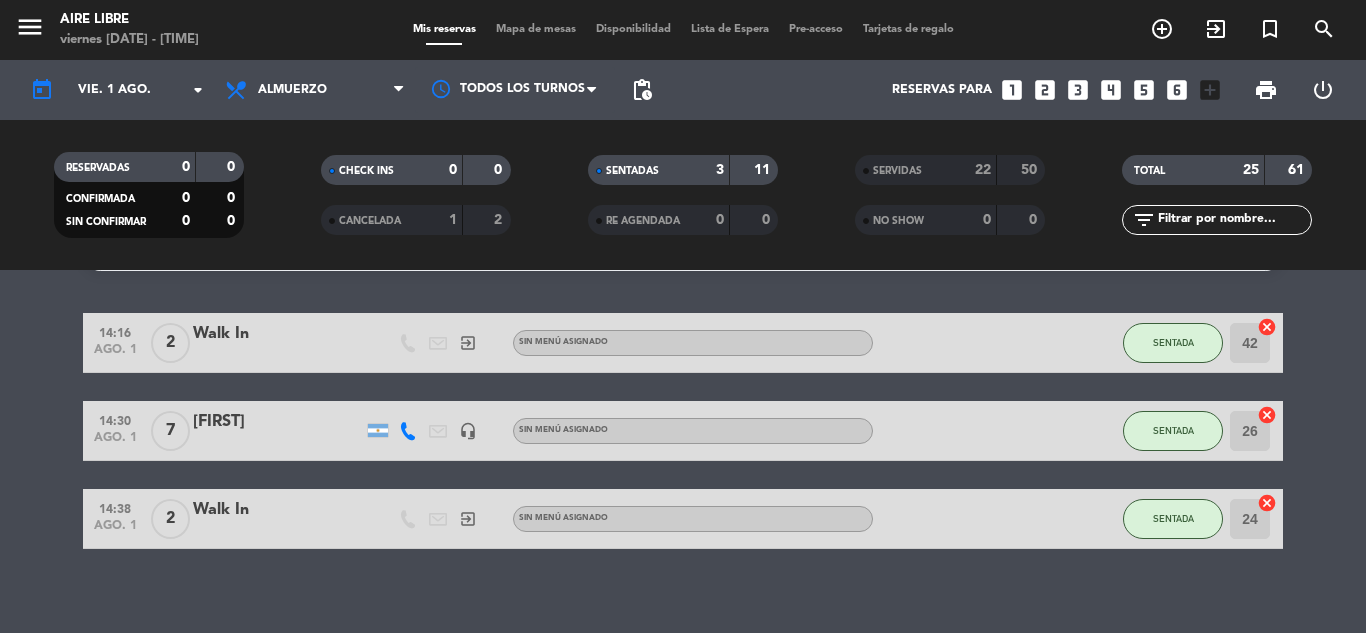 scroll, scrollTop: 0, scrollLeft: 0, axis: both 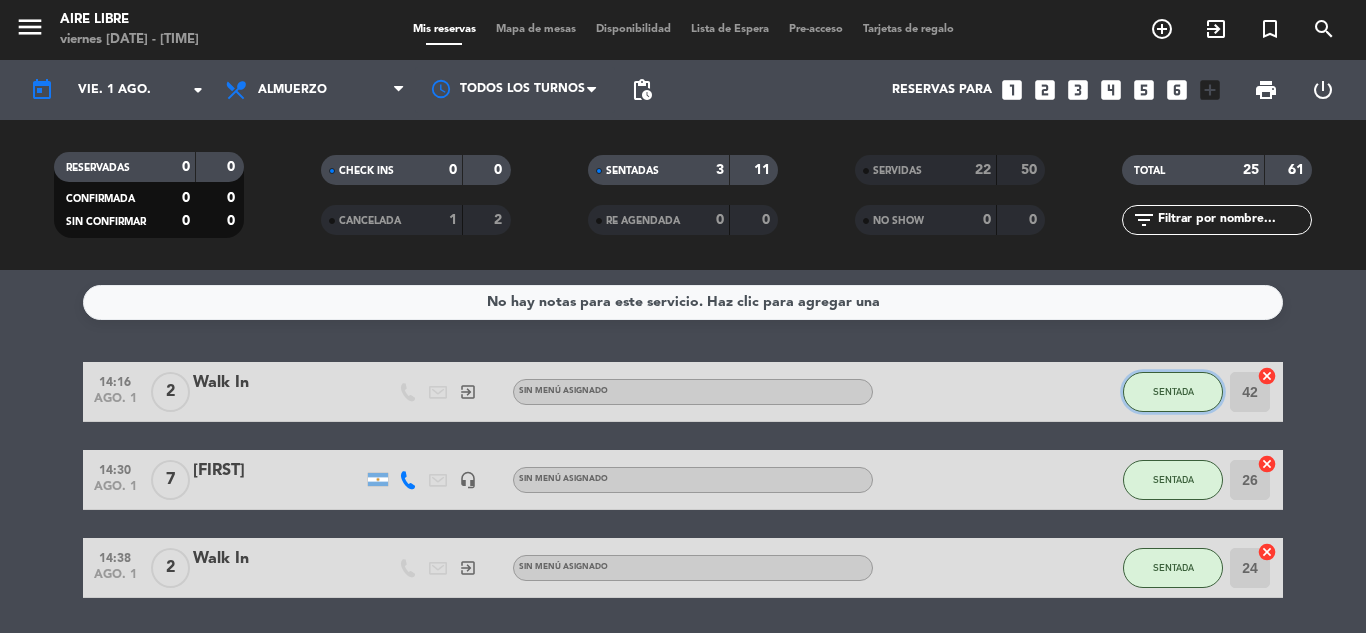 click on "SENTADA" 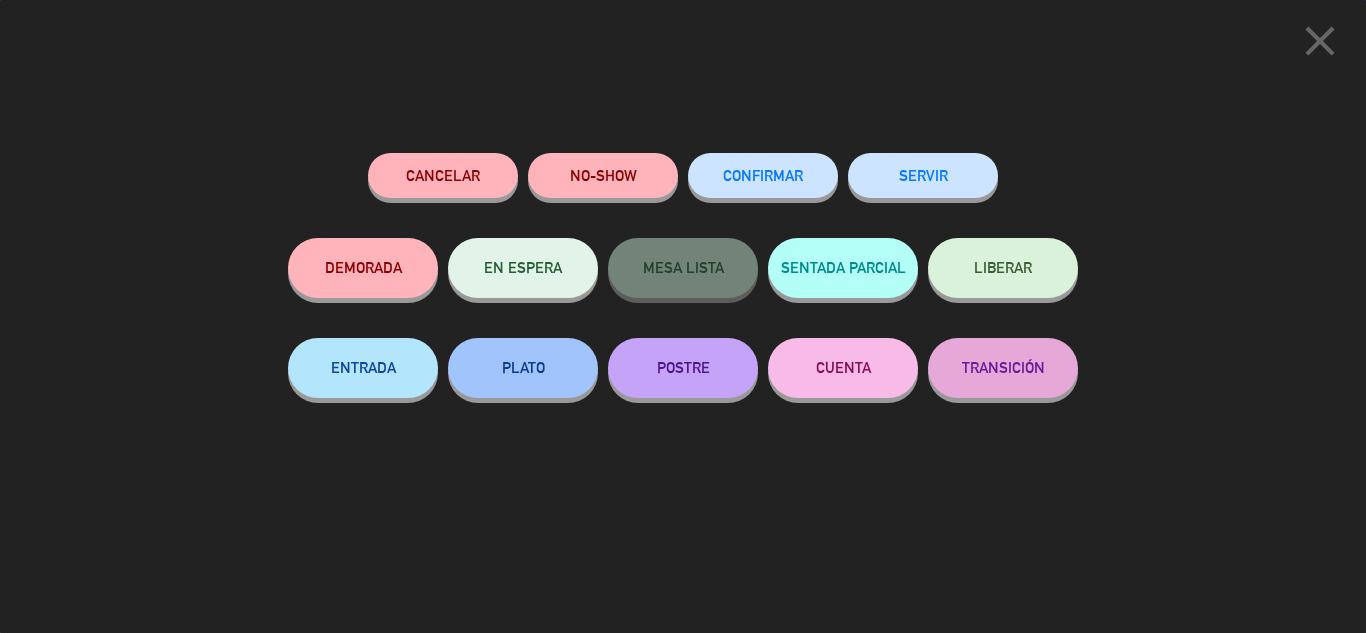 click on "SERVIR" 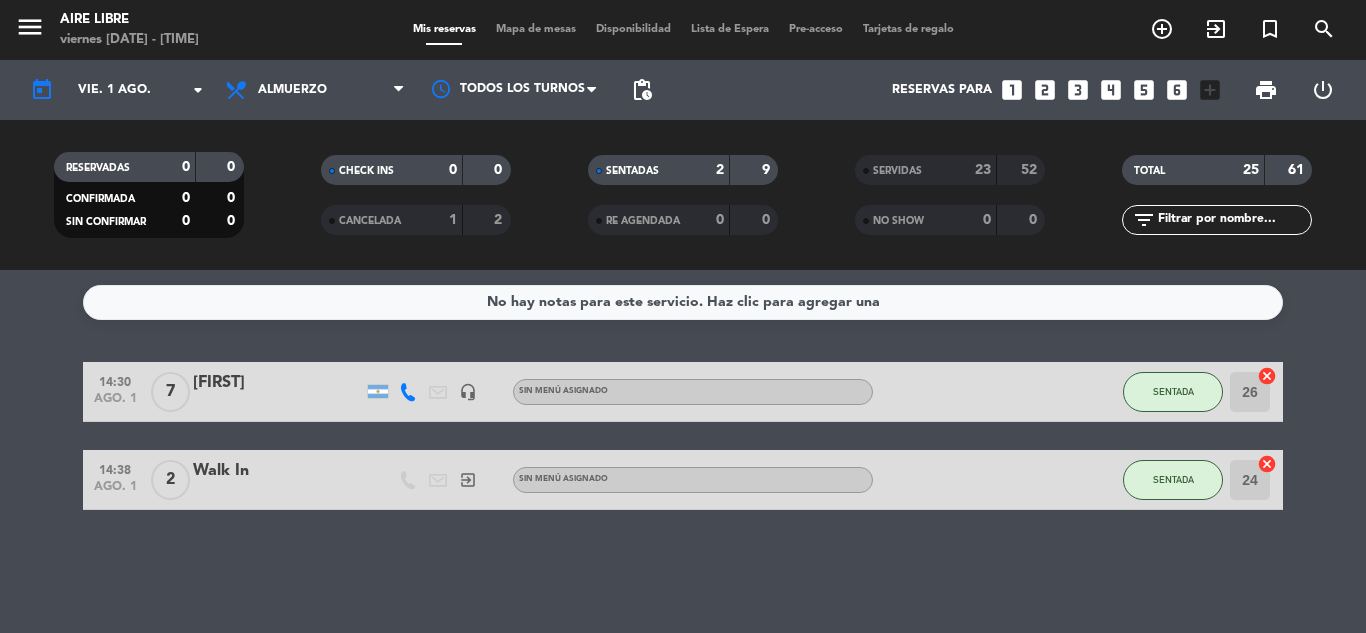 click on "SENTADA" 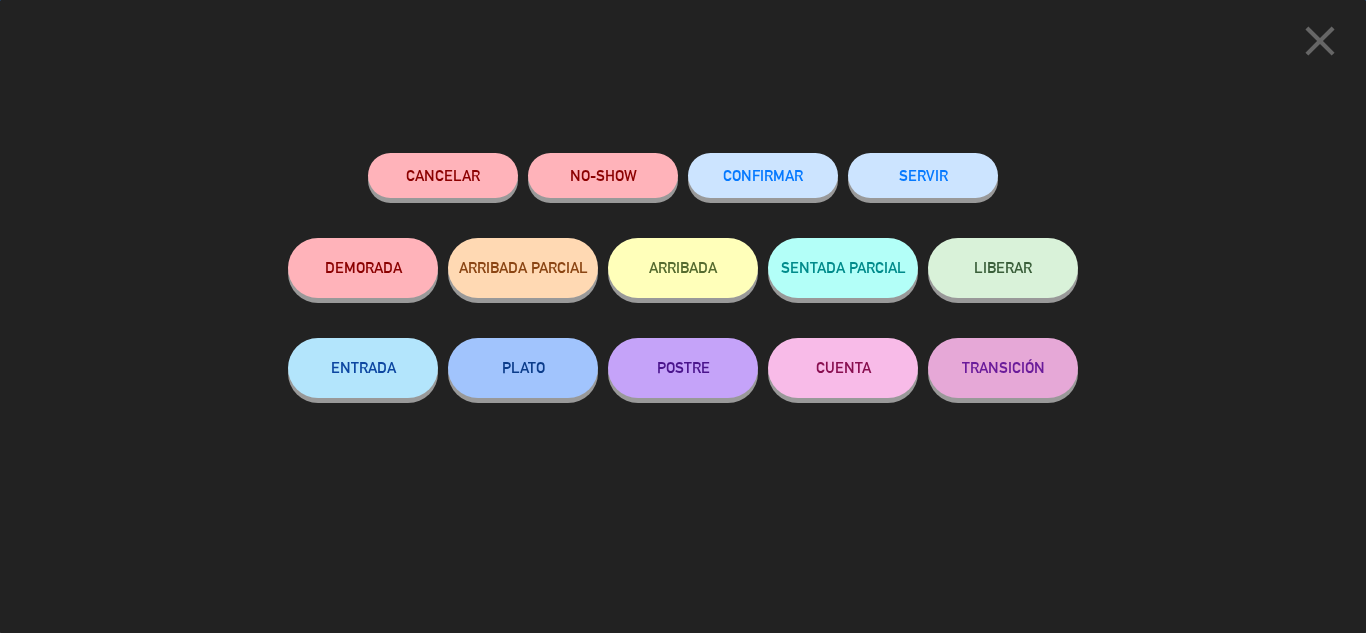 click on "close  Cancelar   NO-SHOW   CONFIRMAR   SERVIR   DEMORADA   ARRIBADA PARCIAL   ARRIBADA   SENTADA PARCIAL   LIBERAR   ENTRADA   PLATO   POSTRE   CUENTA   TRANSICIÓN" 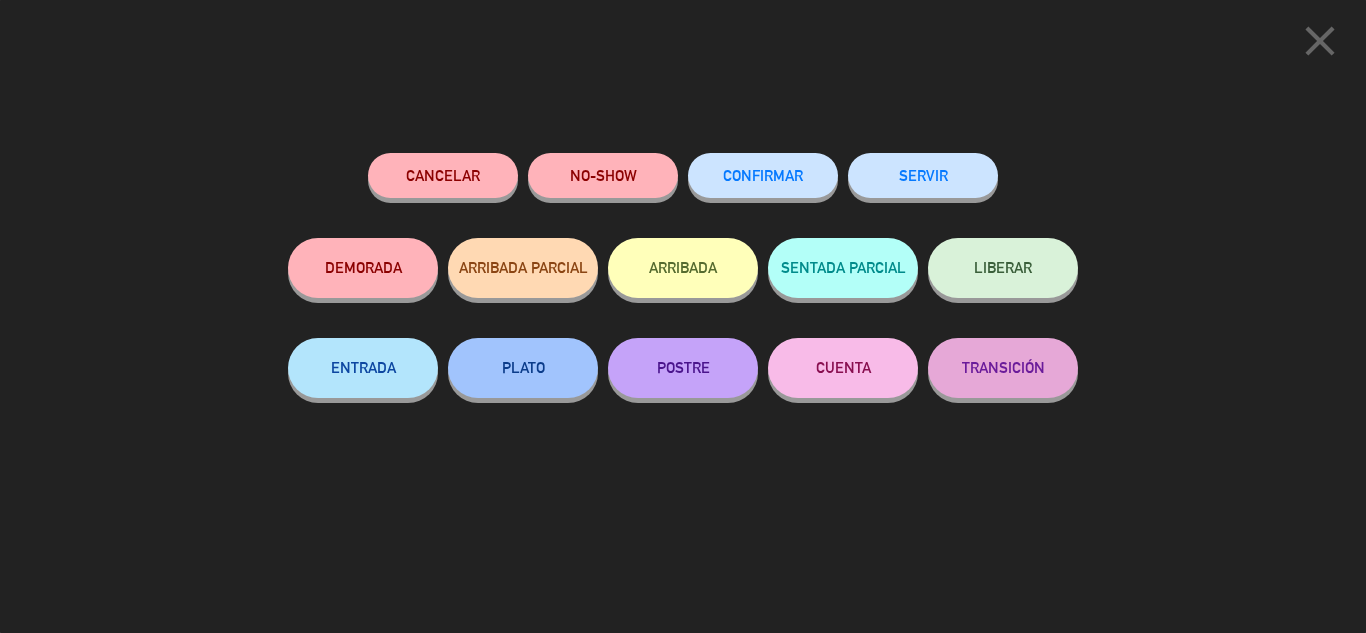 click on "close" 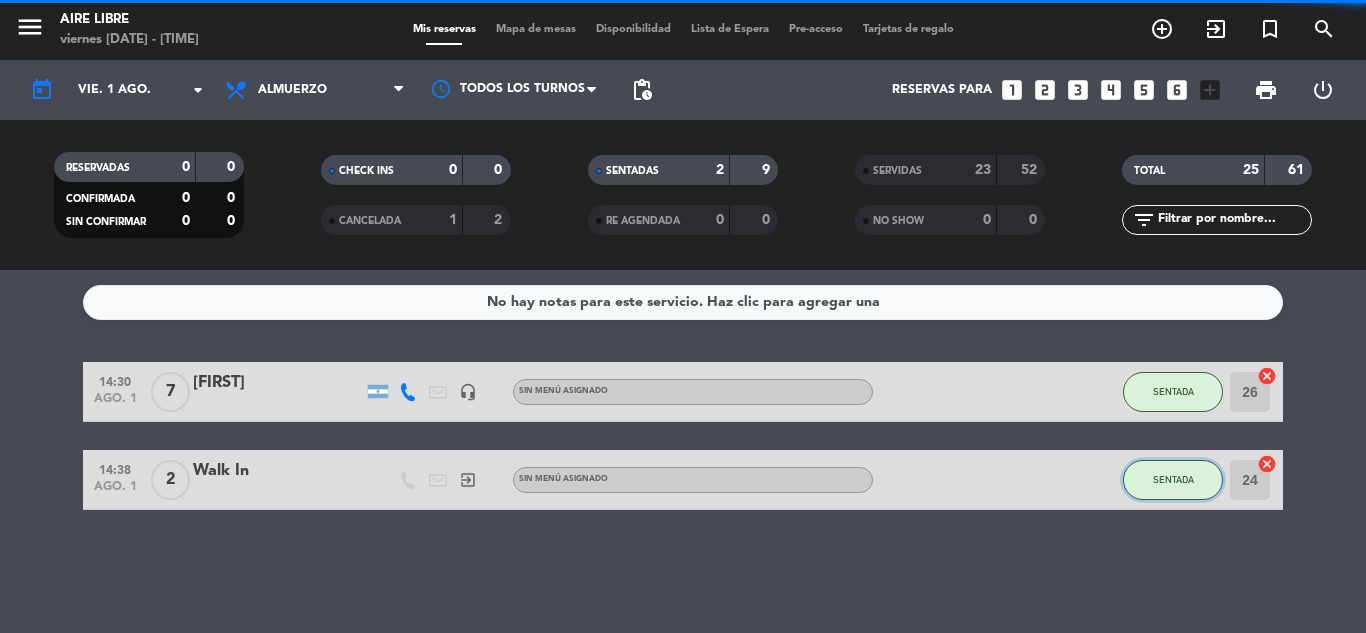 click on "SENTADA" 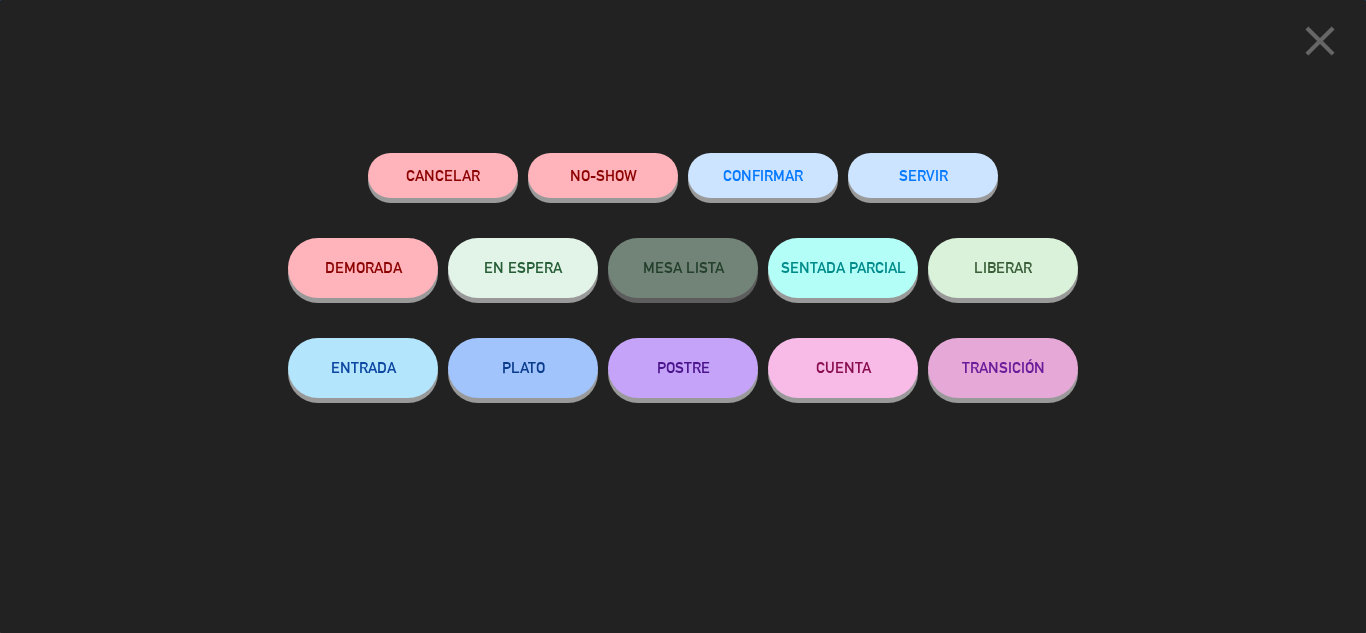 click on "SERVIR" 